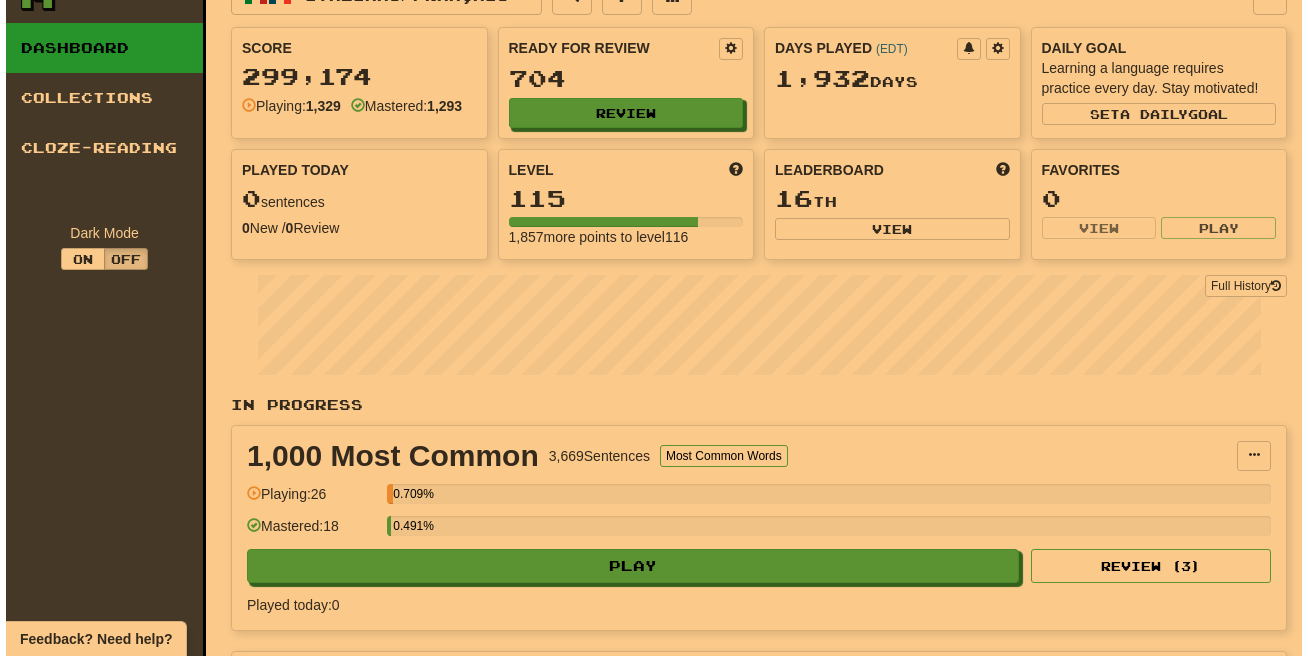 scroll, scrollTop: 0, scrollLeft: 0, axis: both 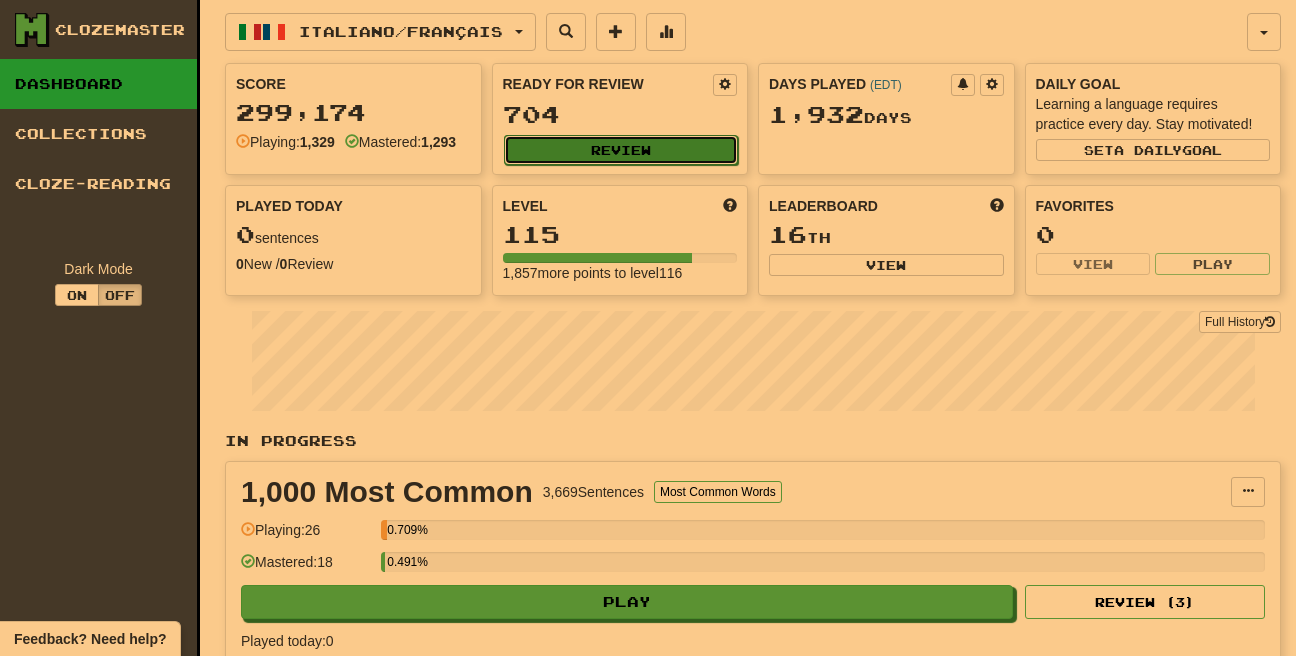 click on "Review" at bounding box center [621, 150] 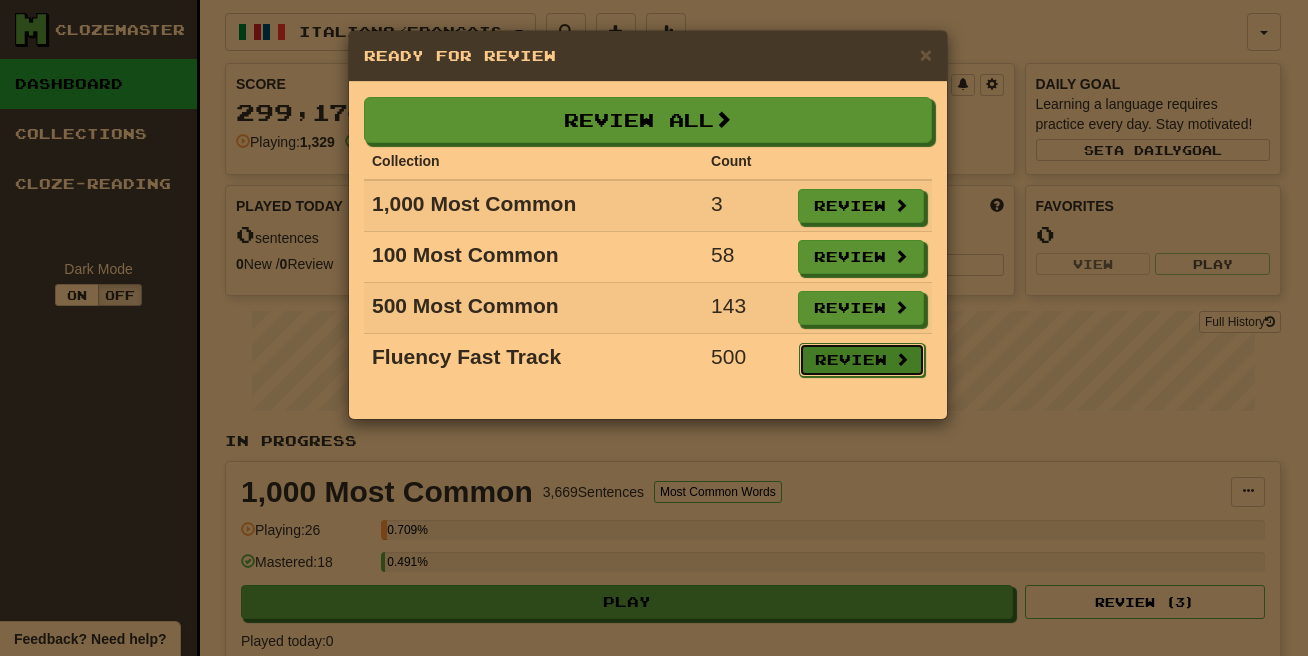click on "Review" at bounding box center [862, 360] 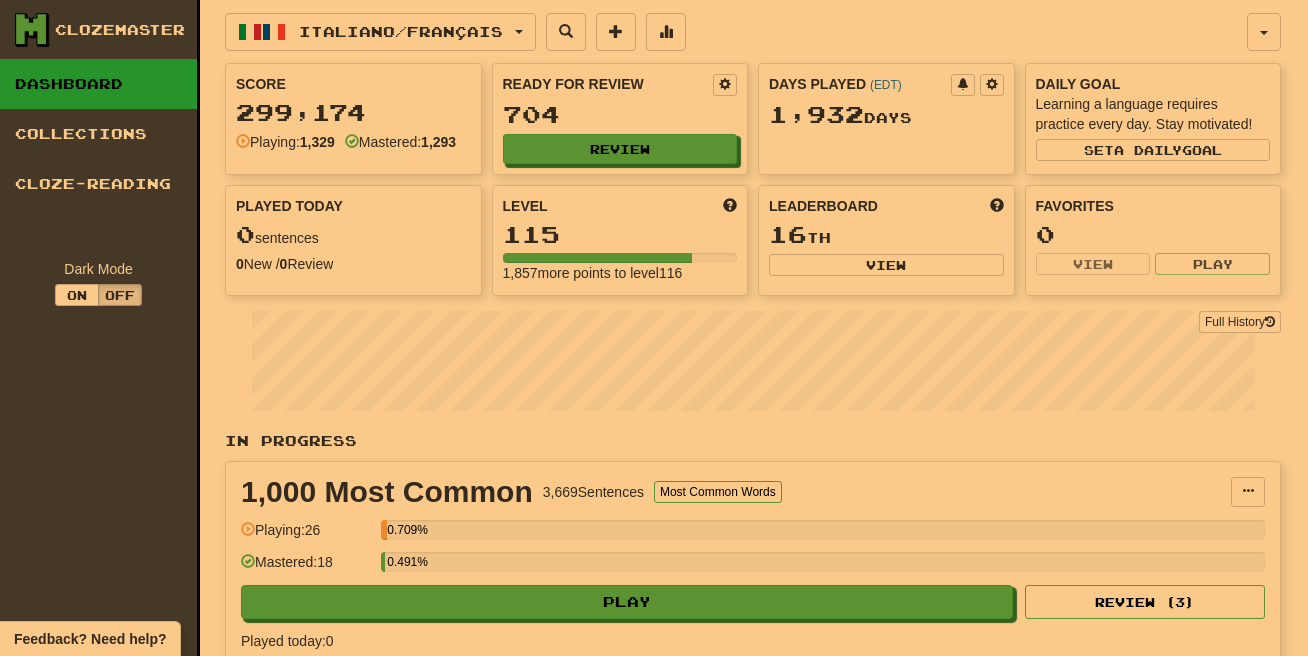 select on "**" 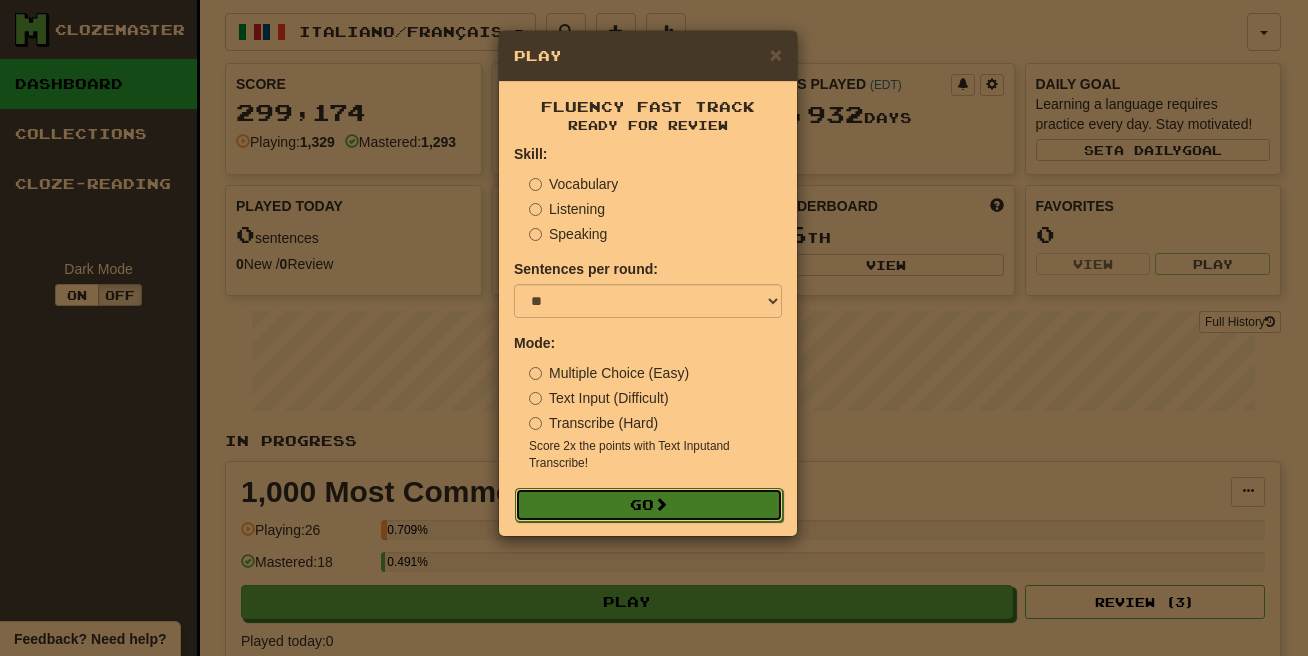 click on "Go" at bounding box center (649, 505) 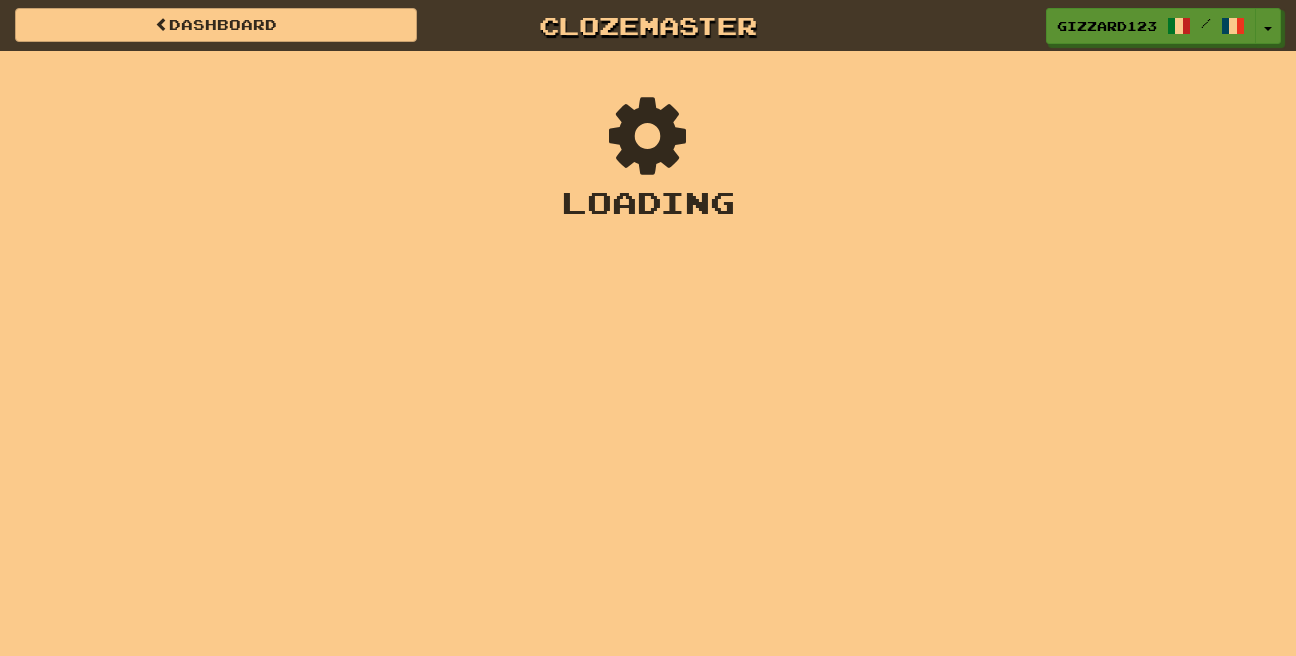 scroll, scrollTop: 0, scrollLeft: 0, axis: both 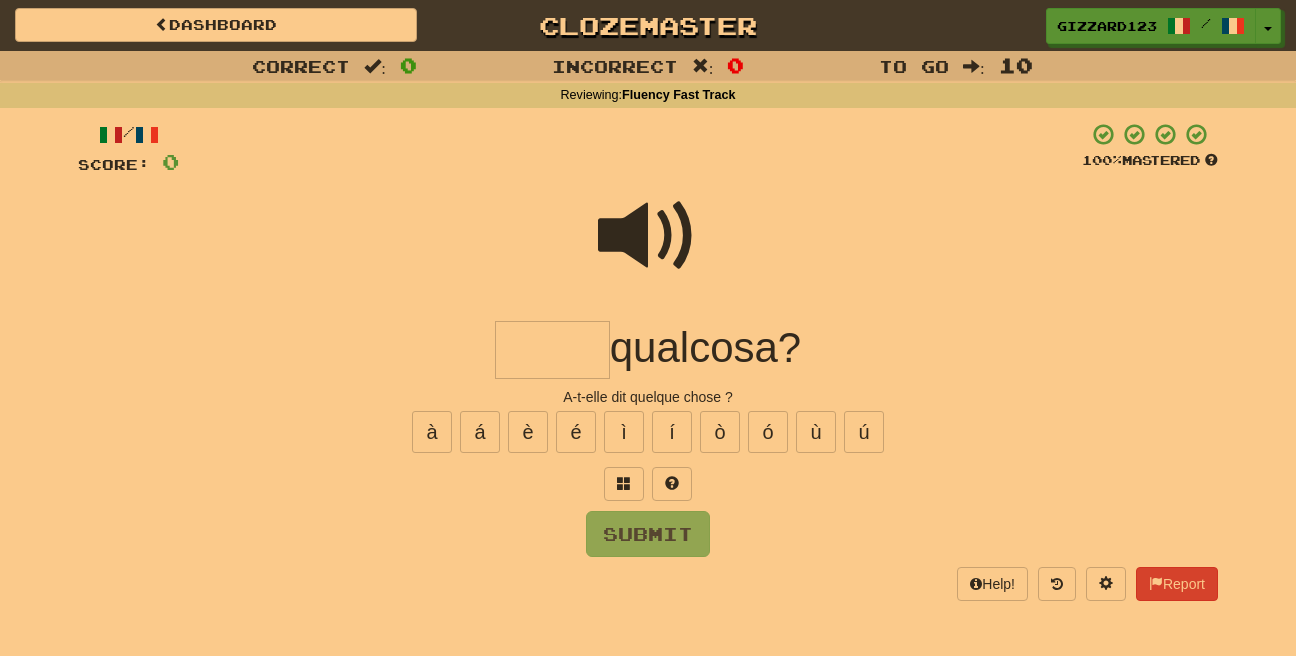 drag, startPoint x: 537, startPoint y: 345, endPoint x: 980, endPoint y: 252, distance: 452.65662 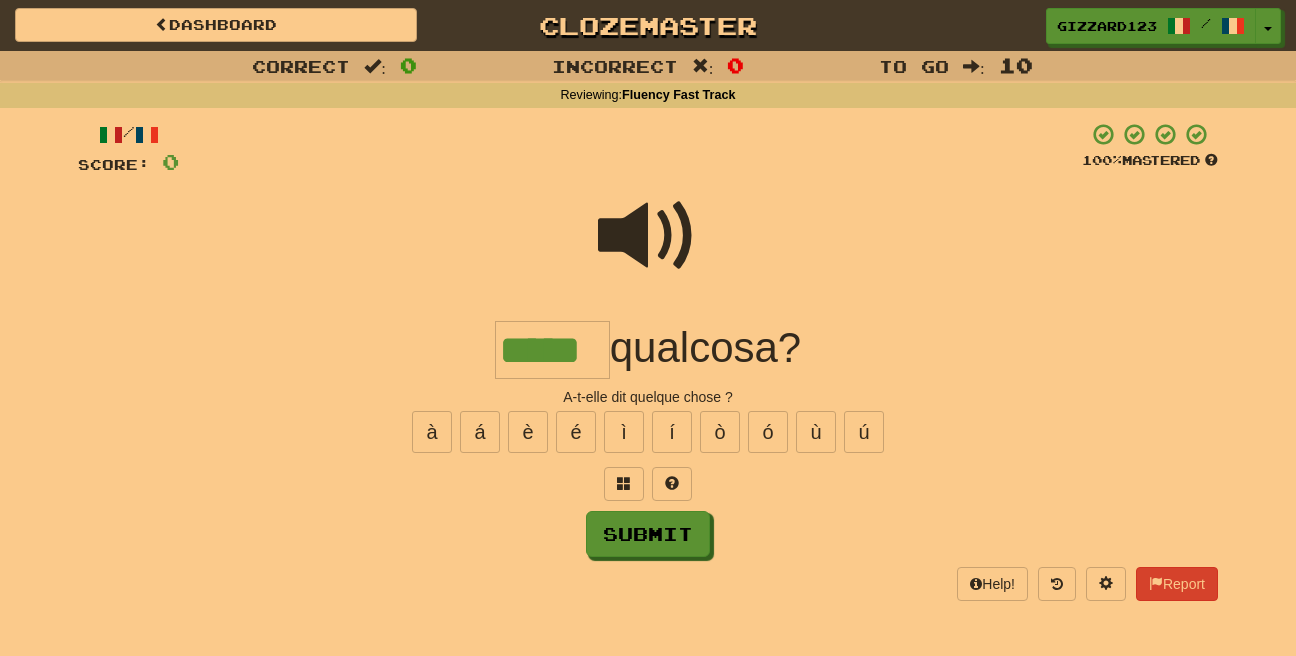 type on "*****" 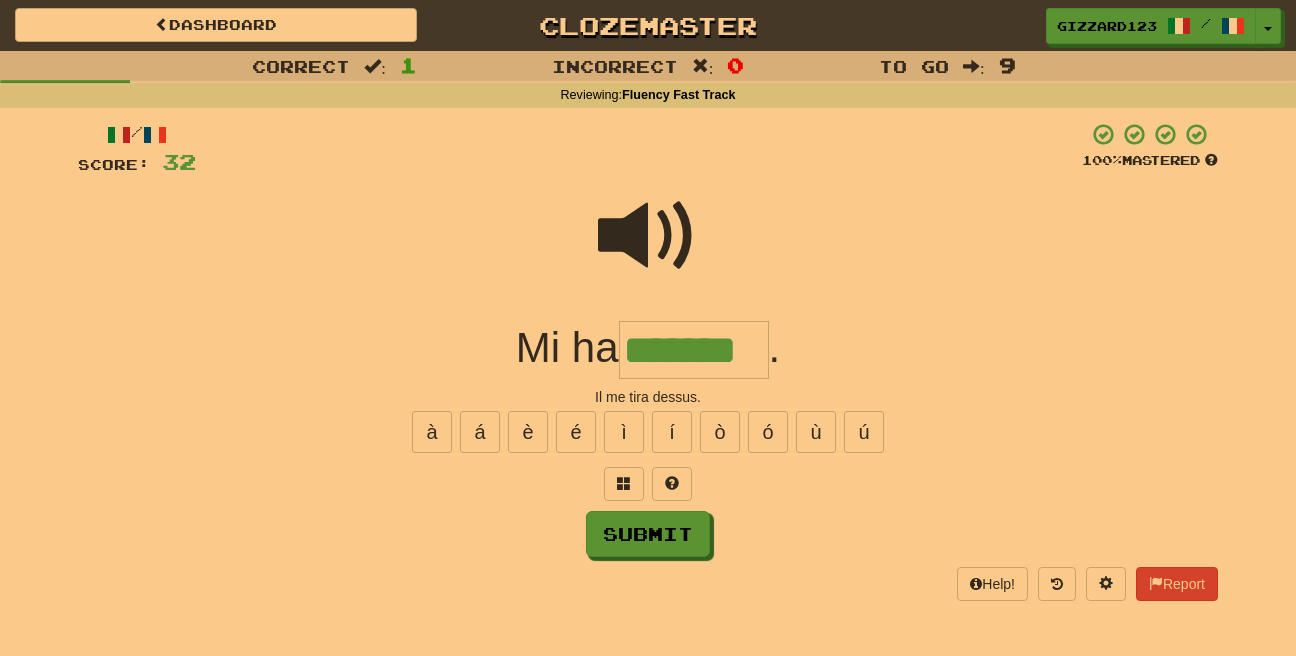 type on "*******" 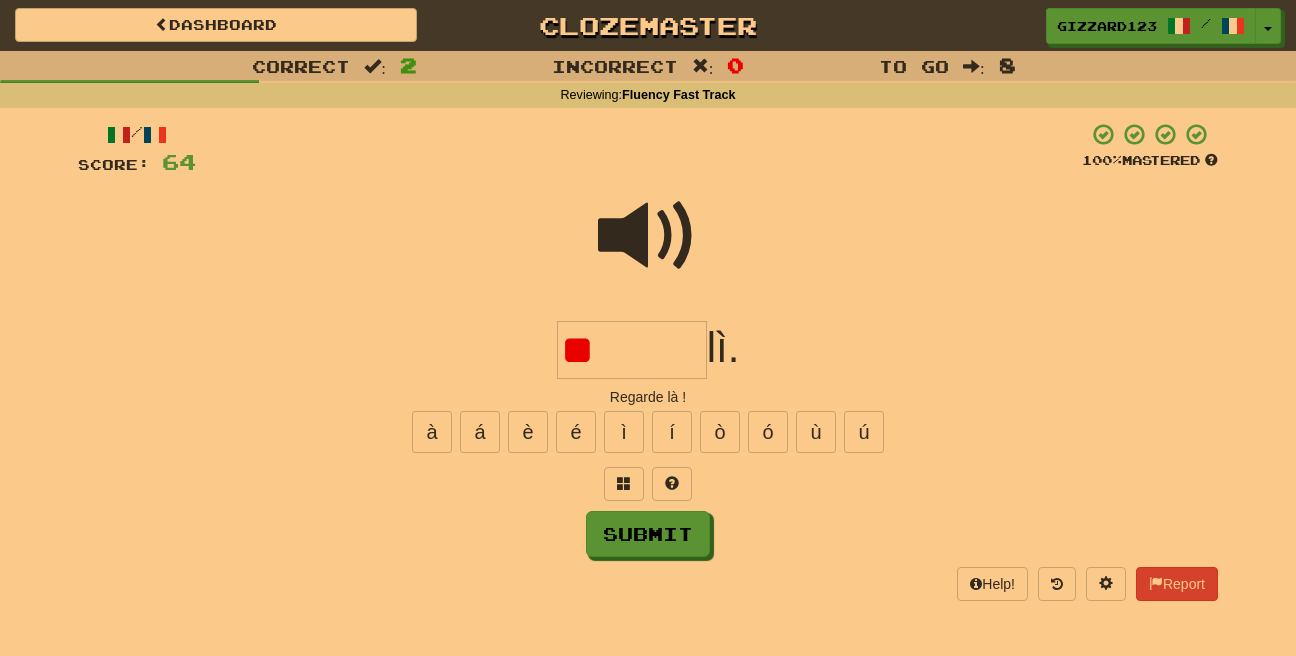 type on "*" 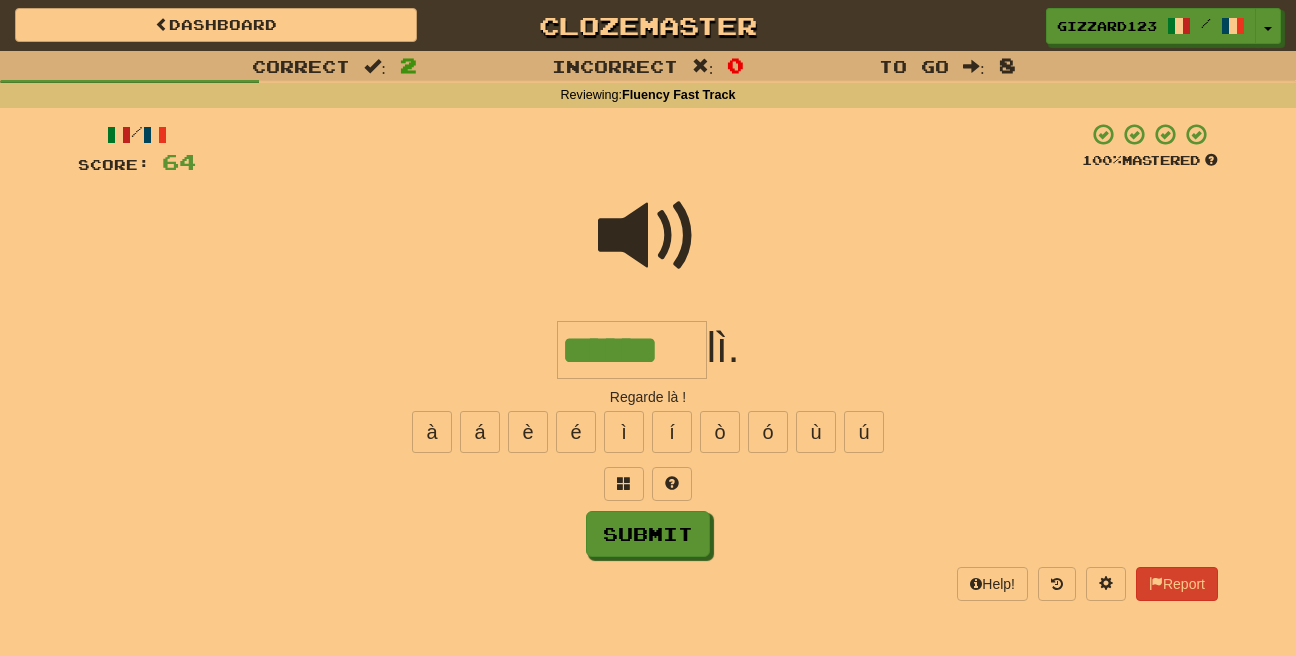 type on "******" 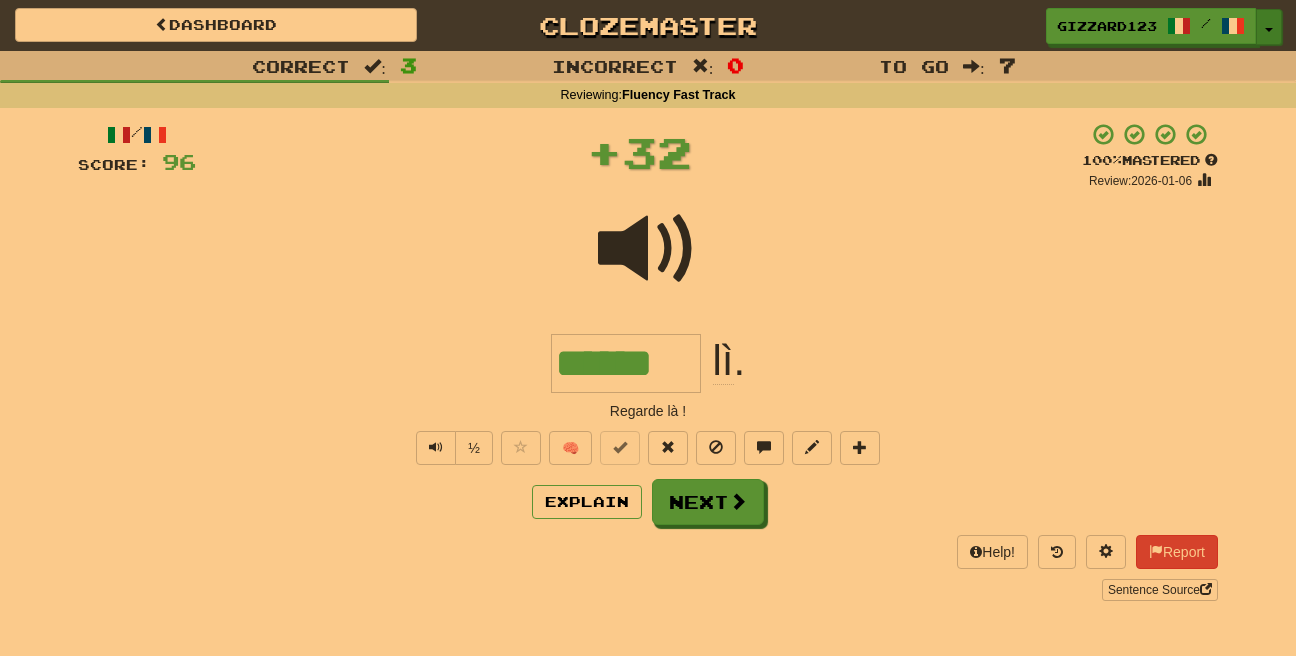 drag, startPoint x: 1274, startPoint y: 34, endPoint x: 1276, endPoint y: 56, distance: 22.090721 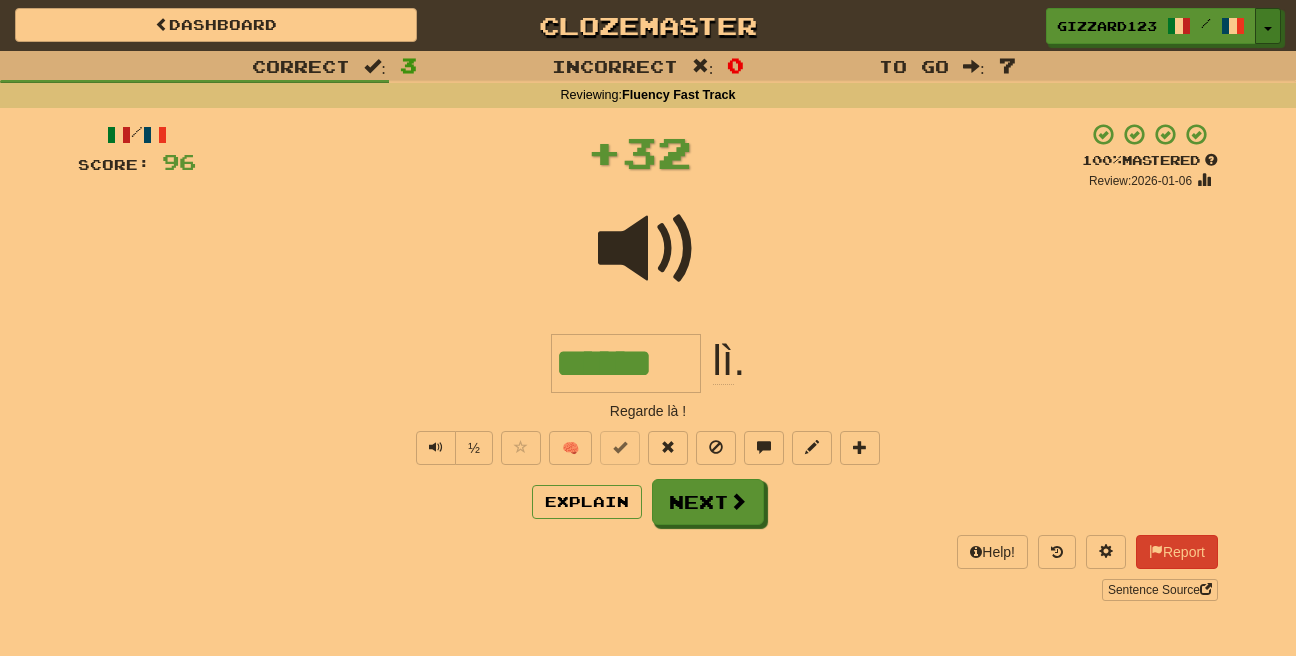 click on "Toggle Dropdown" at bounding box center [1268, 26] 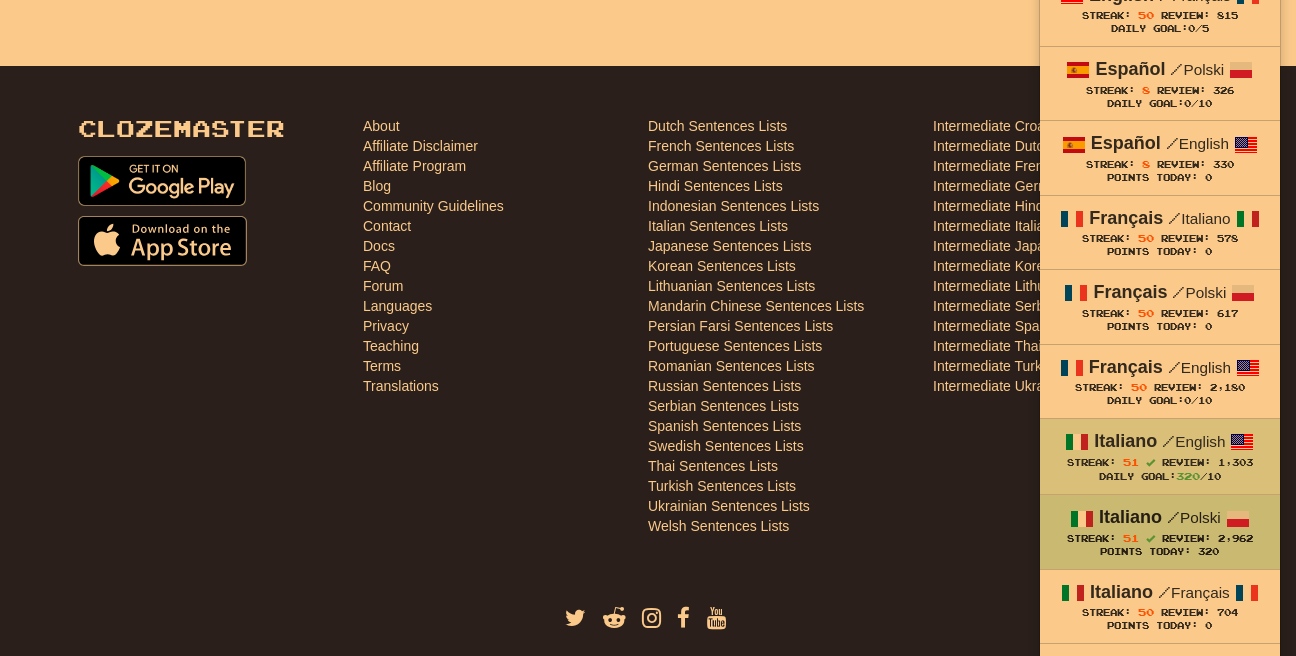 scroll, scrollTop: 533, scrollLeft: 0, axis: vertical 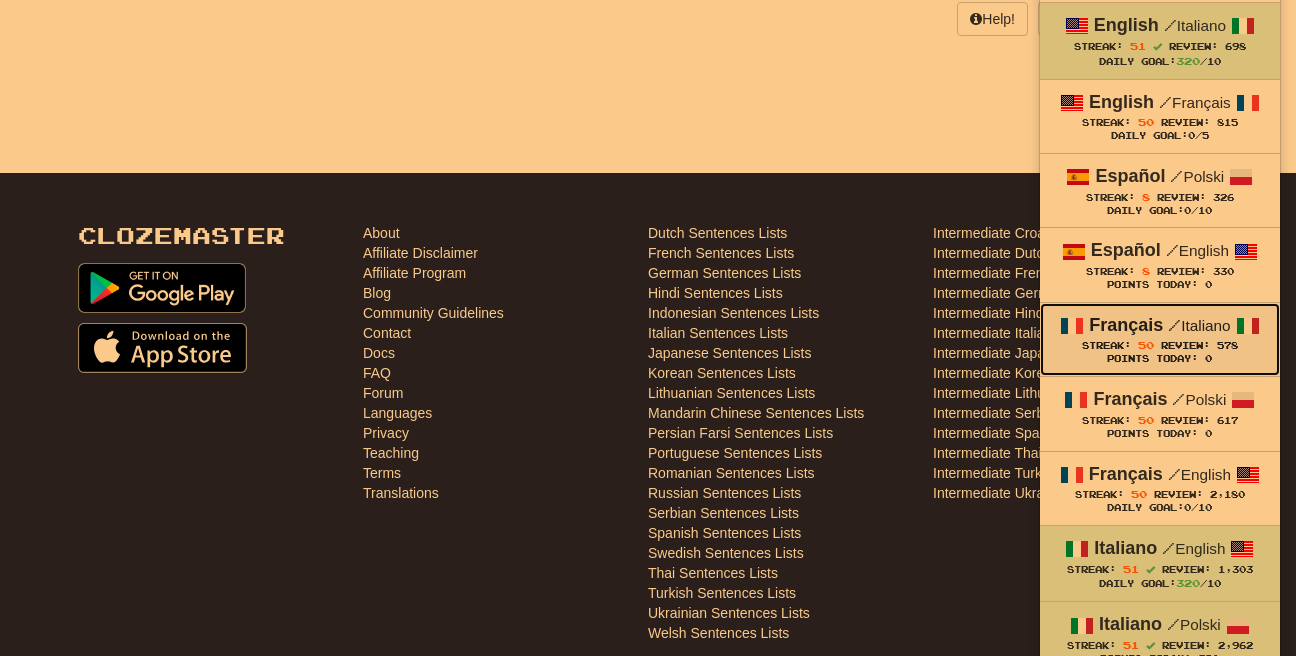 click on "50" at bounding box center [1146, 345] 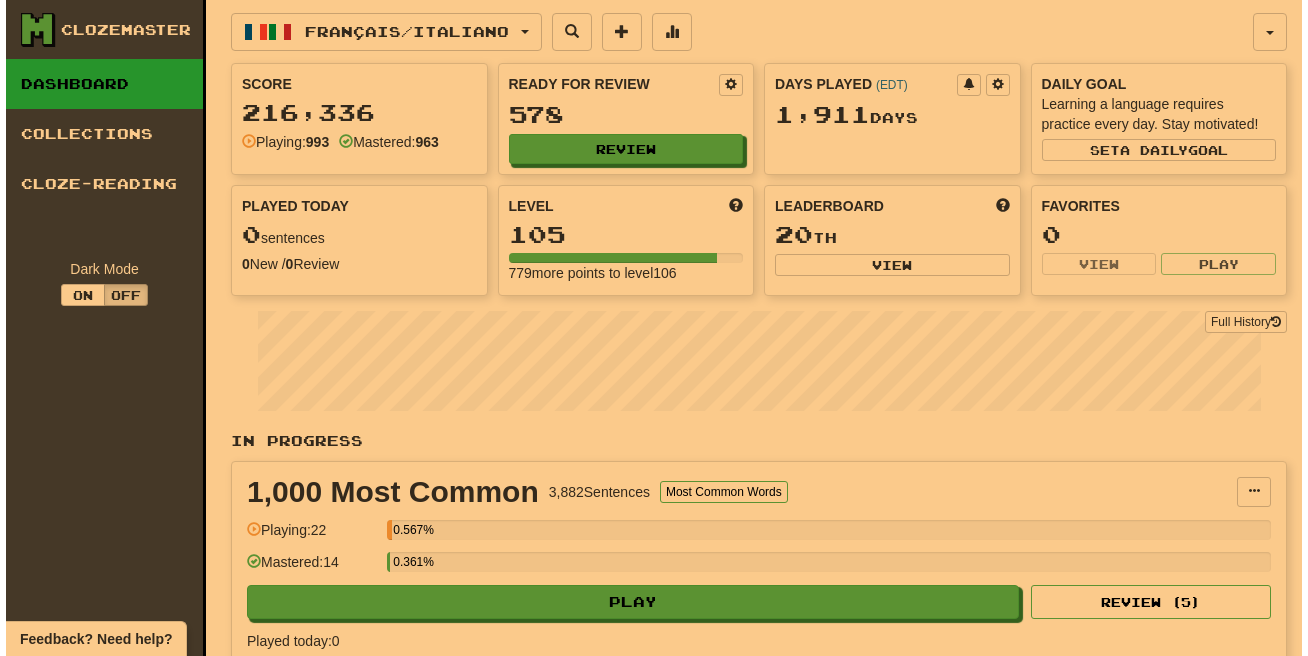 scroll, scrollTop: 0, scrollLeft: 0, axis: both 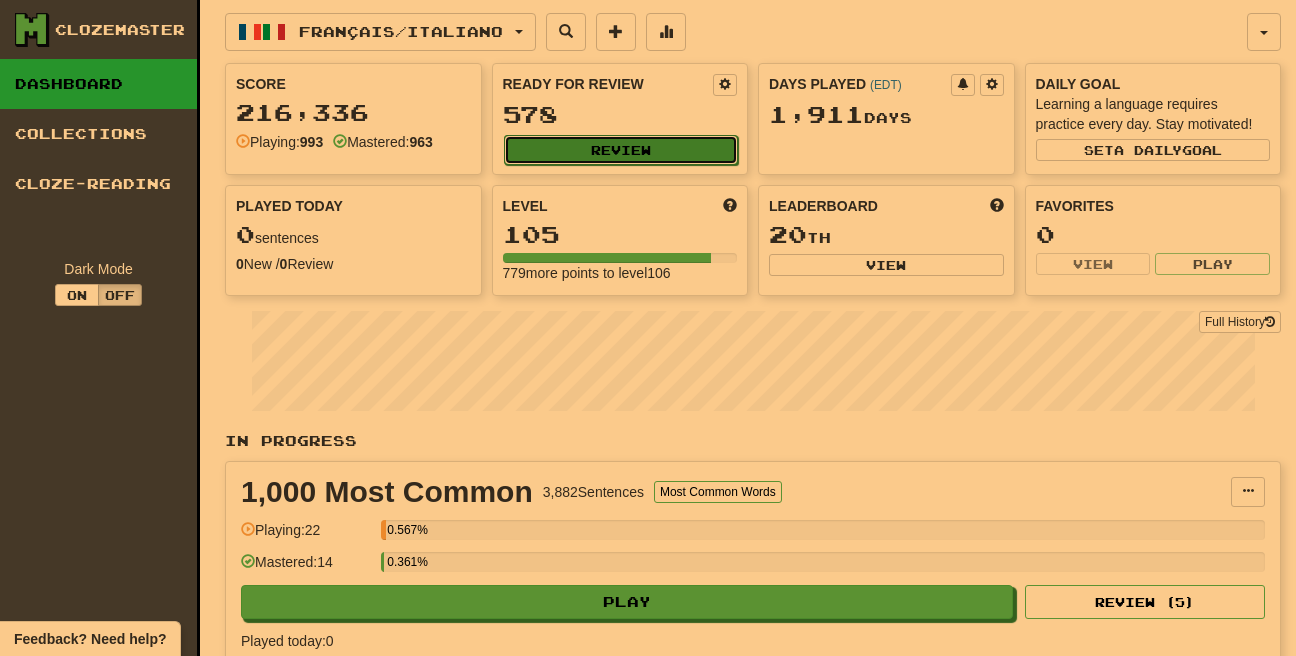 click on "Review" at bounding box center [621, 150] 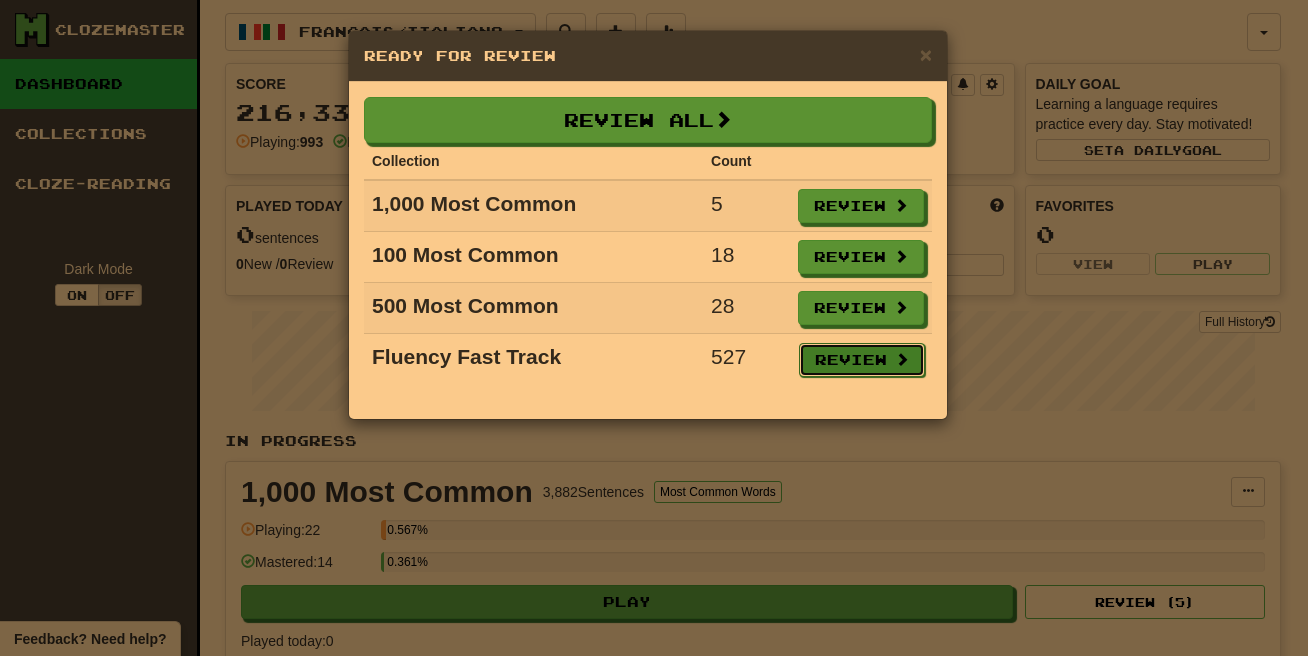 click on "Review" at bounding box center [862, 360] 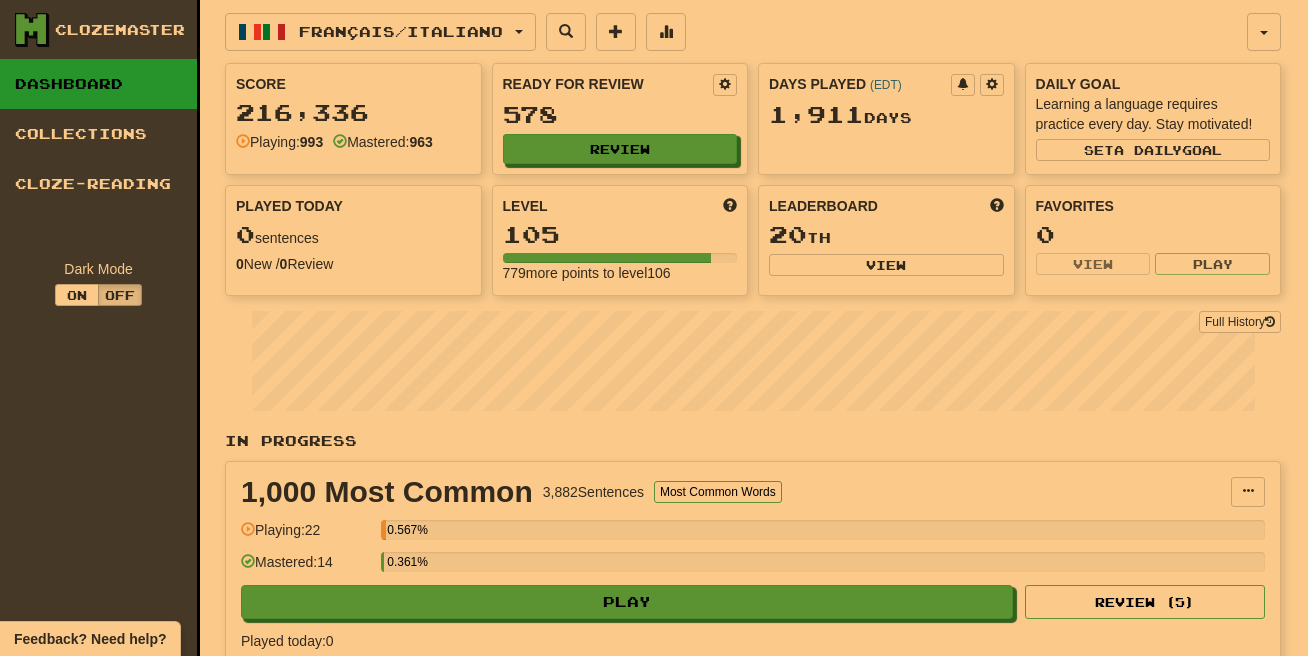 select on "**" 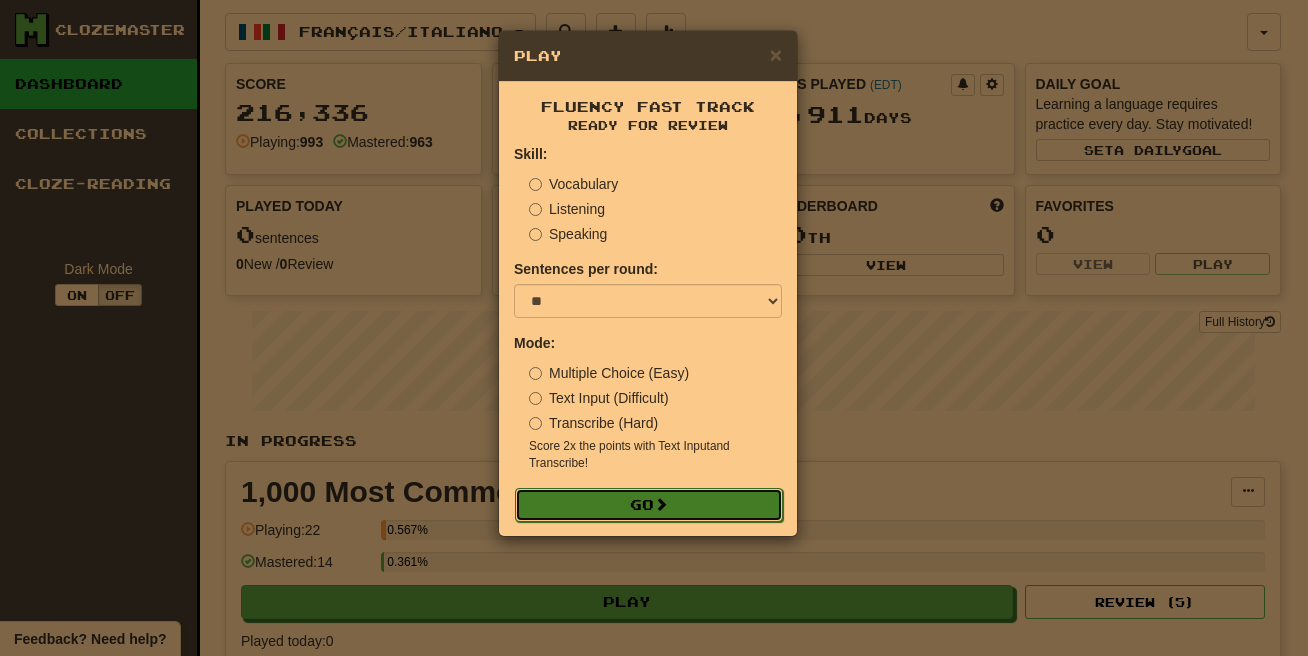 click on "Go" at bounding box center (649, 505) 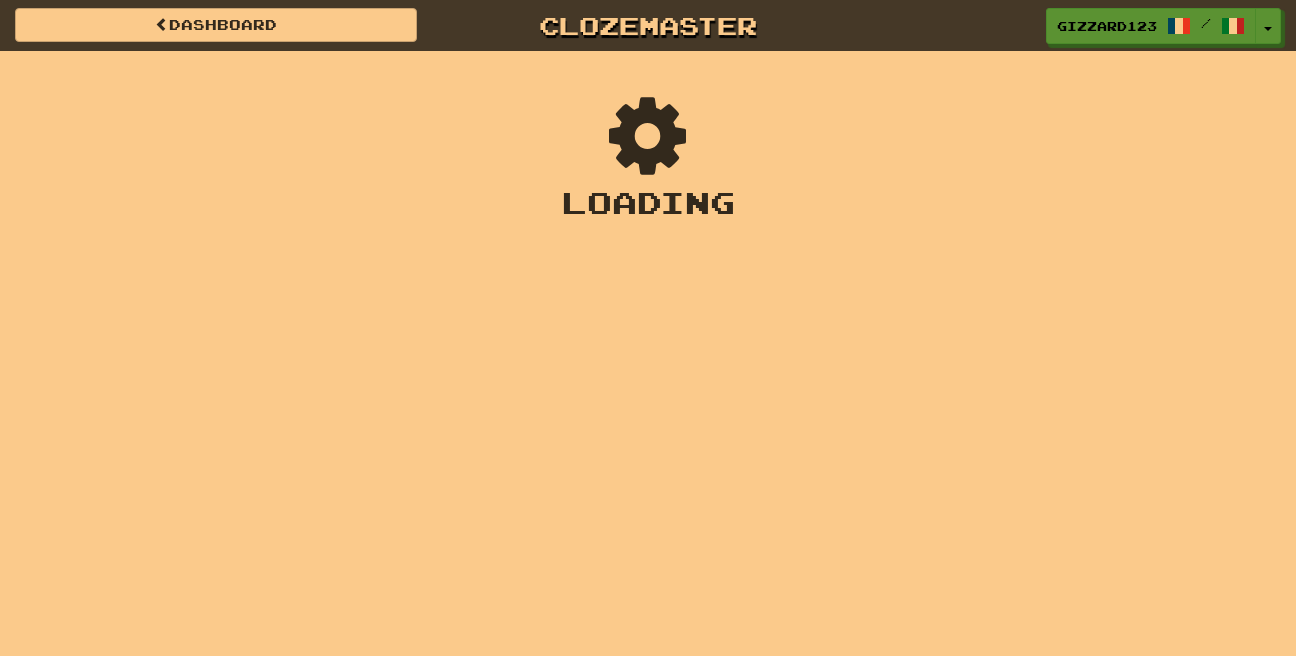 scroll, scrollTop: 0, scrollLeft: 0, axis: both 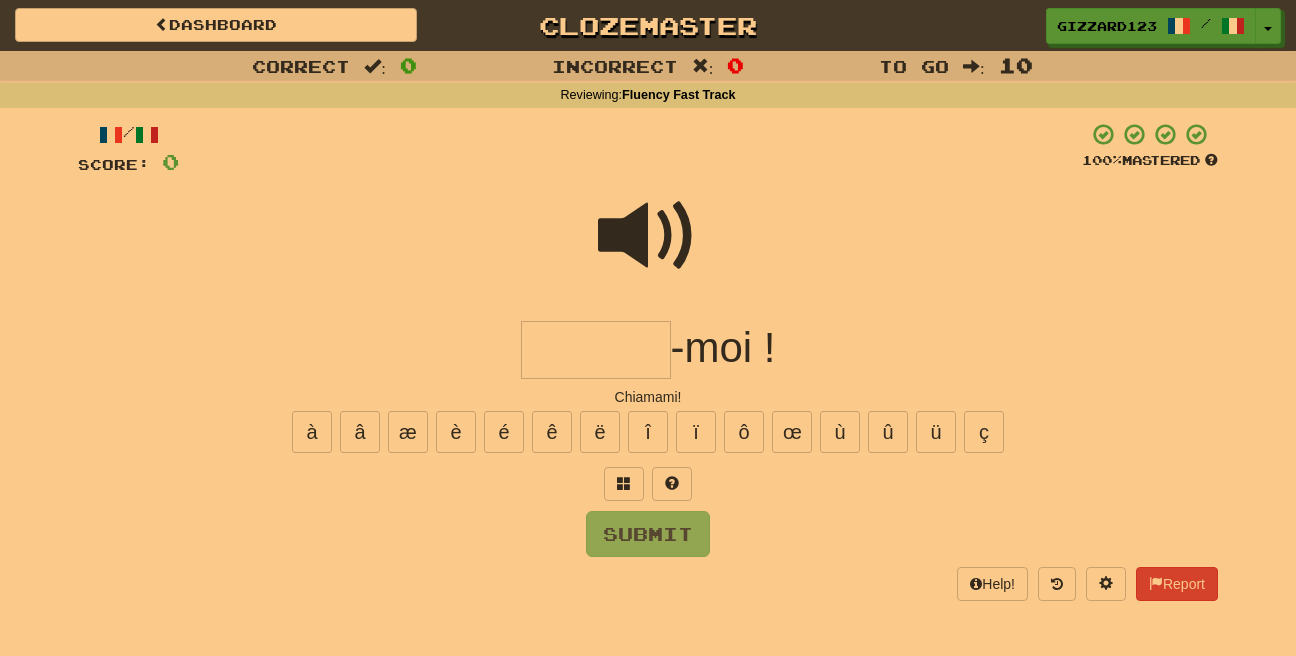 drag, startPoint x: 637, startPoint y: 361, endPoint x: 649, endPoint y: 357, distance: 12.649111 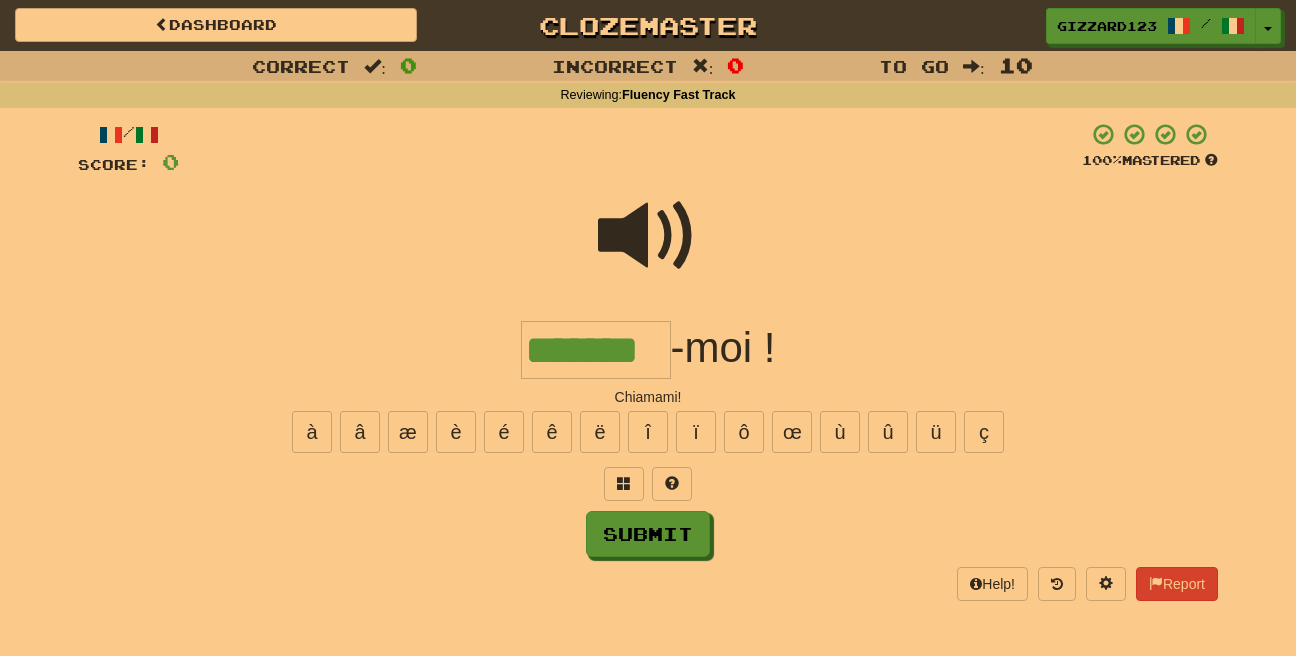 type on "*******" 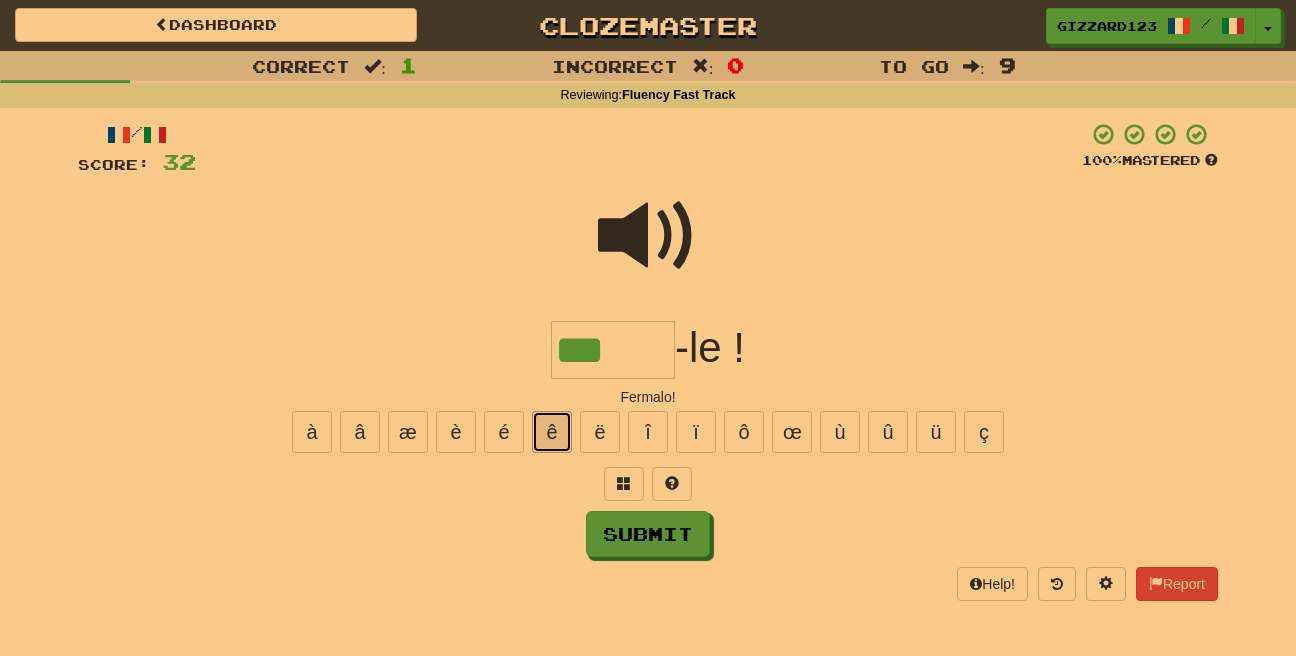 click on "ê" at bounding box center [552, 432] 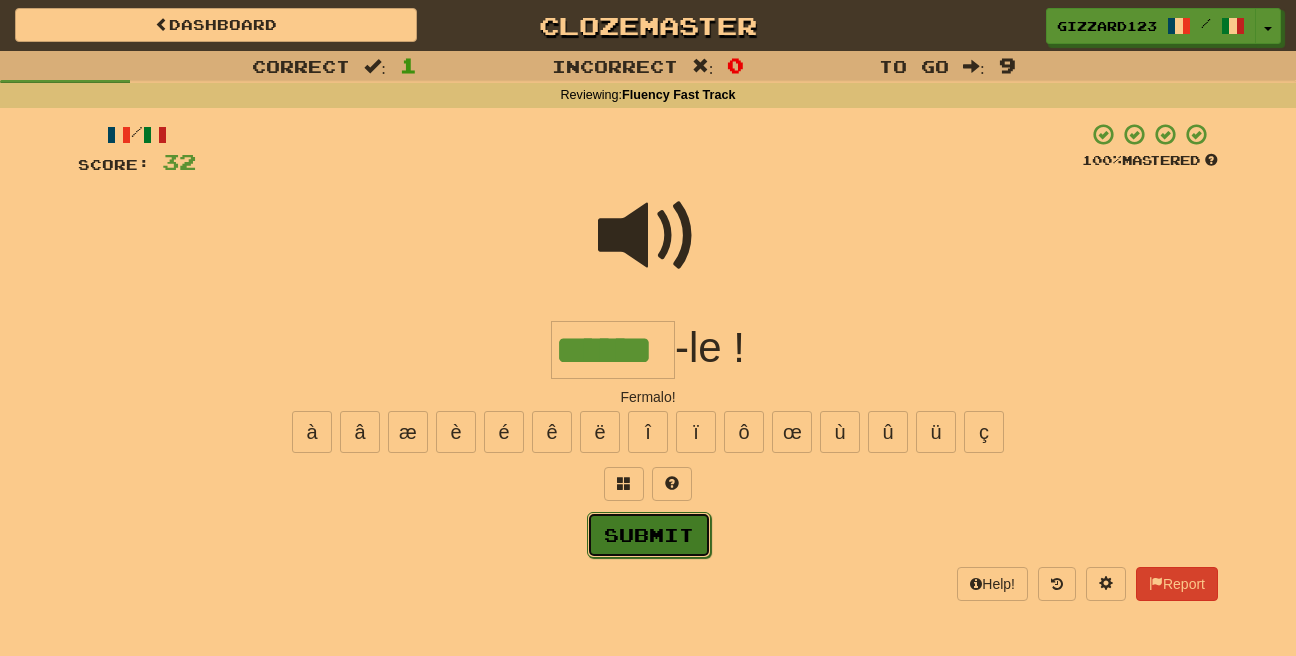 click on "Submit" at bounding box center (649, 535) 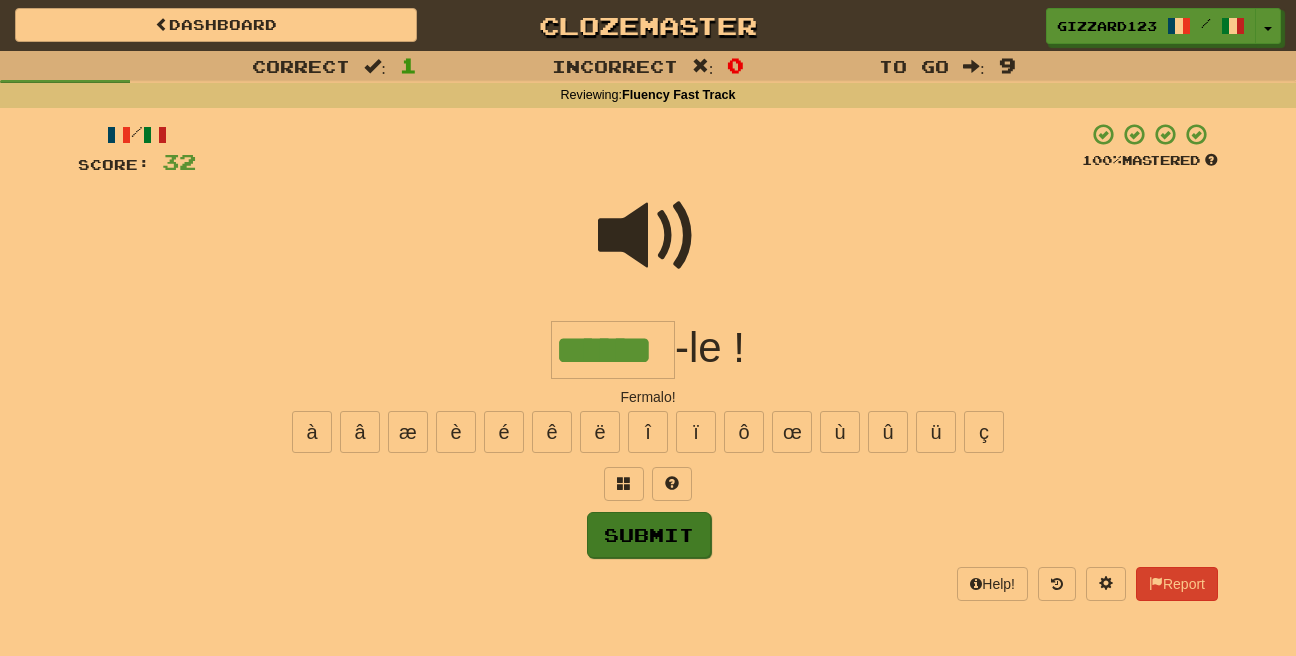 type on "******" 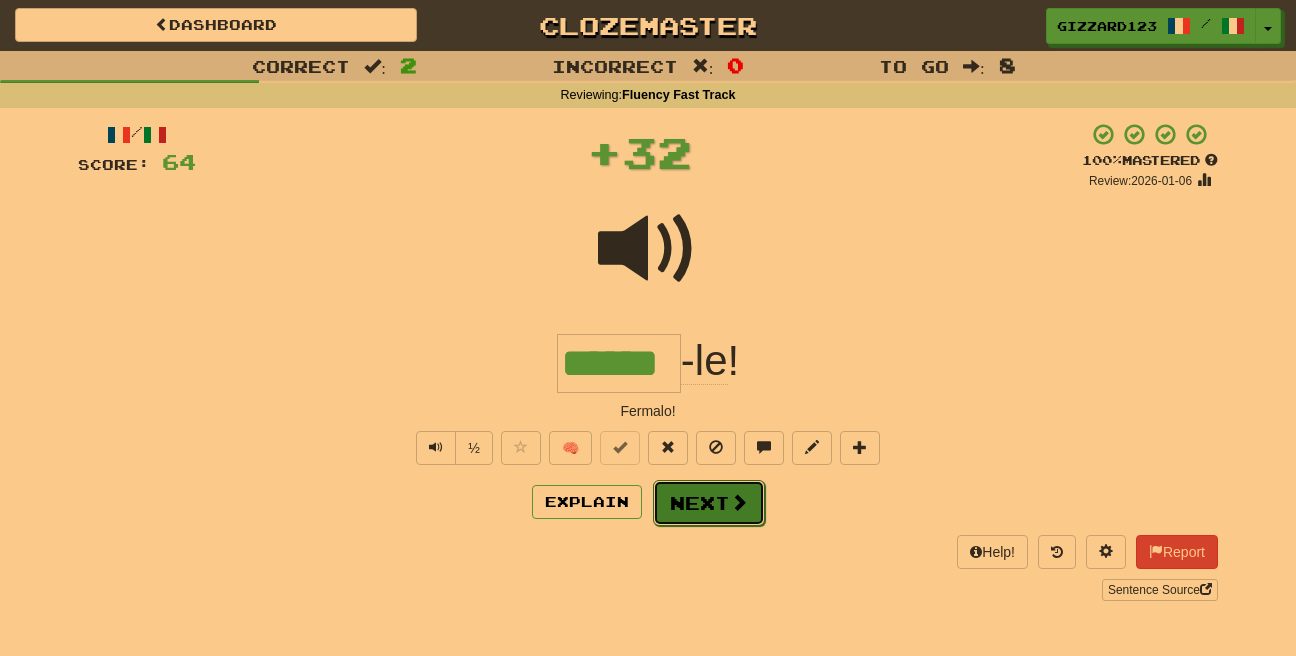click on "Next" at bounding box center [709, 503] 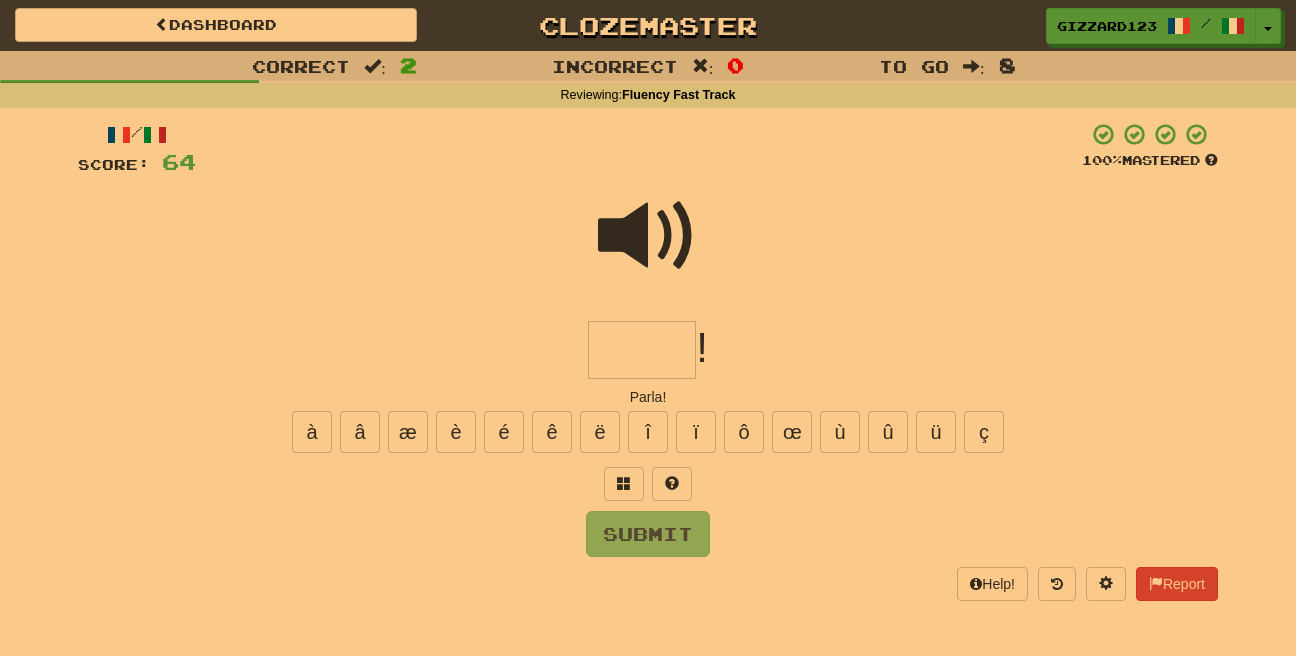 drag, startPoint x: 642, startPoint y: 362, endPoint x: 812, endPoint y: 324, distance: 174.1953 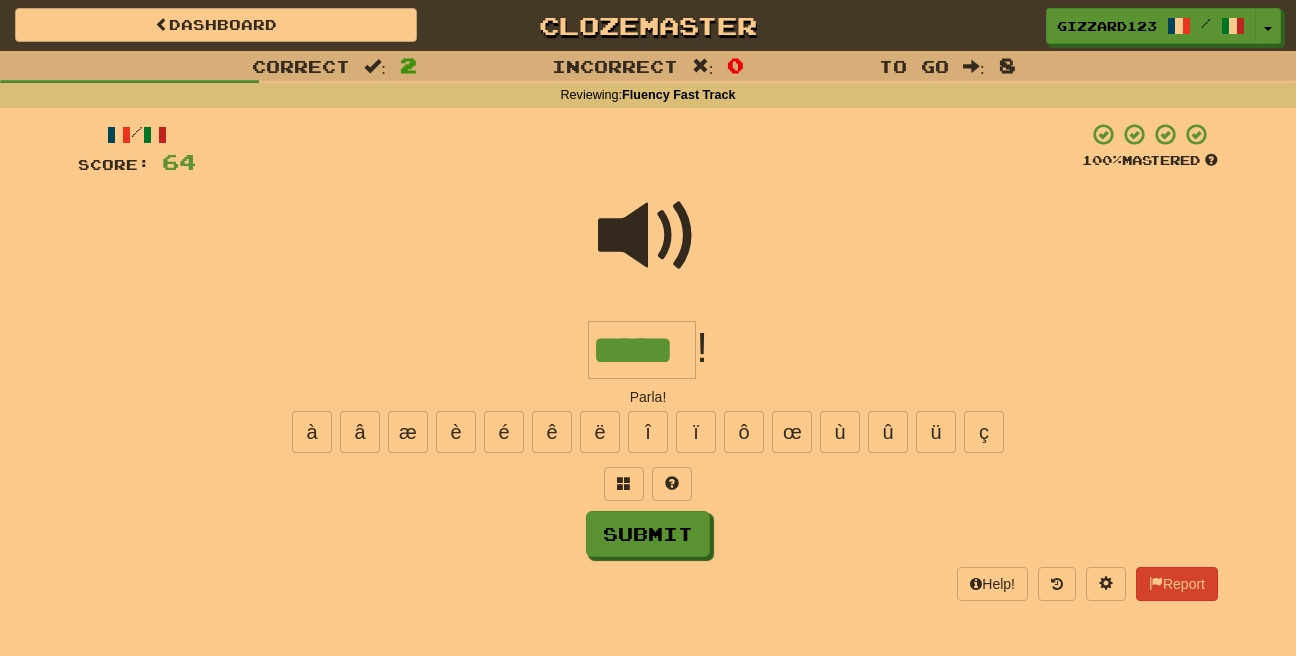 type on "*****" 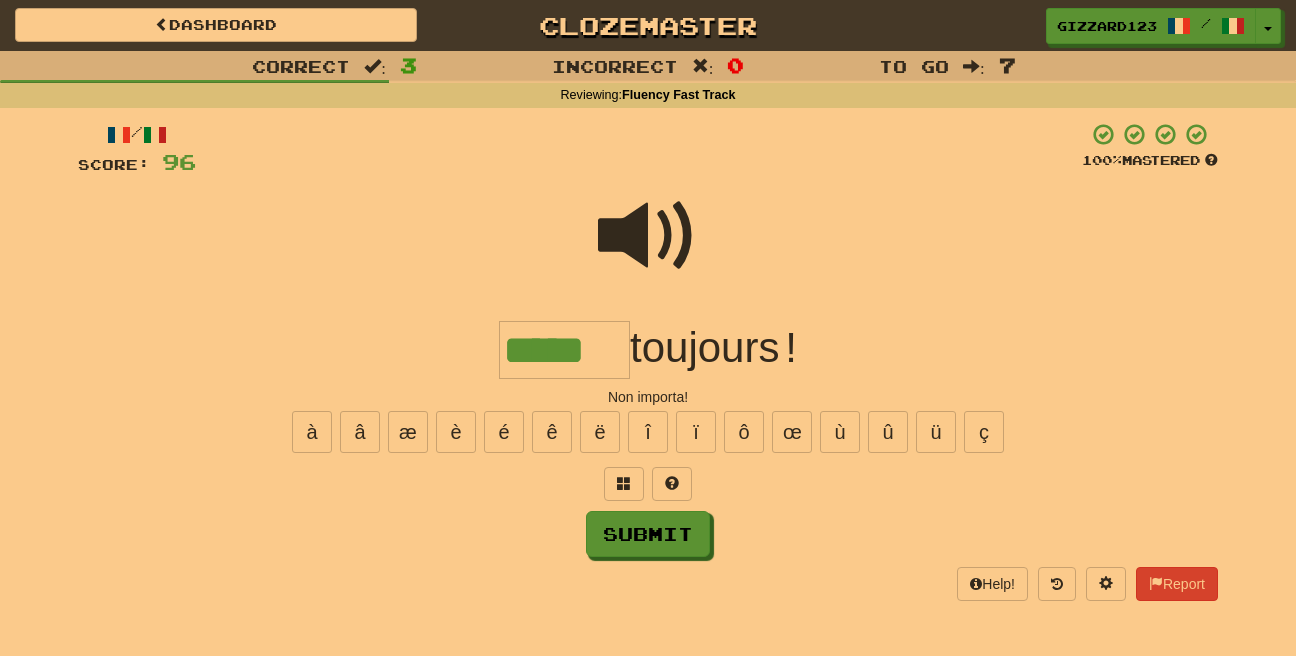 type on "*****" 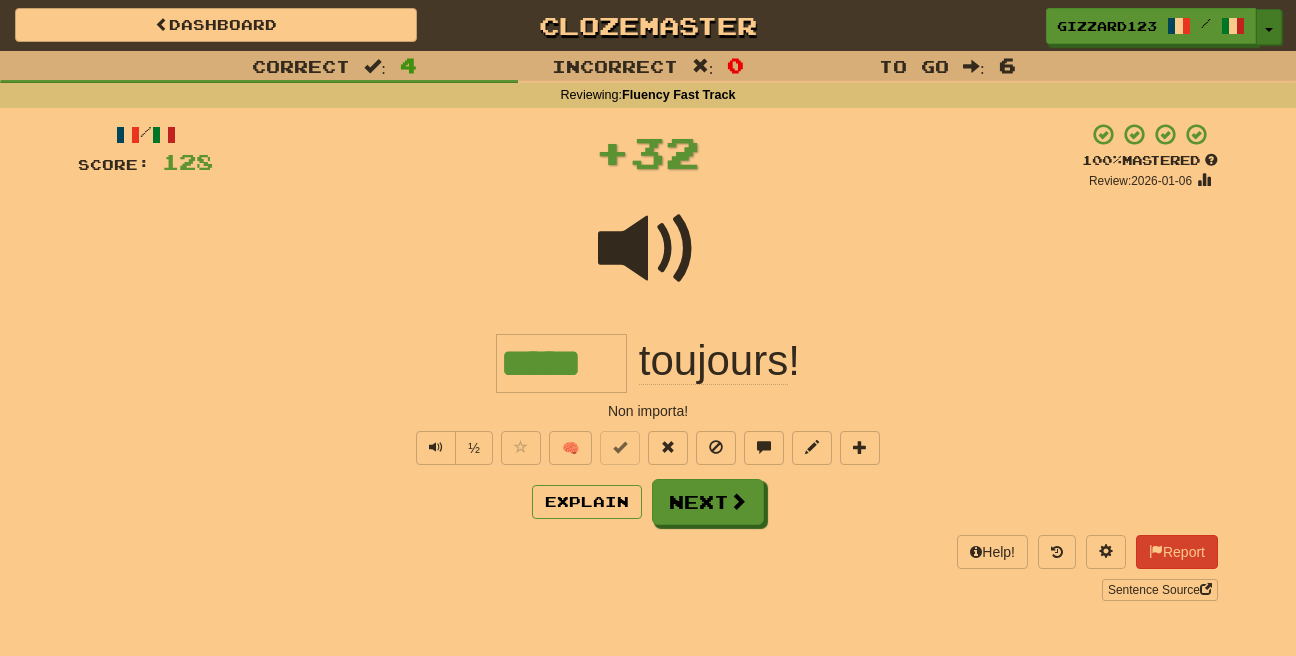 click at bounding box center [1269, 30] 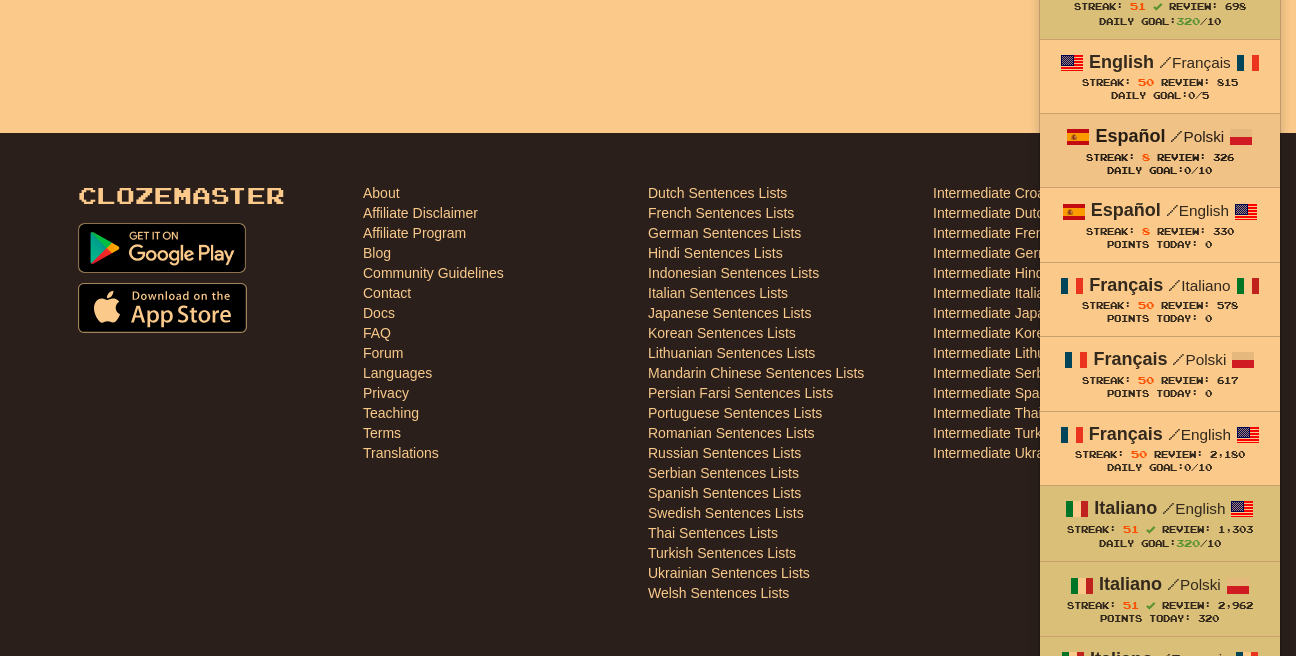 scroll, scrollTop: 640, scrollLeft: 0, axis: vertical 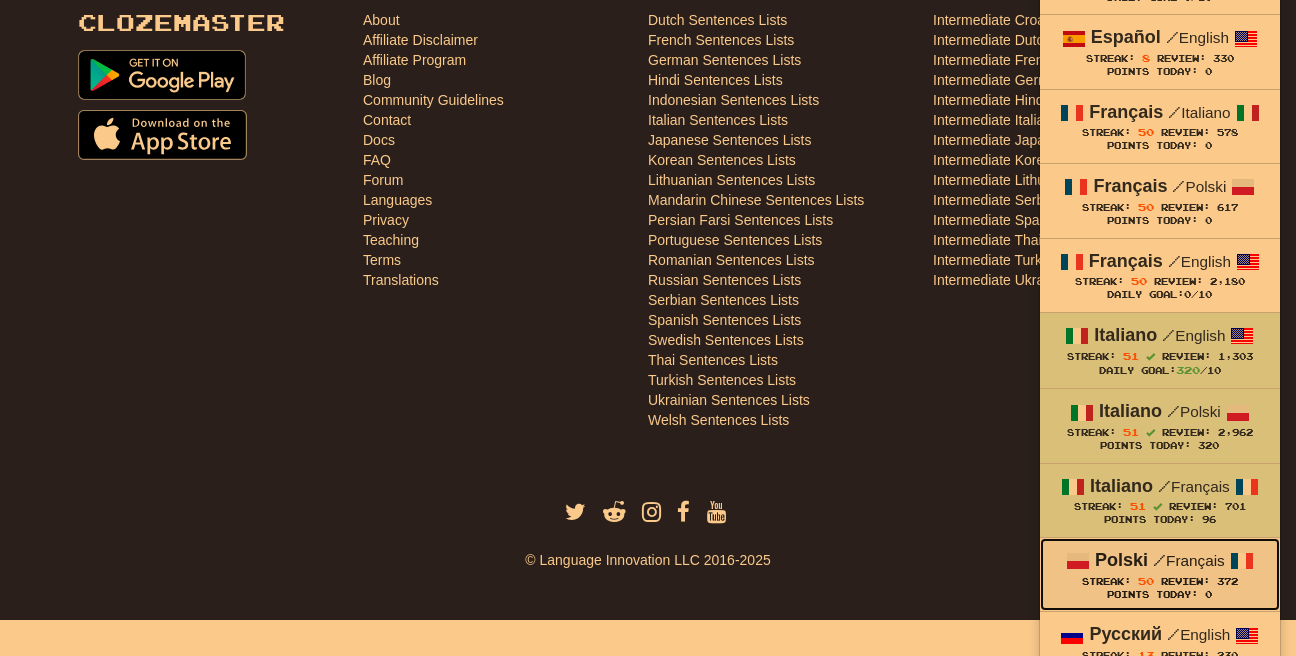 click on "Polski
/
Français" at bounding box center (1160, 561) 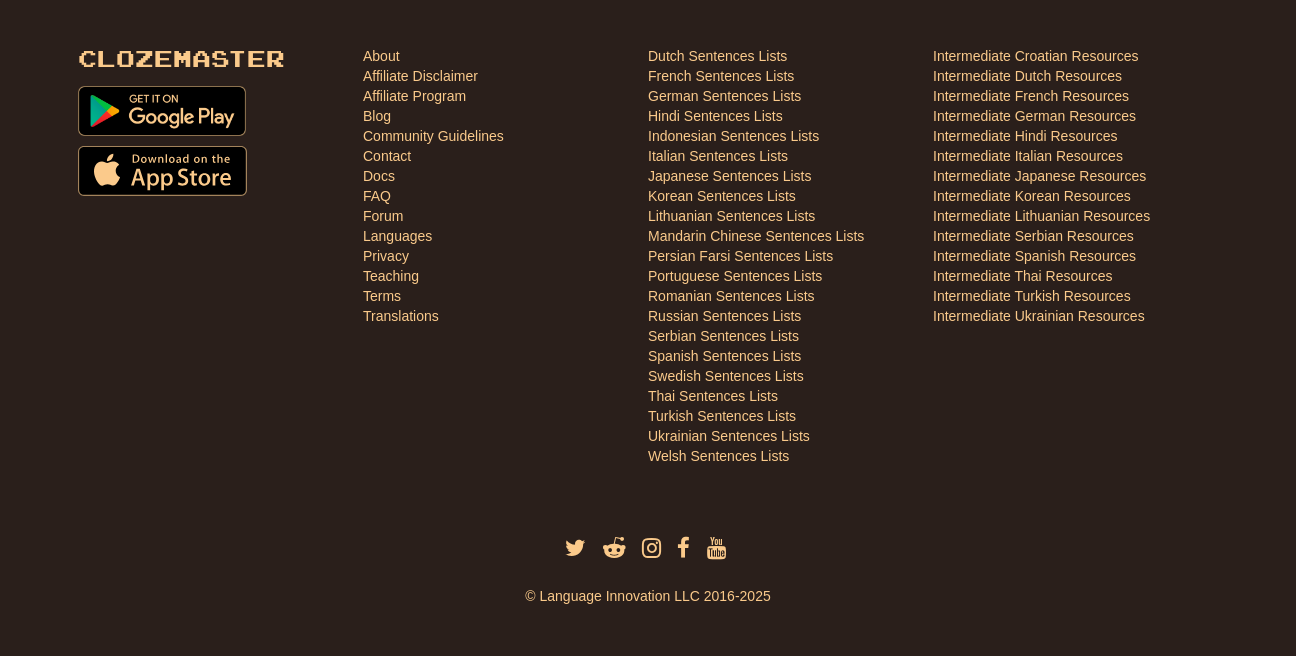 scroll, scrollTop: 710, scrollLeft: 0, axis: vertical 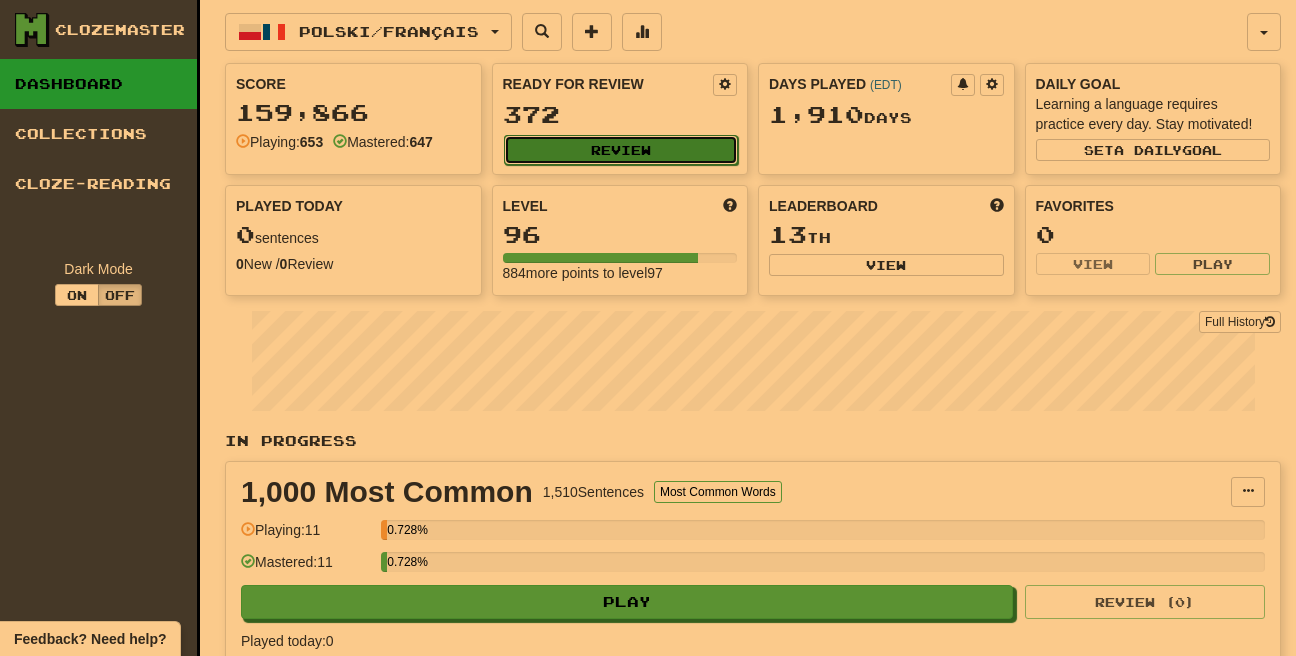 click on "Review" at bounding box center (621, 150) 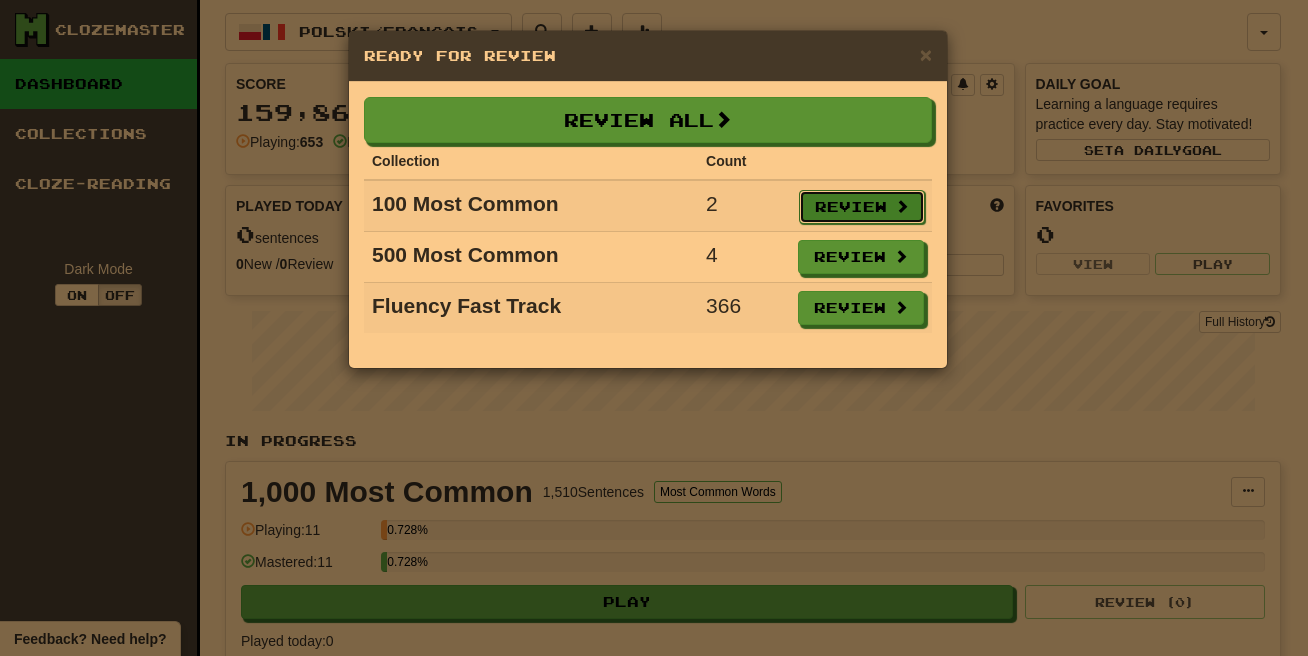 click on "Review" at bounding box center [862, 207] 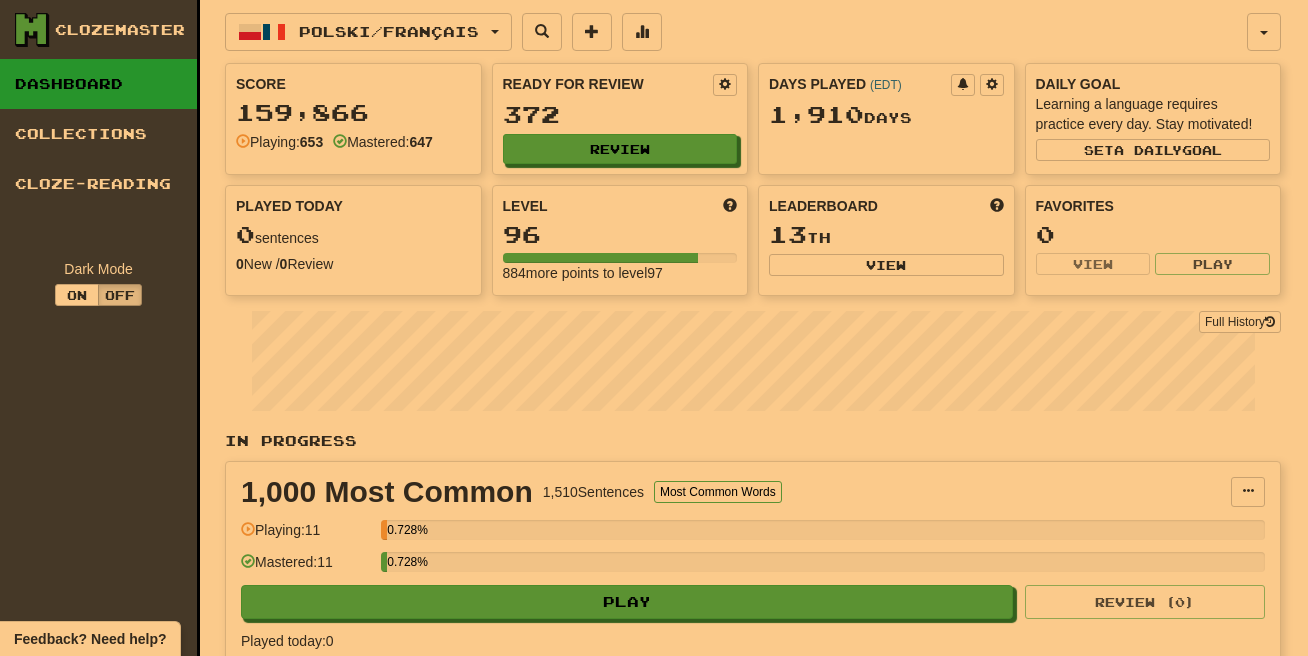 select on "**" 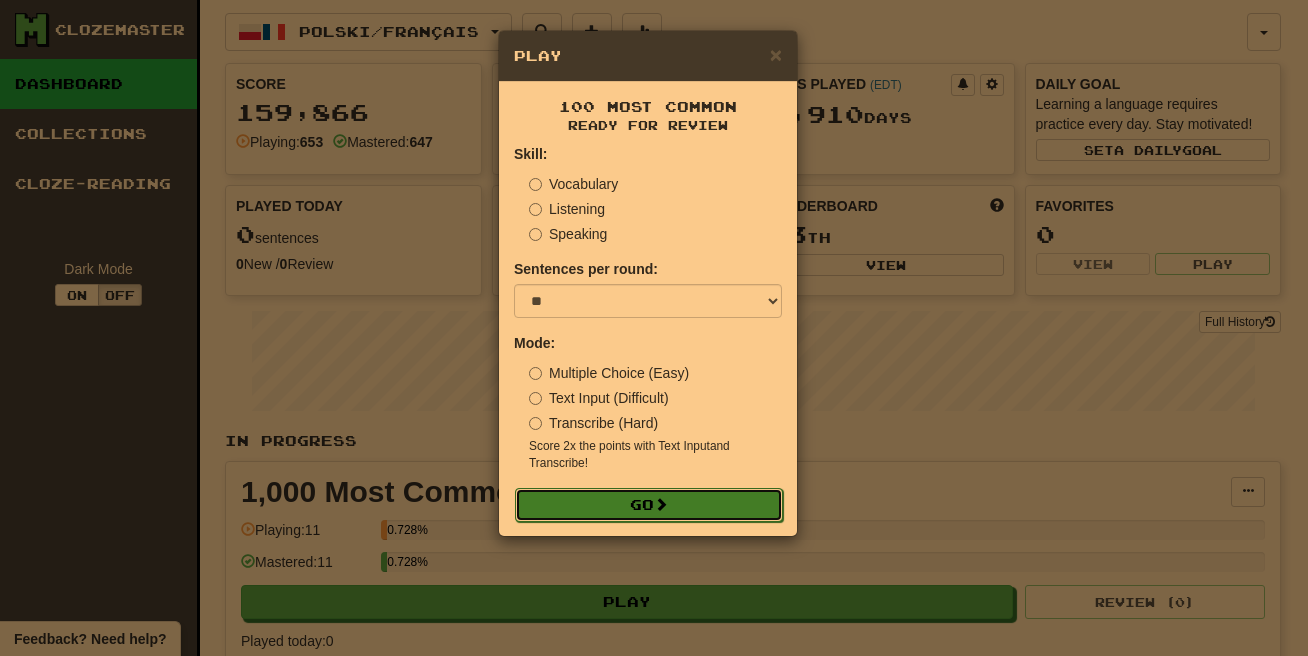 click on "Go" at bounding box center [649, 505] 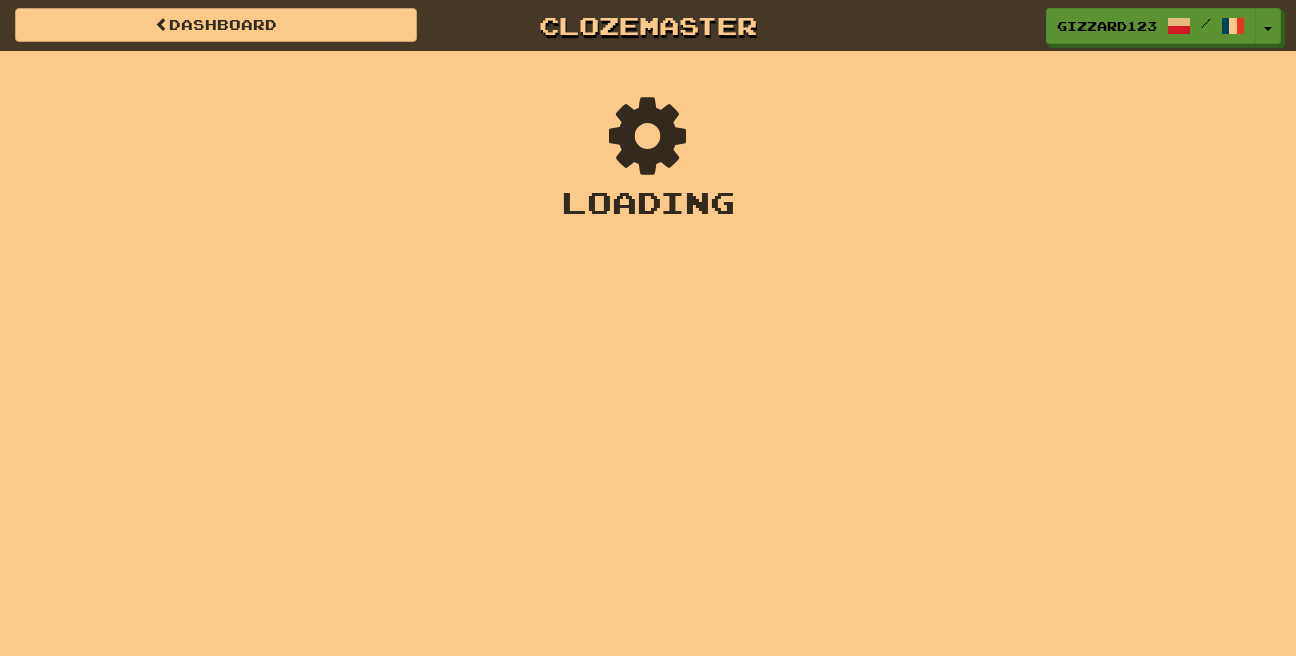 scroll, scrollTop: 0, scrollLeft: 0, axis: both 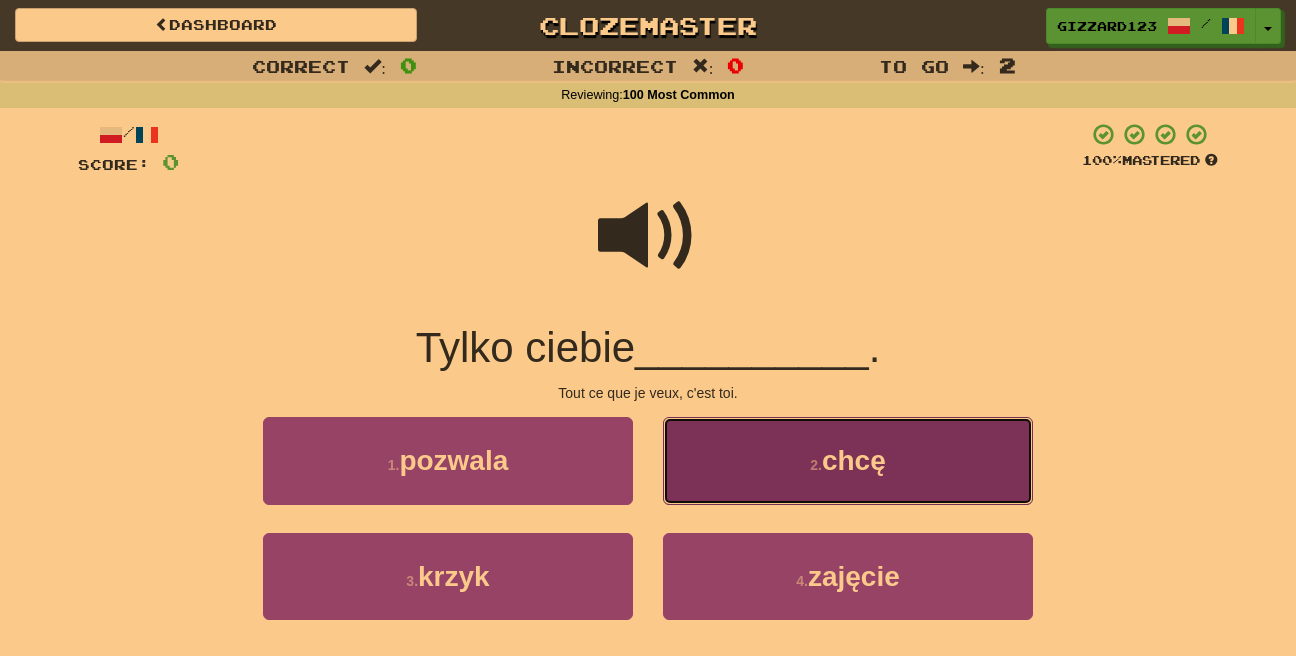 click on "2 .  chcę" at bounding box center [848, 460] 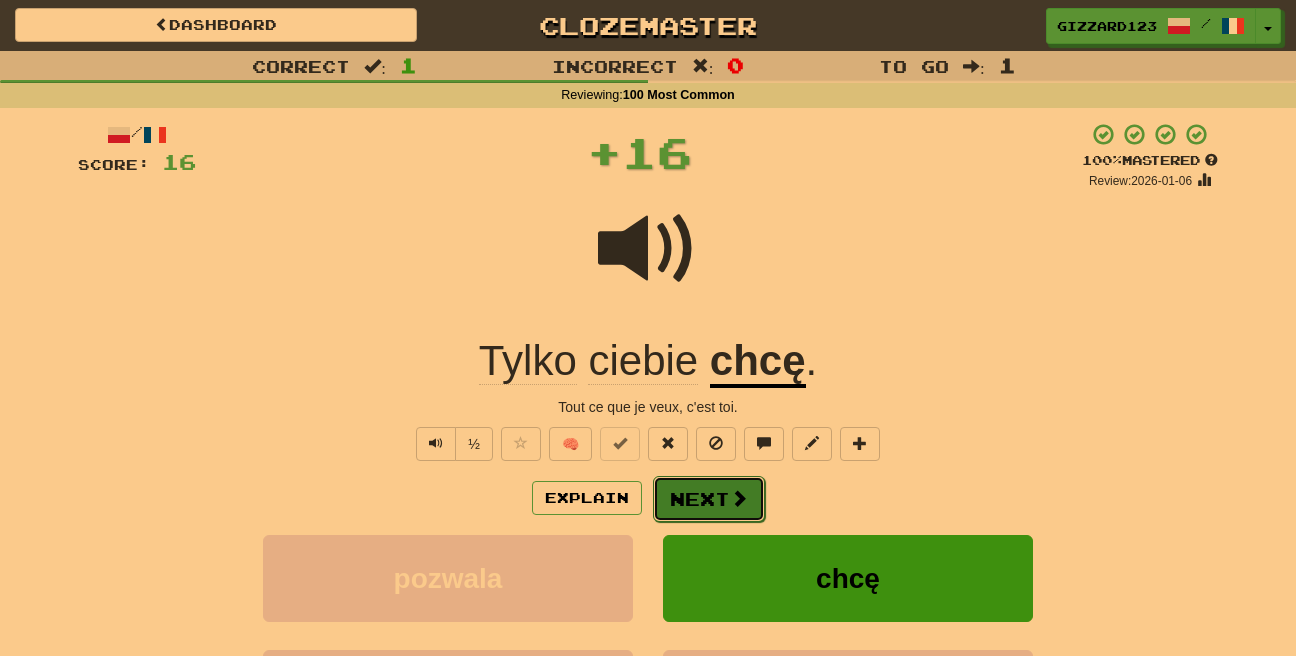 click on "Next" at bounding box center [709, 499] 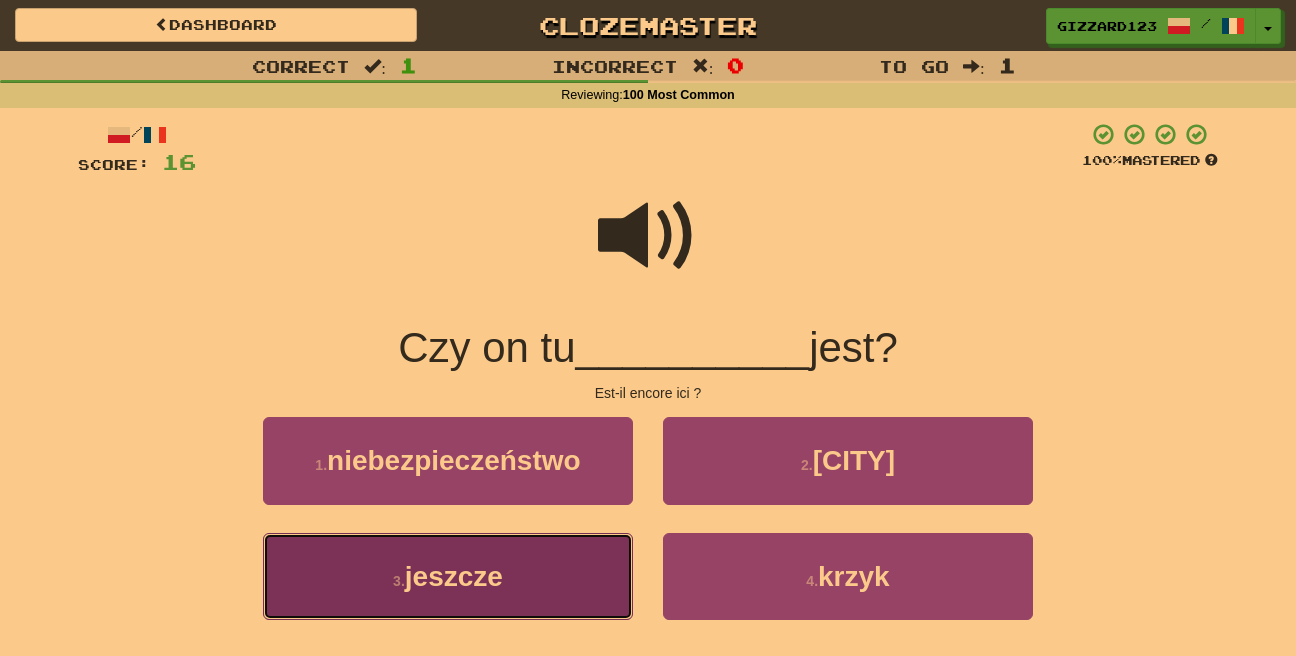 click on "3 .  jeszcze" at bounding box center (448, 576) 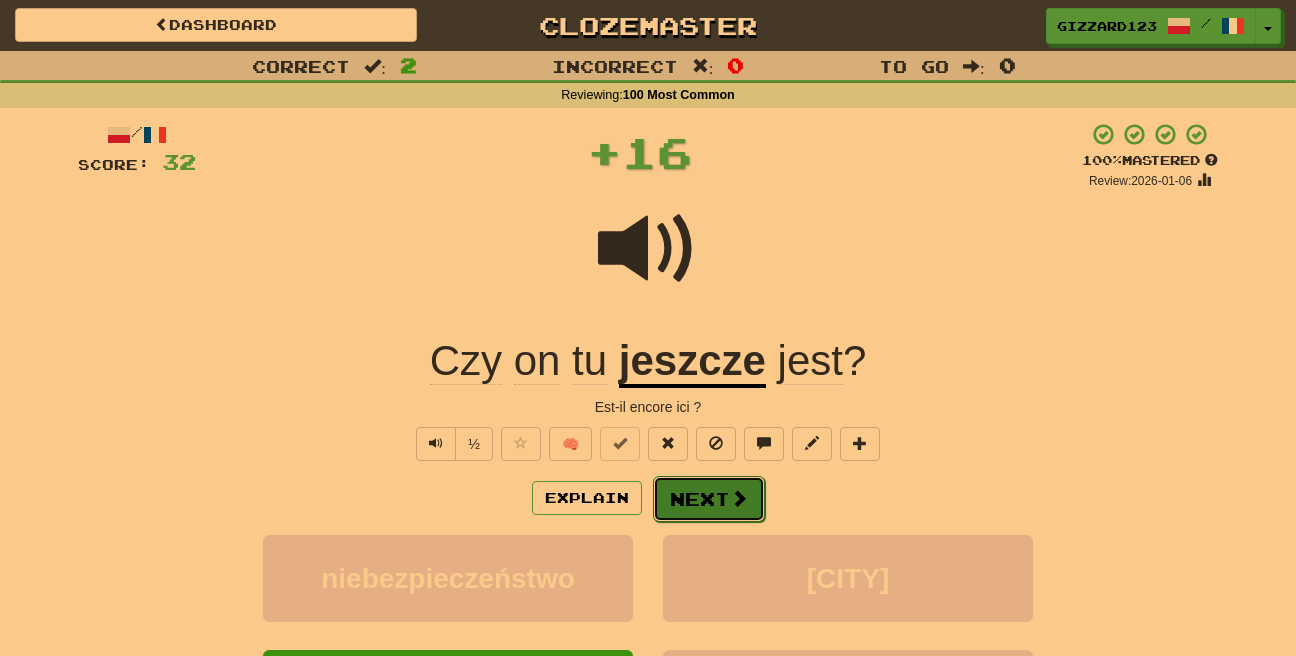 click on "Next" at bounding box center (709, 499) 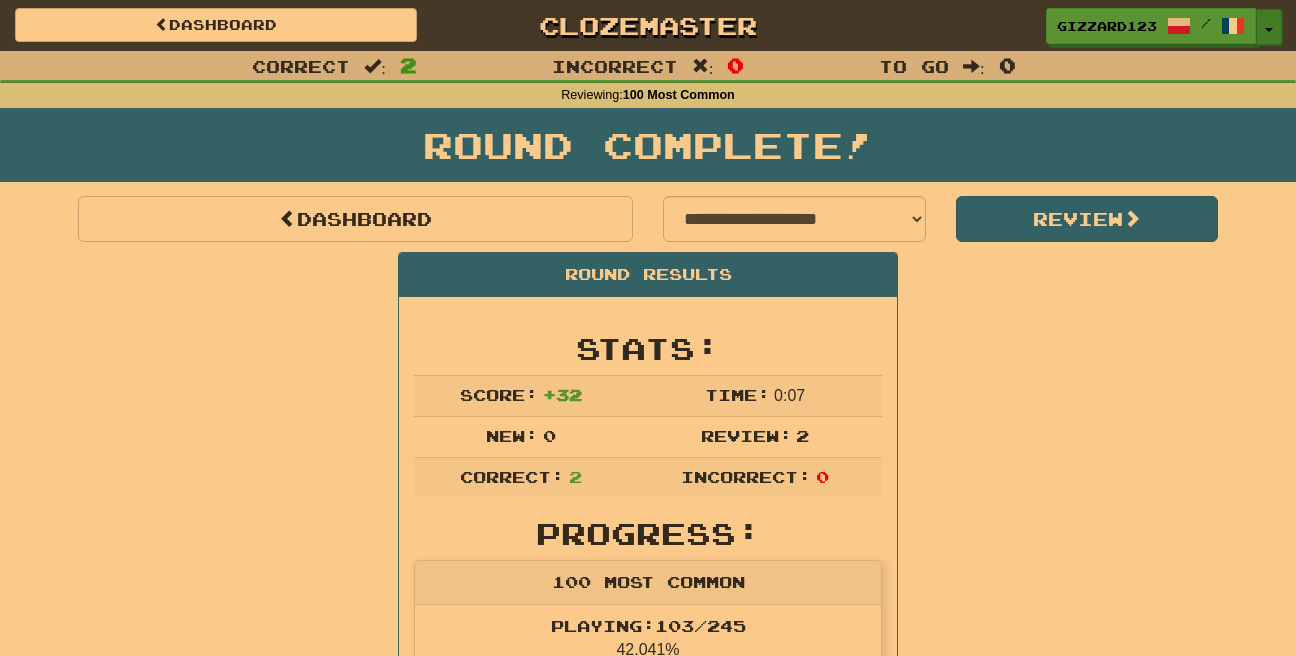 drag, startPoint x: 1268, startPoint y: 31, endPoint x: 1191, endPoint y: 298, distance: 277.88126 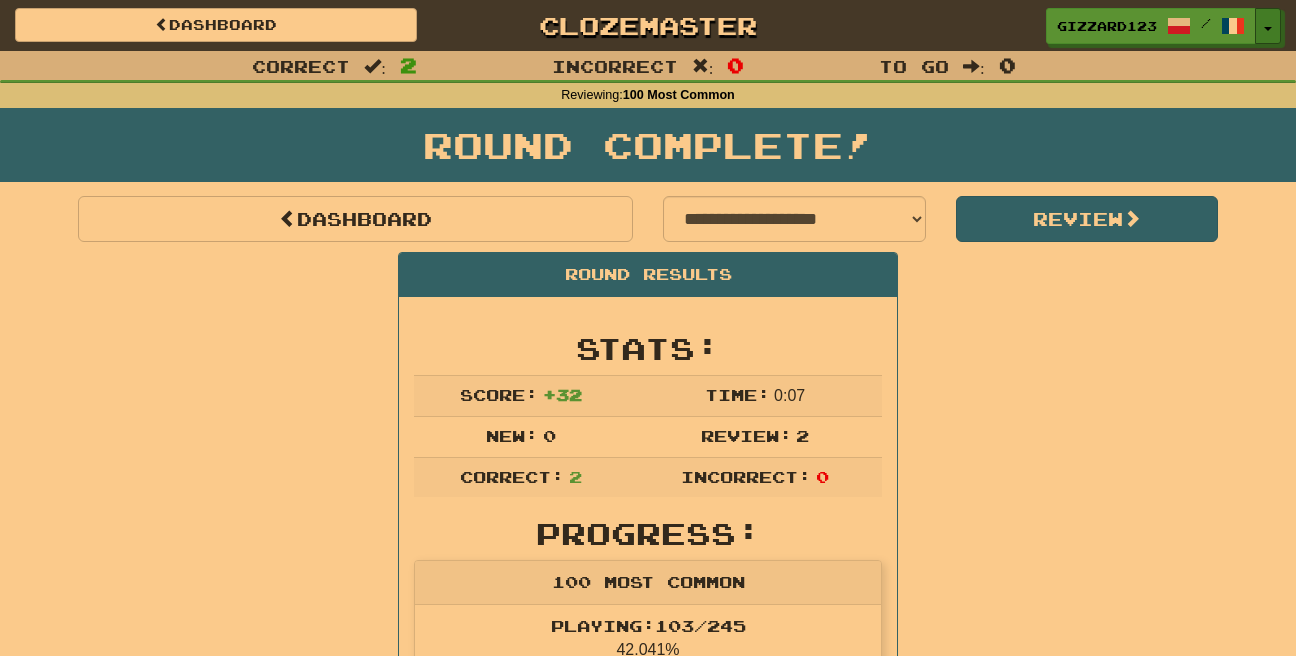 click on "Toggle Dropdown" at bounding box center [1268, 26] 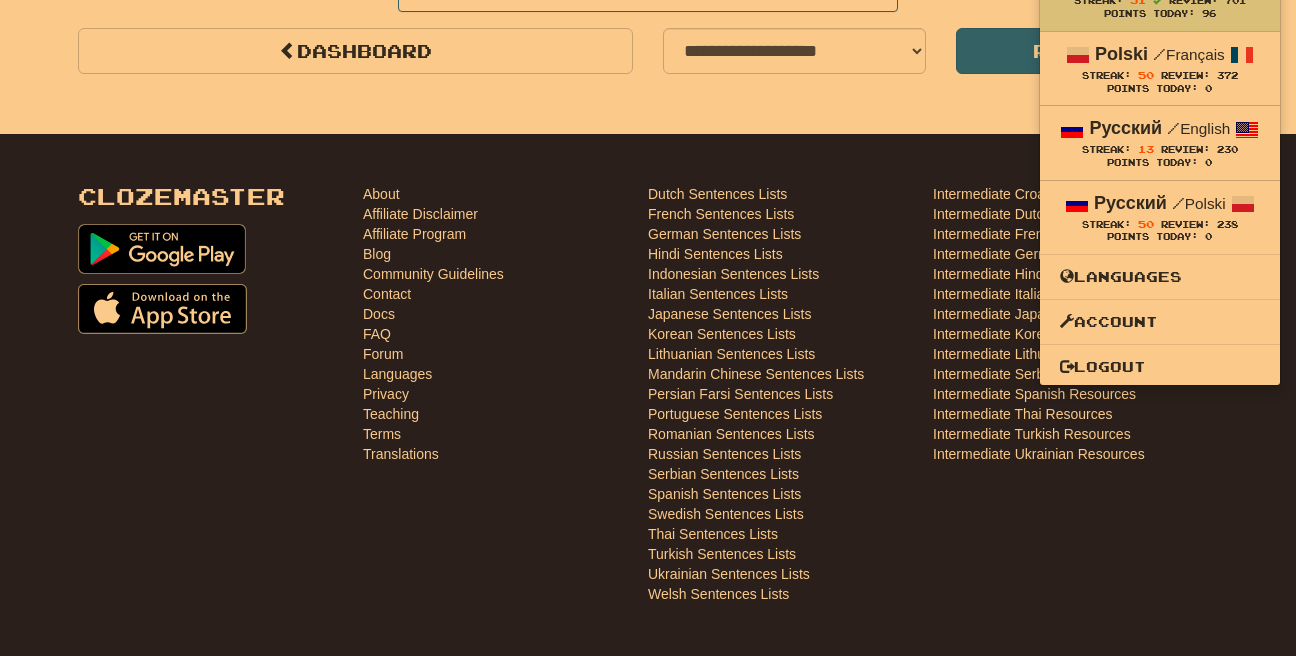 scroll, scrollTop: 1280, scrollLeft: 0, axis: vertical 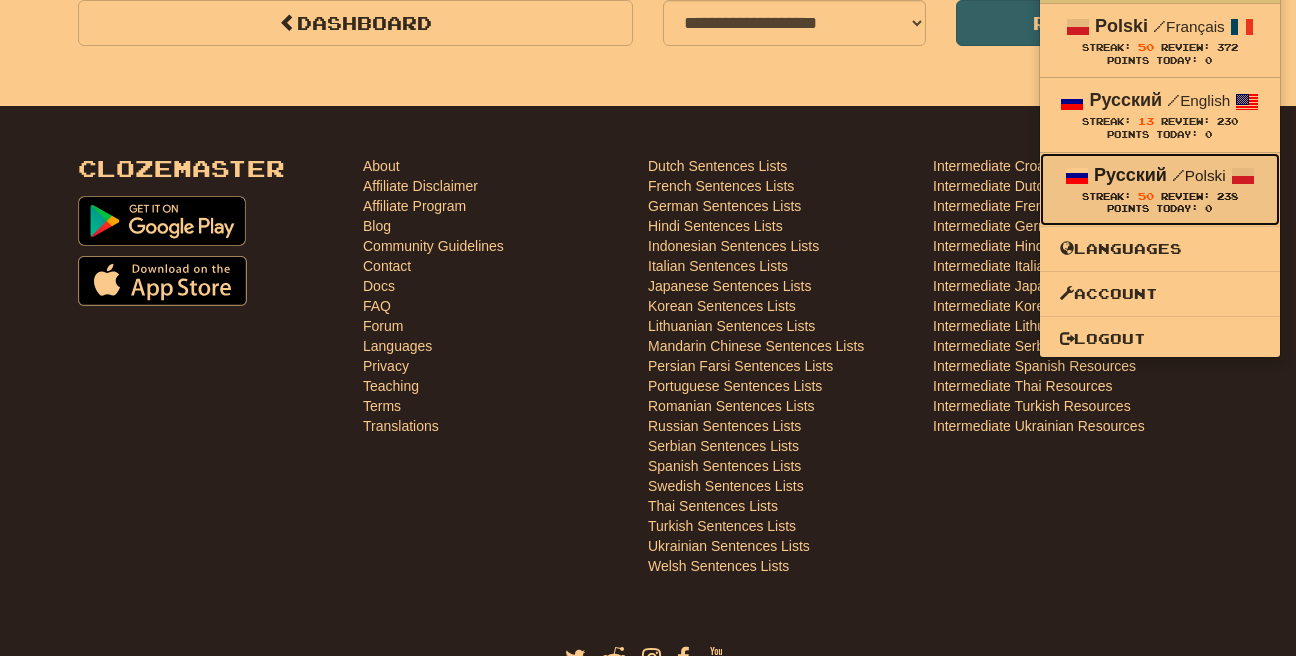 click on "Streak:" at bounding box center [1106, 196] 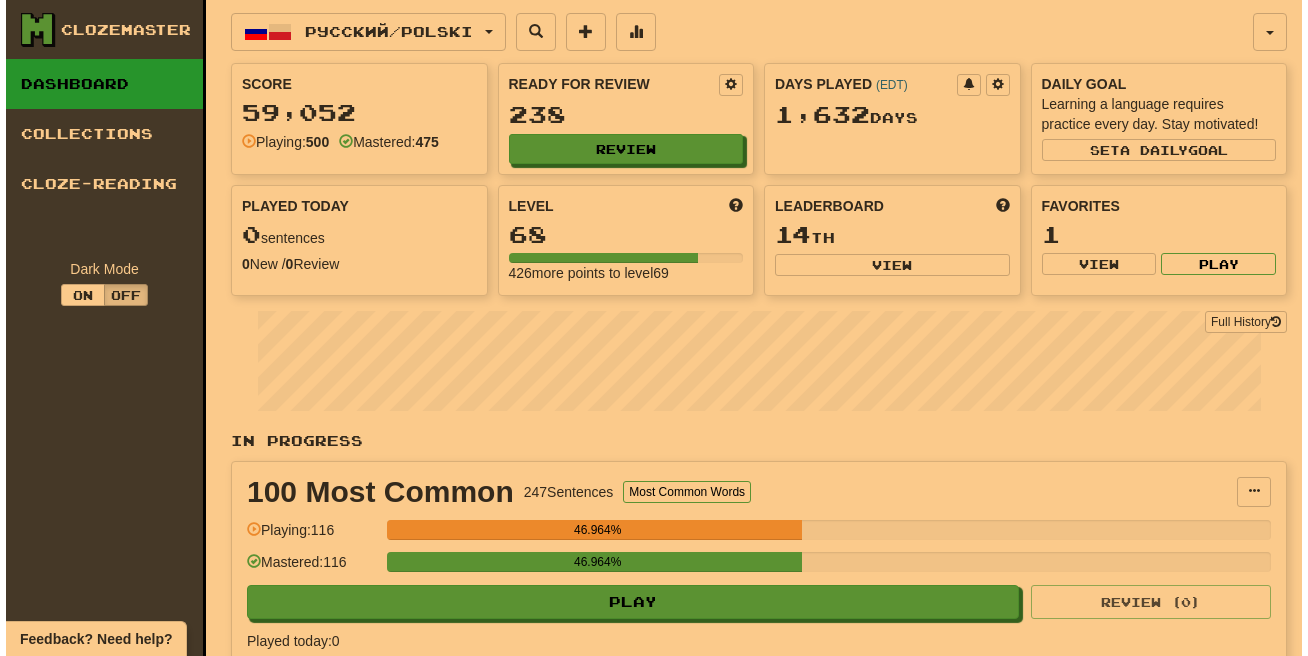 scroll, scrollTop: 0, scrollLeft: 0, axis: both 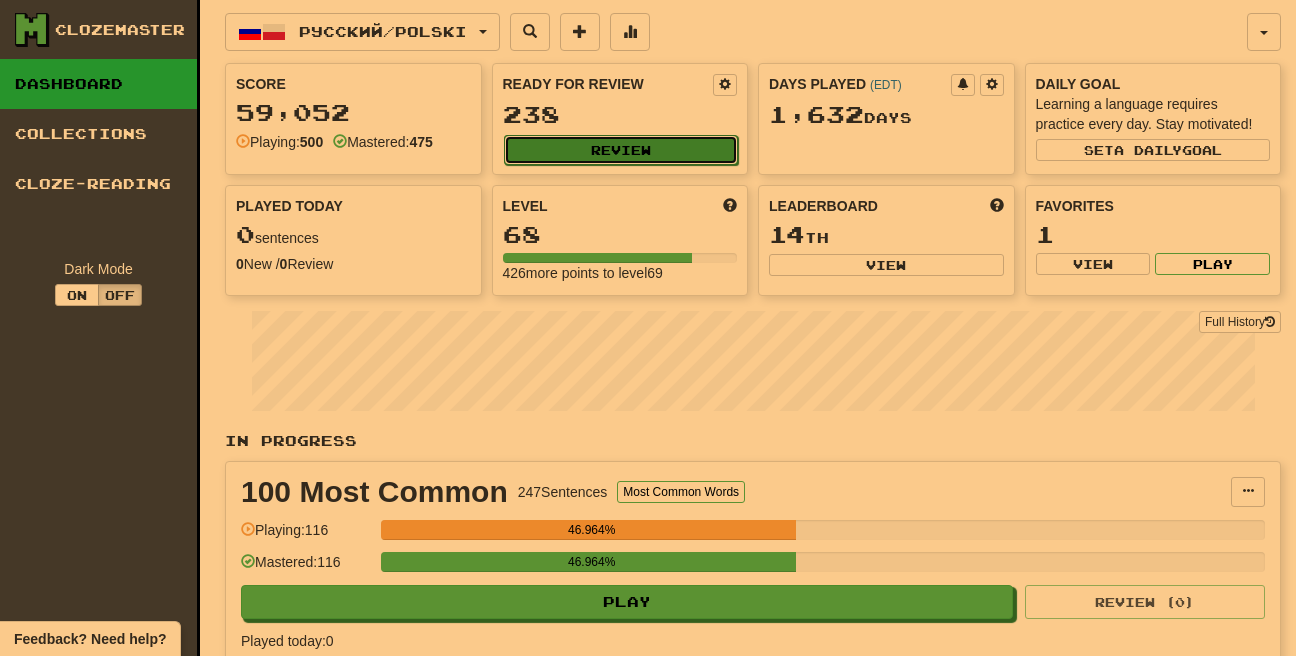 click on "Review" at bounding box center (621, 150) 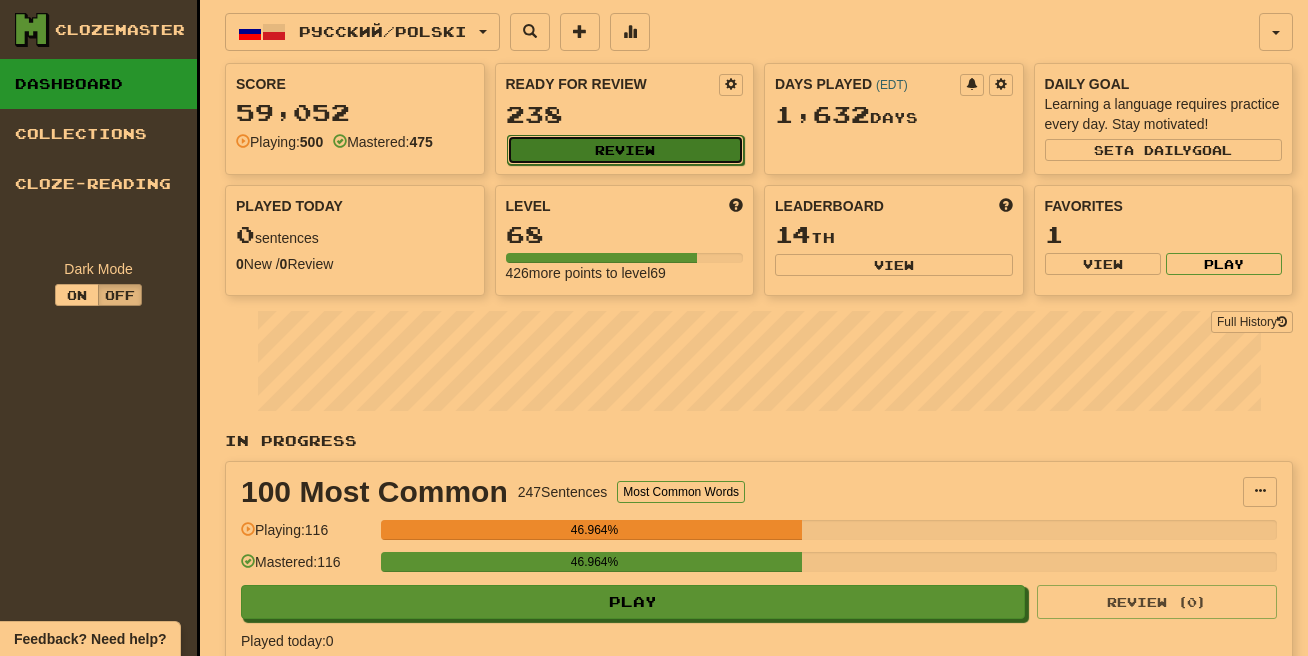 select on "**" 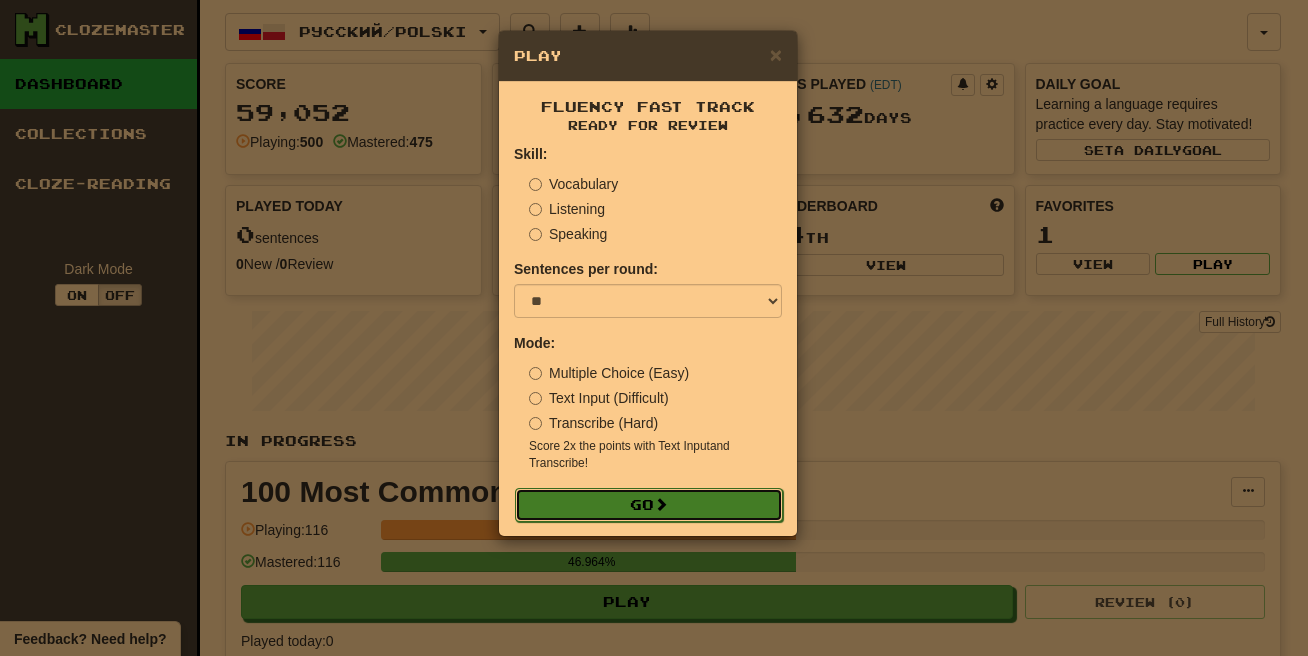 click on "Go" at bounding box center (649, 505) 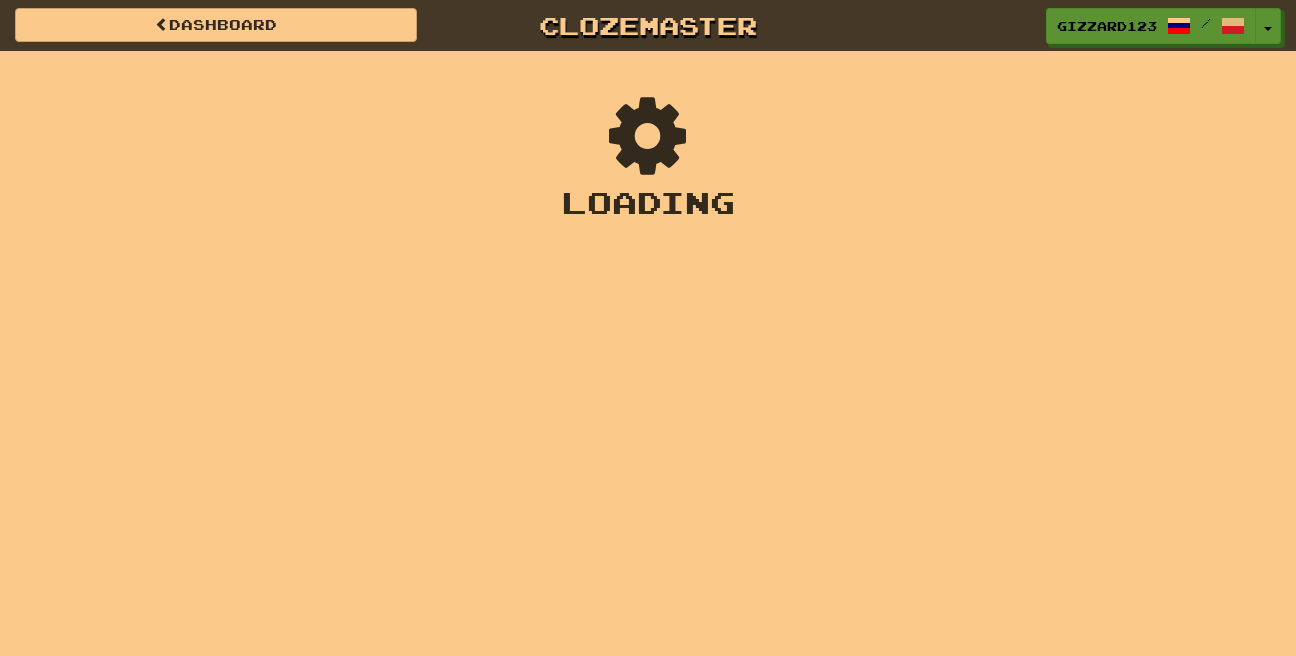 scroll, scrollTop: 0, scrollLeft: 0, axis: both 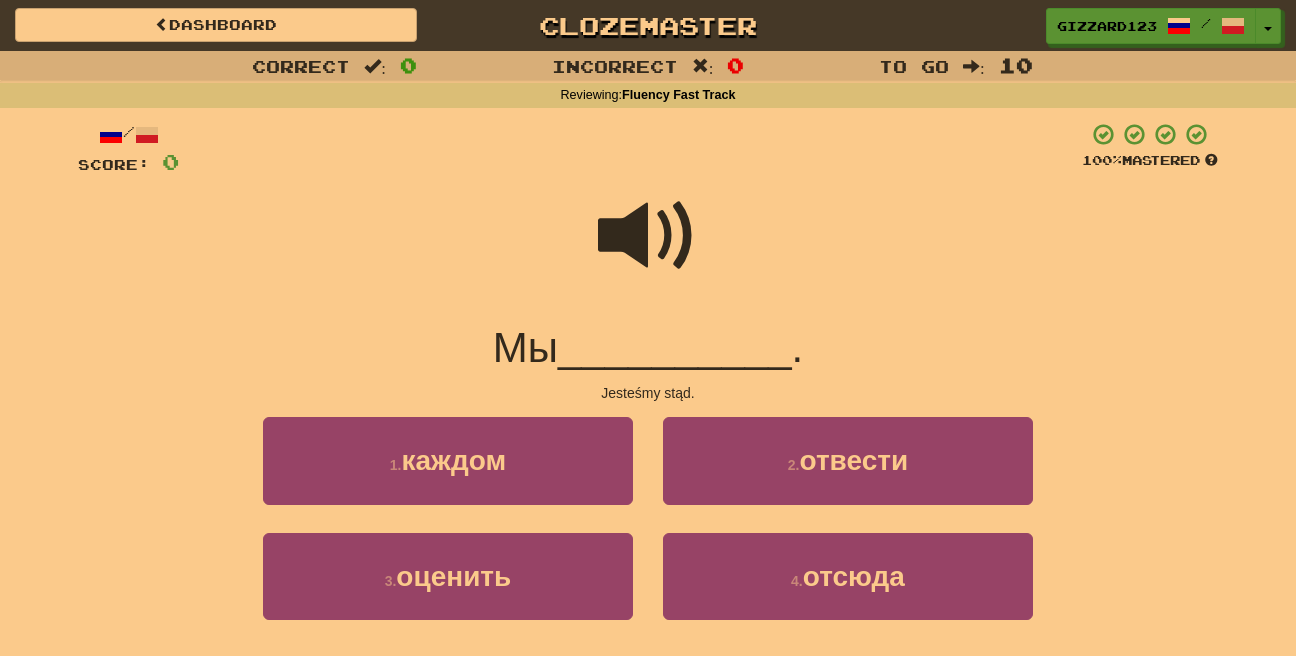 click at bounding box center (648, 236) 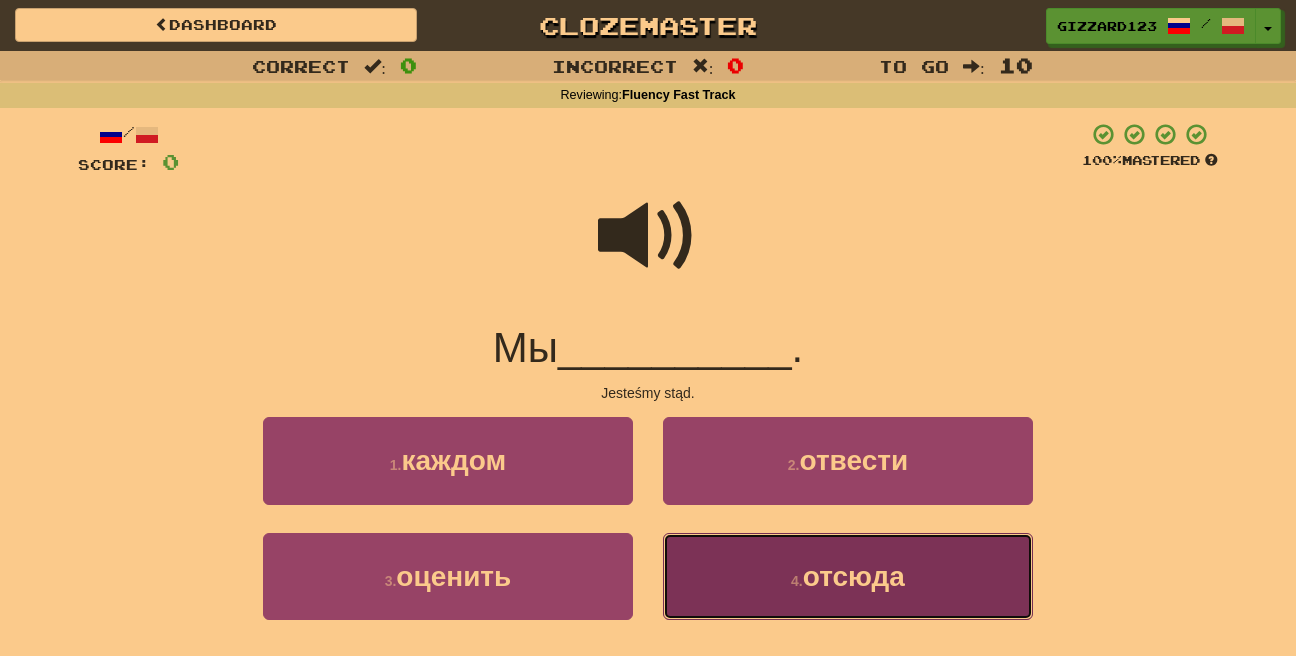 click on "отсюда" at bounding box center (854, 576) 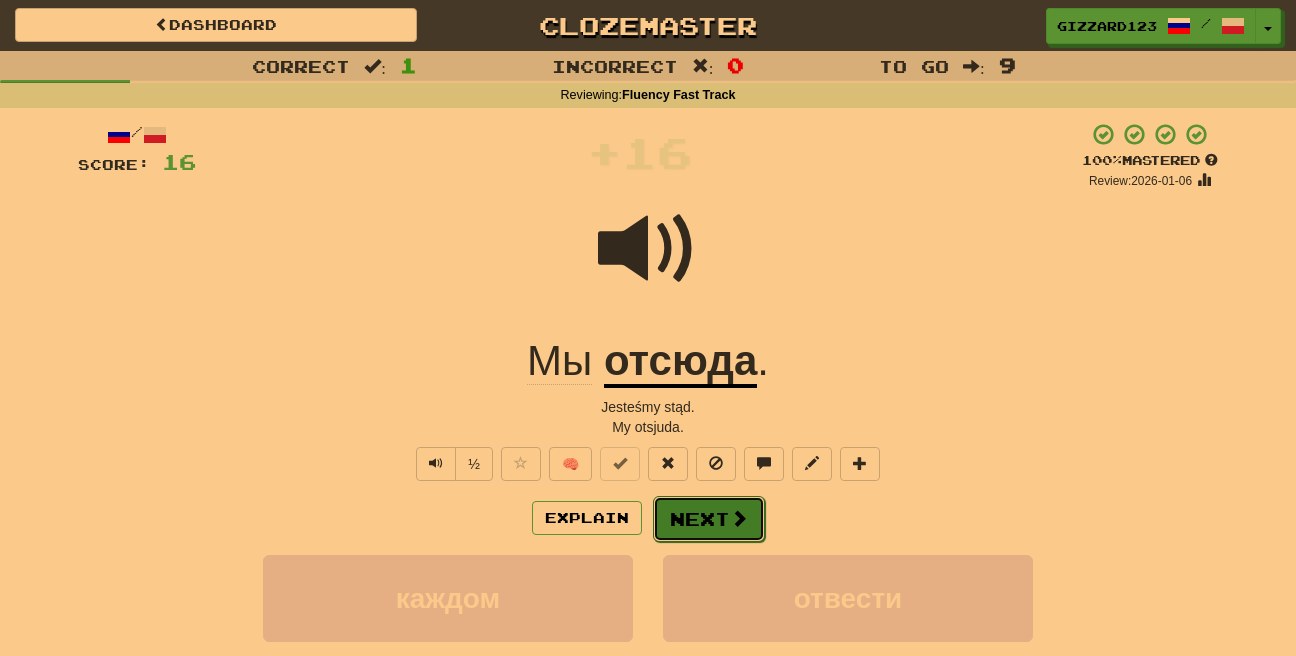 click on "Next" at bounding box center (709, 519) 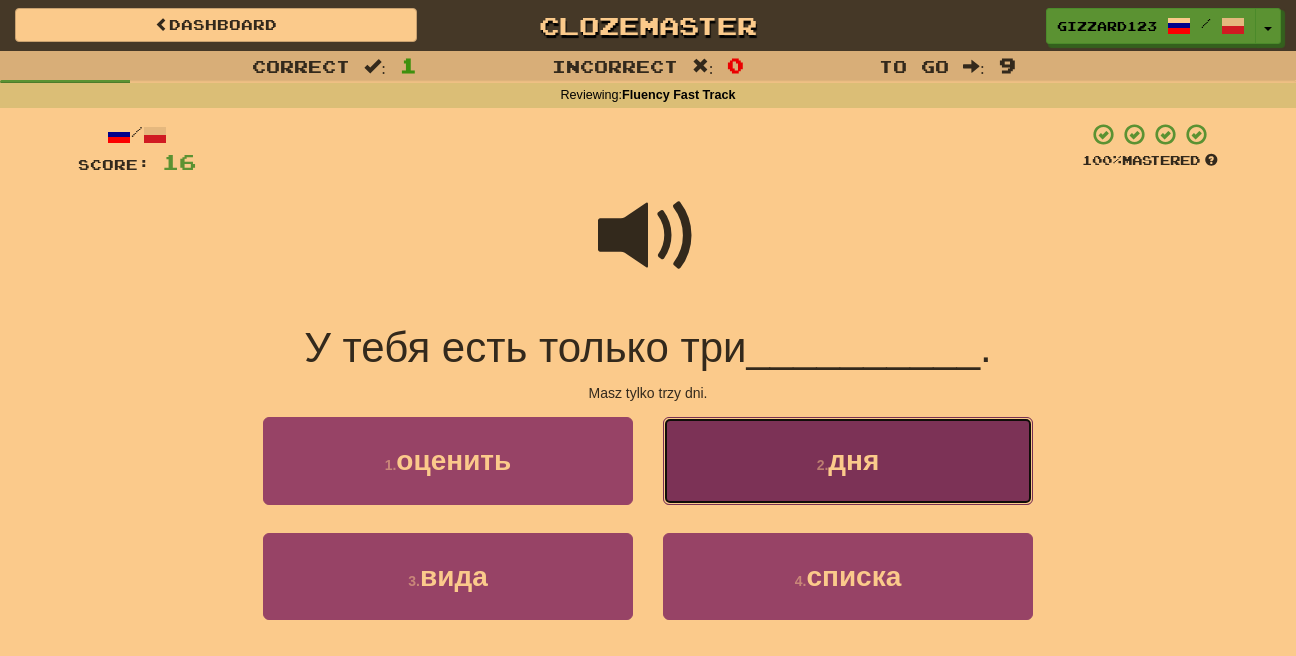 click on "2 .  дня" at bounding box center (848, 460) 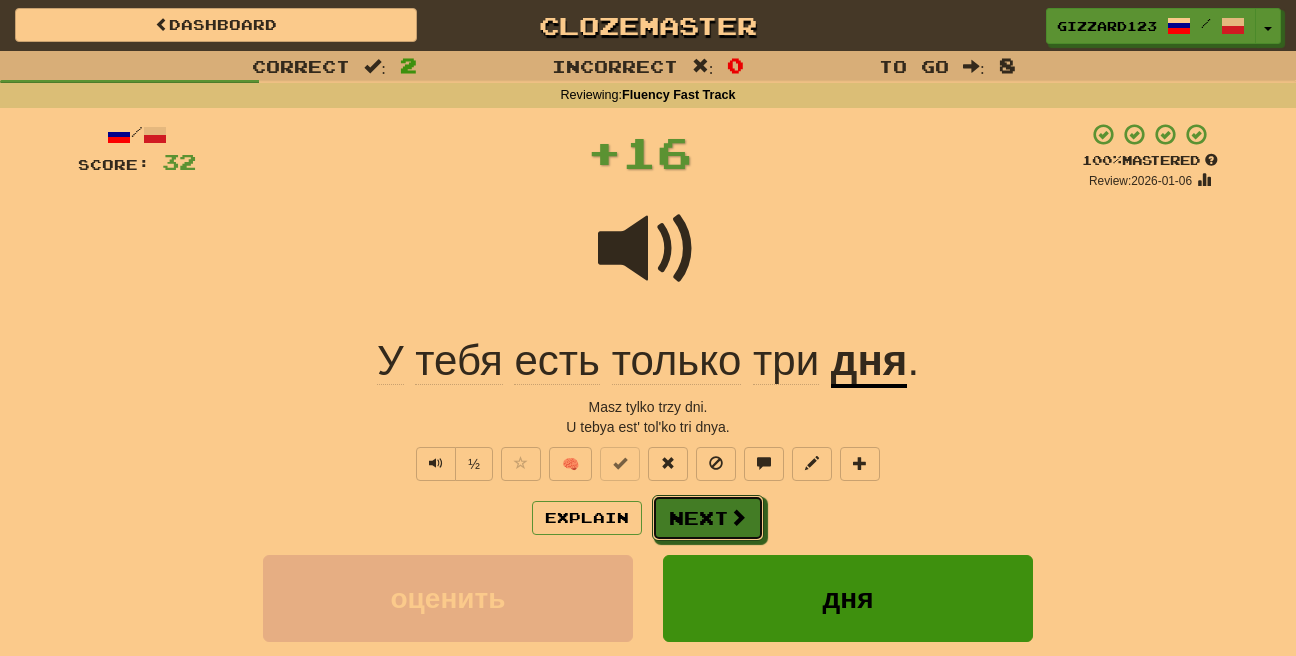 click at bounding box center [738, 517] 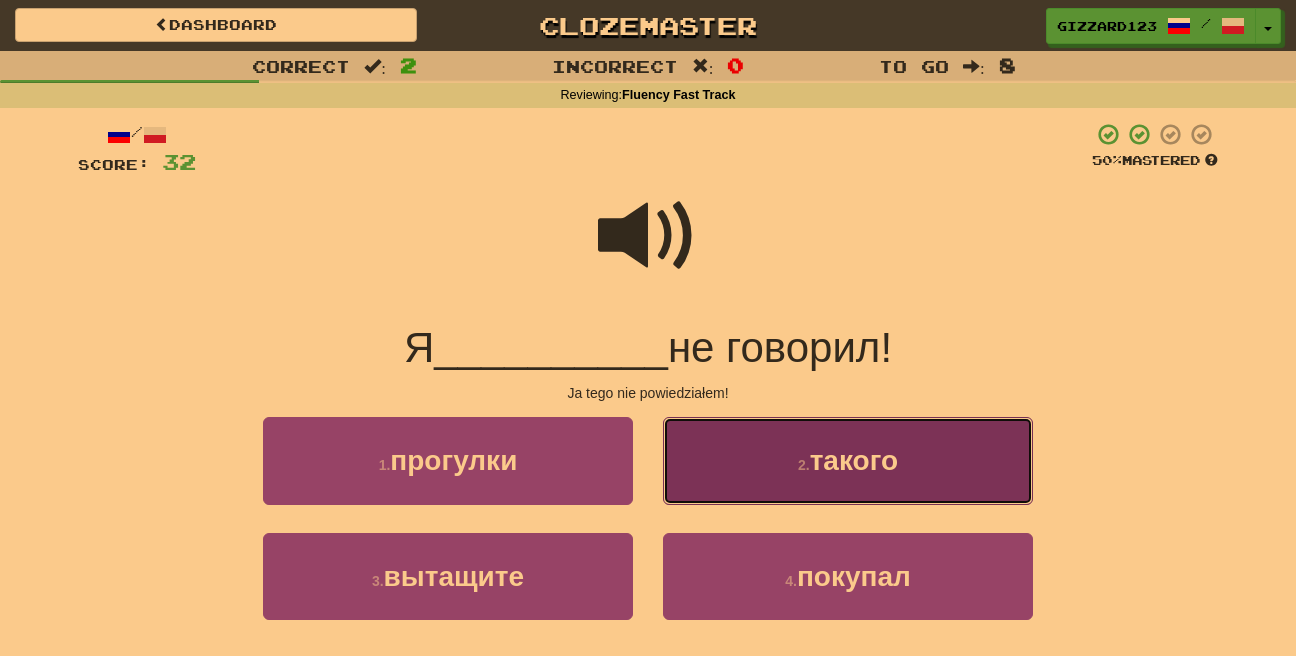 click on "2 .  такого" at bounding box center [848, 460] 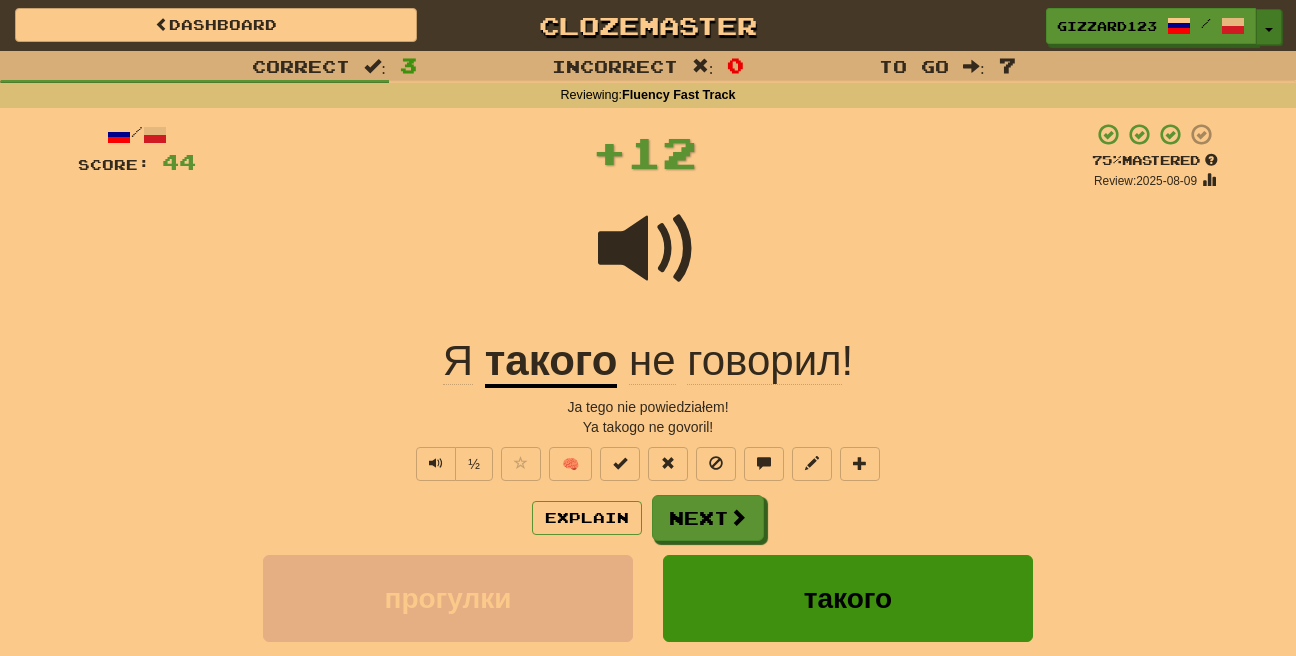 click on "Toggle Dropdown" at bounding box center (1269, 27) 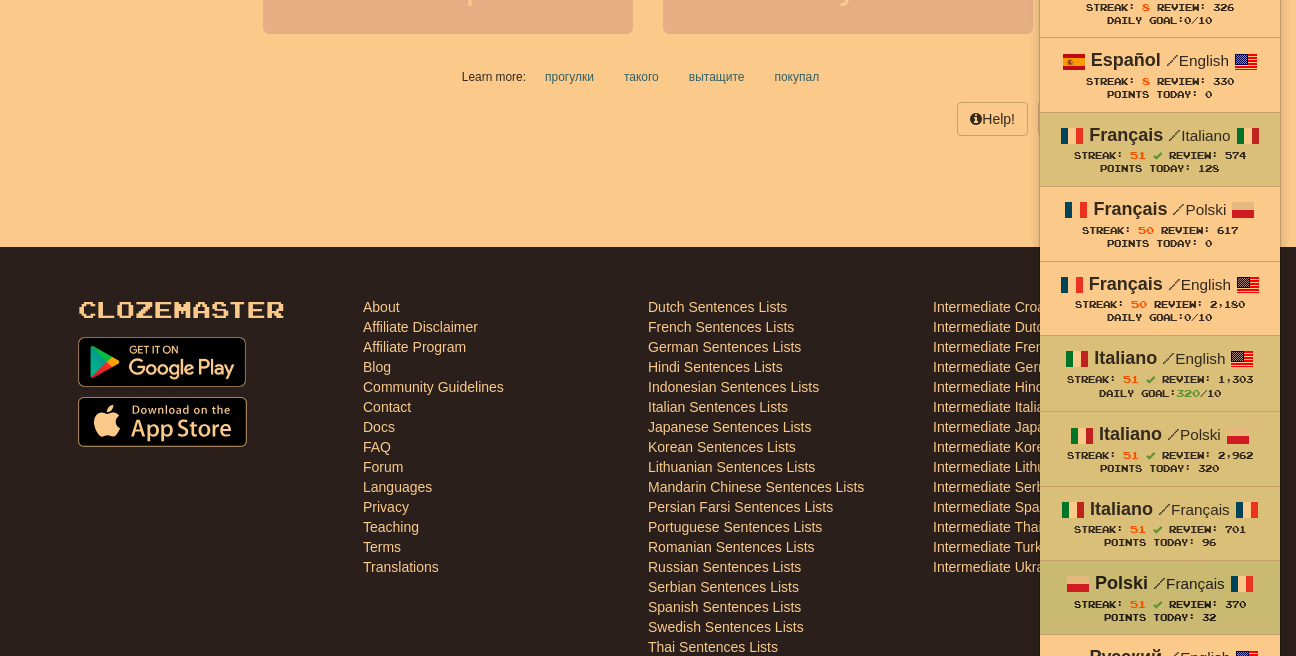 scroll, scrollTop: 960, scrollLeft: 0, axis: vertical 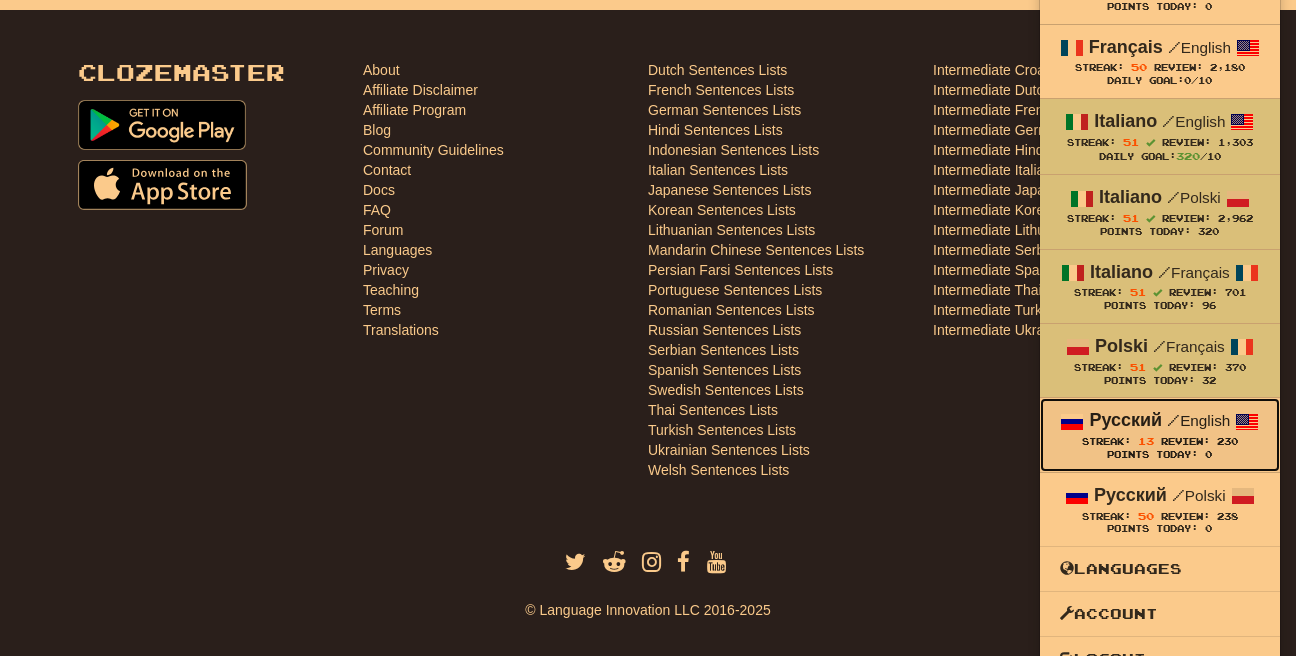 click on "Streak:
13" at bounding box center (1121, 441) 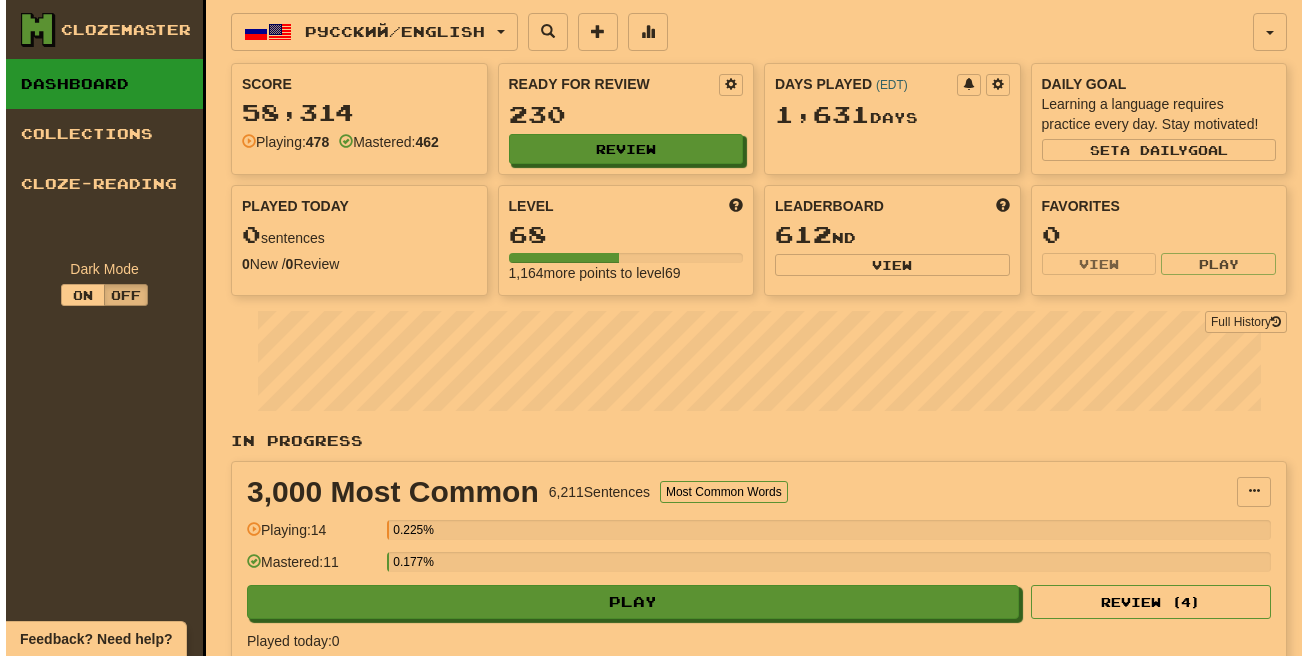 scroll, scrollTop: 0, scrollLeft: 0, axis: both 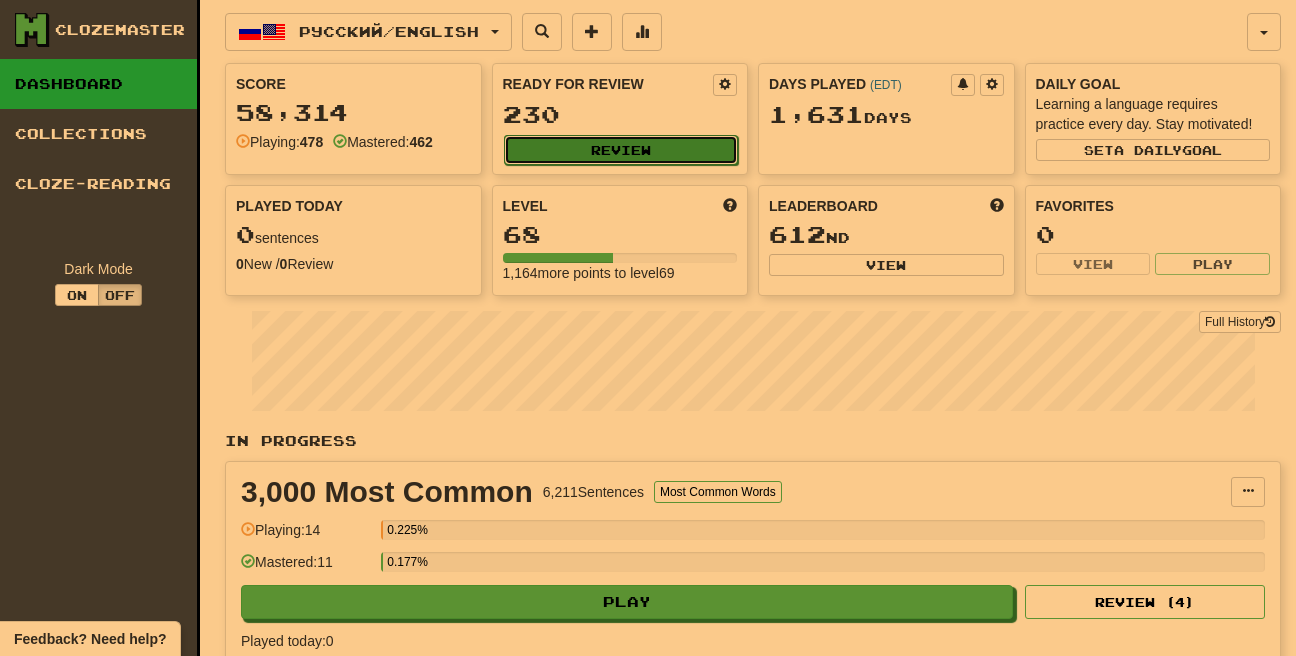 click on "Review" at bounding box center [621, 150] 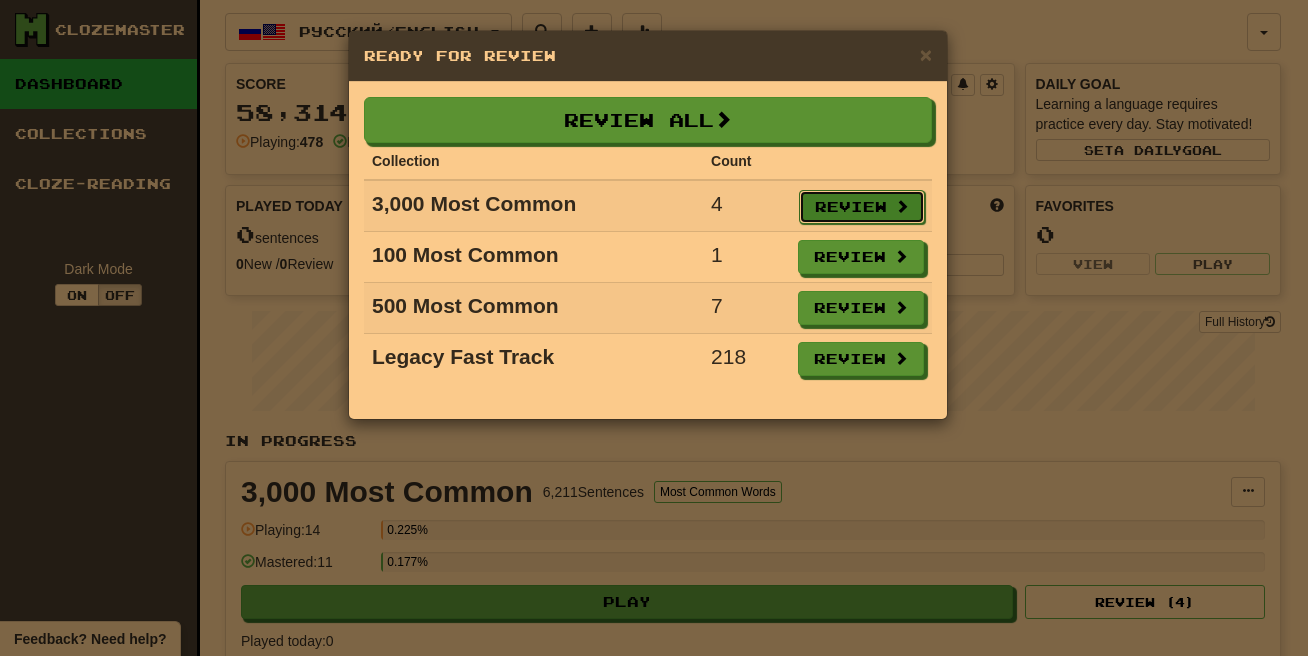 click on "Review" at bounding box center [862, 207] 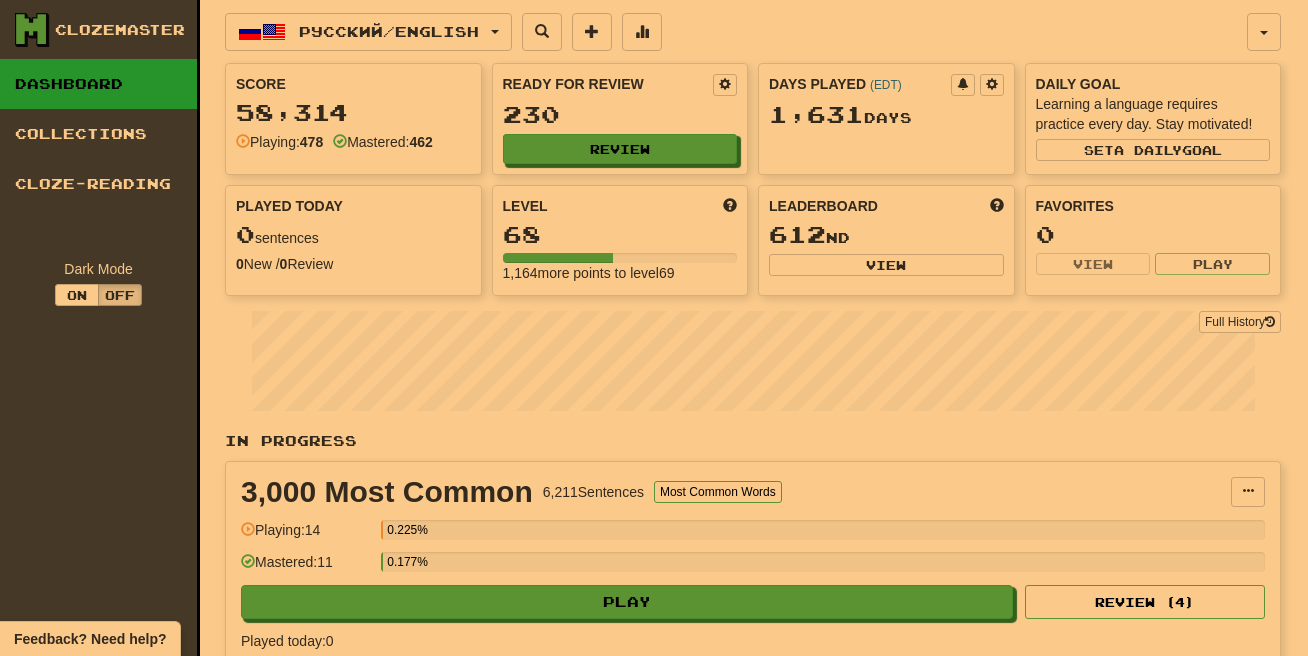 select on "**" 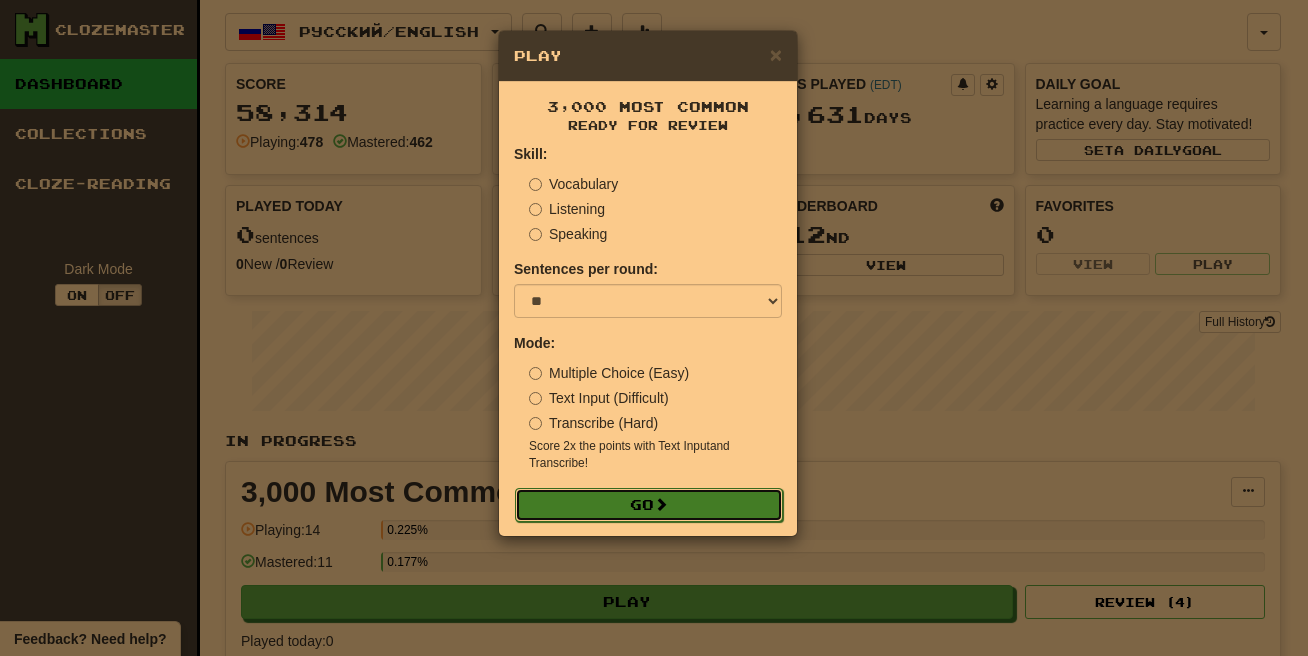 click on "Go" at bounding box center [649, 505] 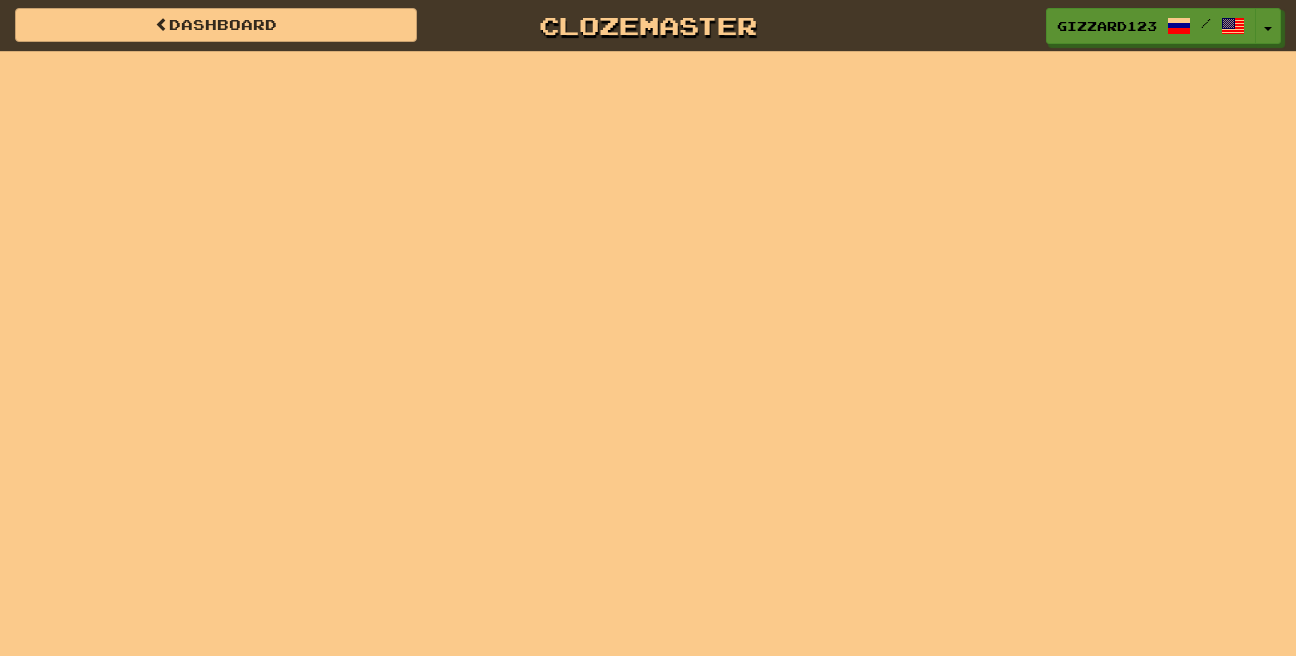 scroll, scrollTop: 0, scrollLeft: 0, axis: both 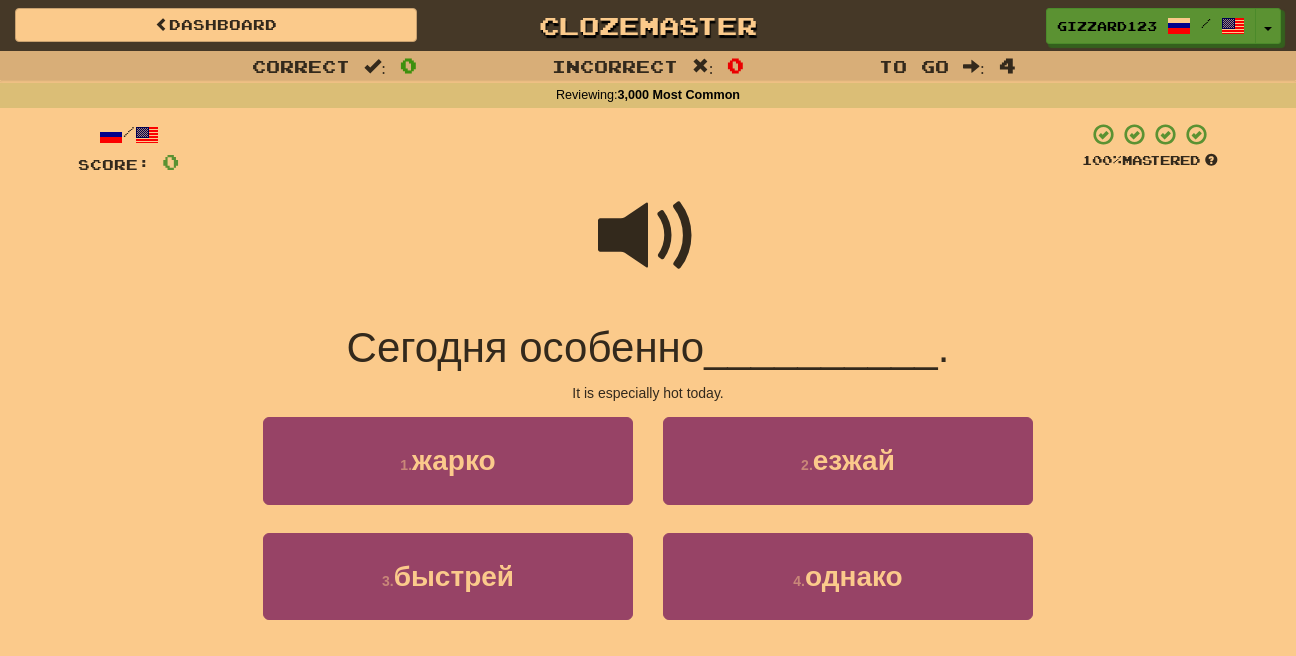 click at bounding box center (648, 236) 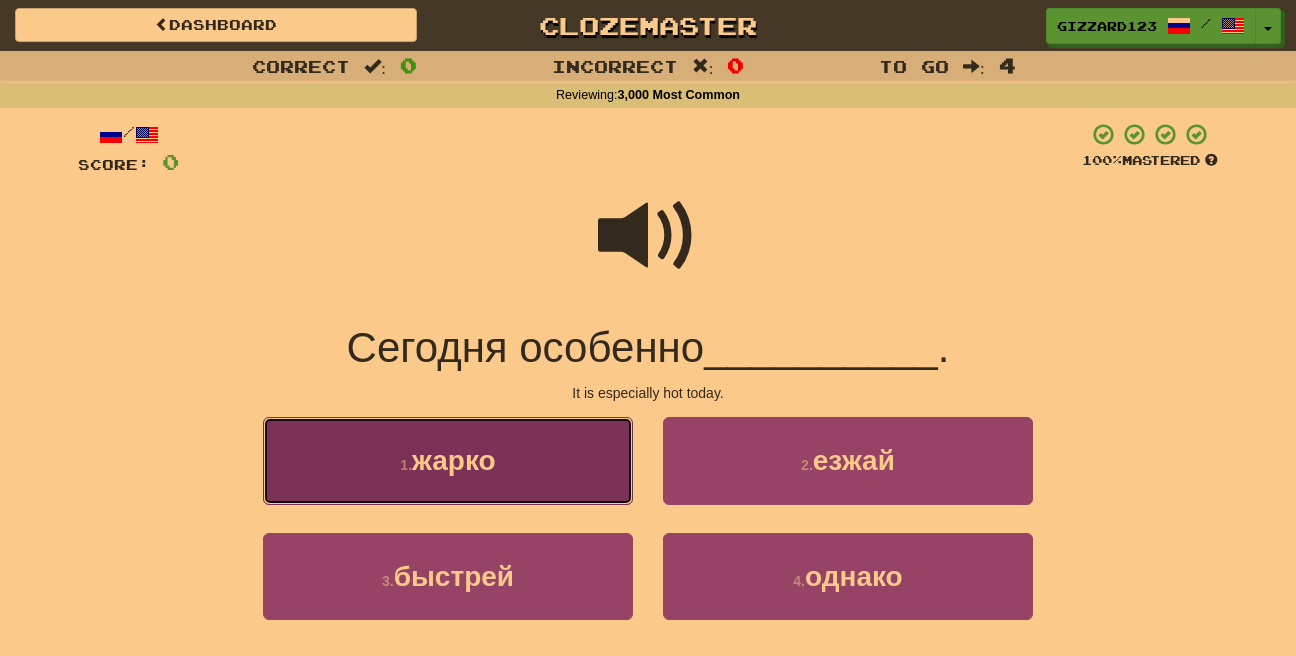click on "жарко" at bounding box center [454, 460] 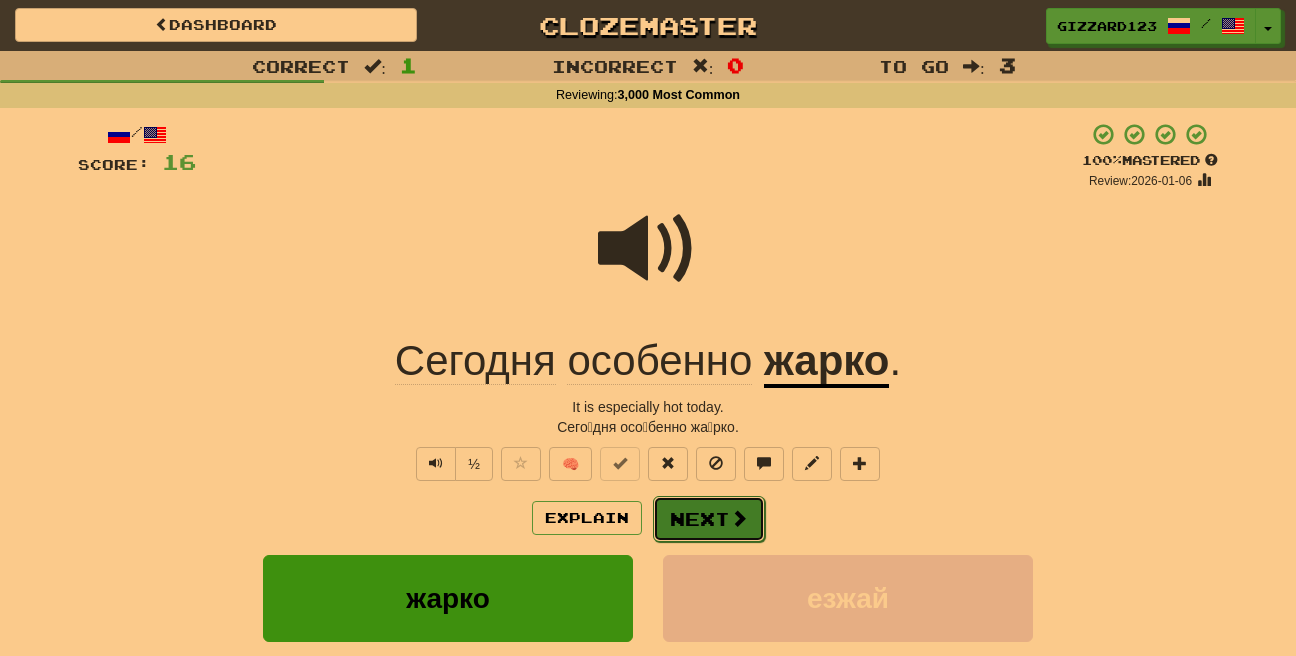 click on "Next" at bounding box center (709, 519) 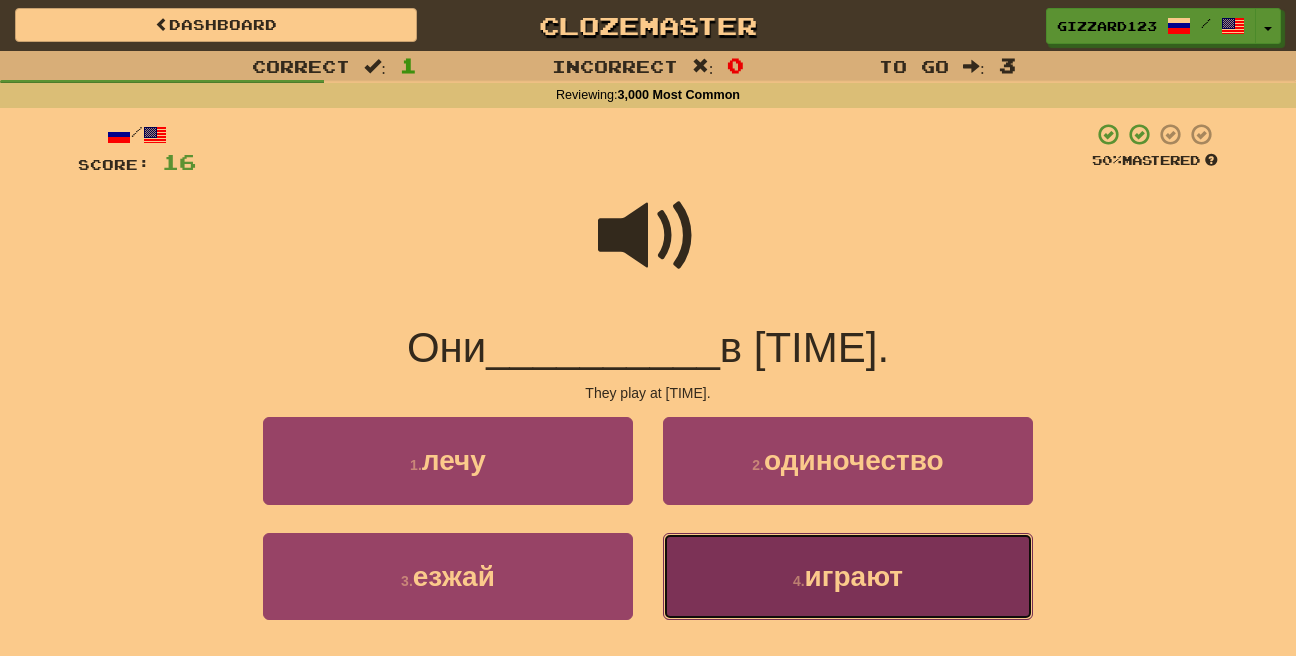click on "4 .  играют" at bounding box center (848, 576) 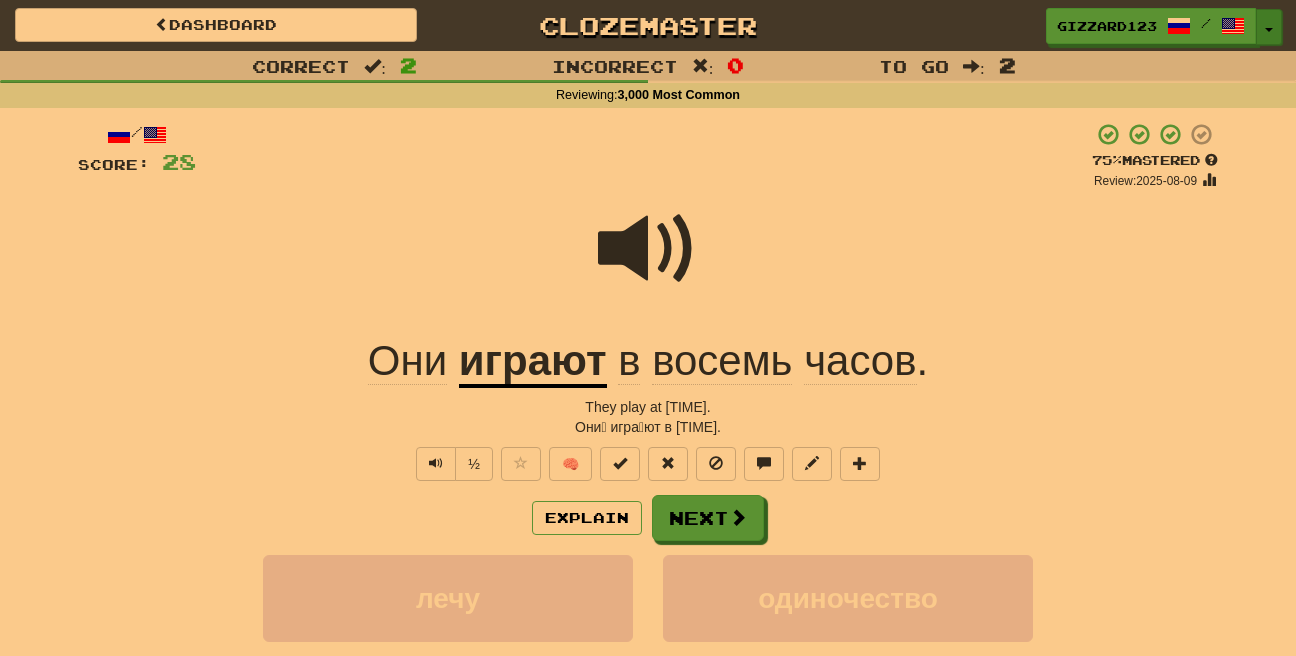 click on "Toggle Dropdown" at bounding box center (1269, 27) 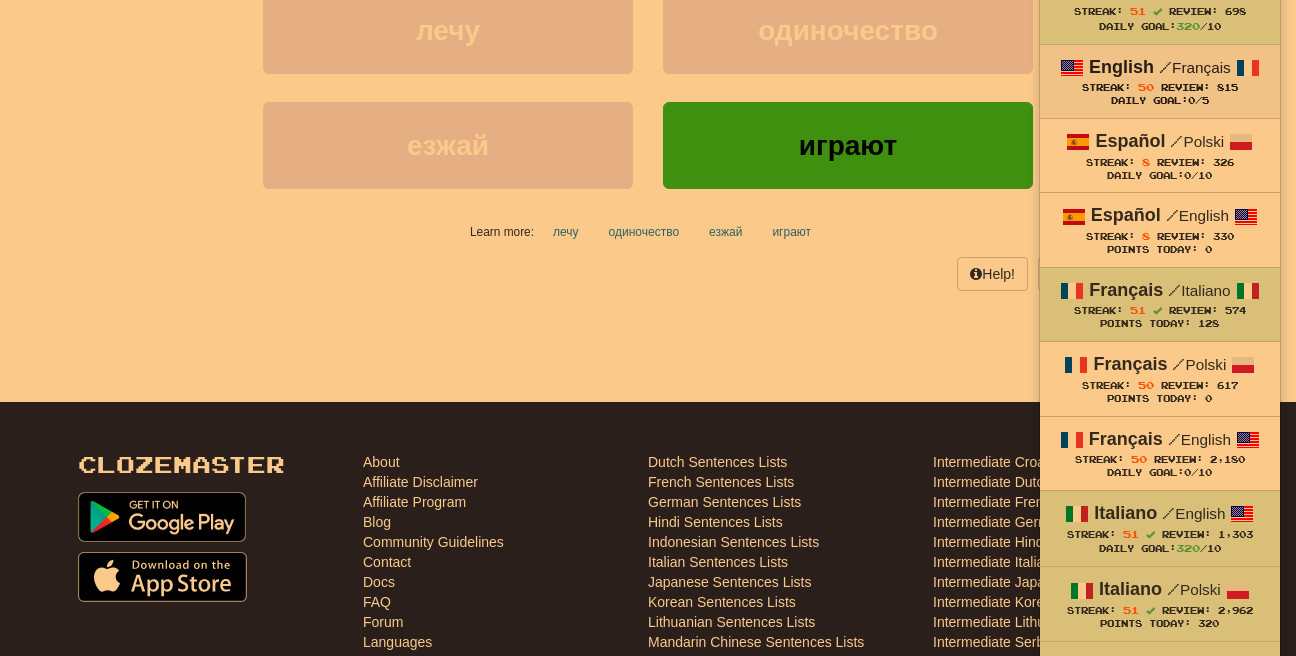 scroll, scrollTop: 544, scrollLeft: 0, axis: vertical 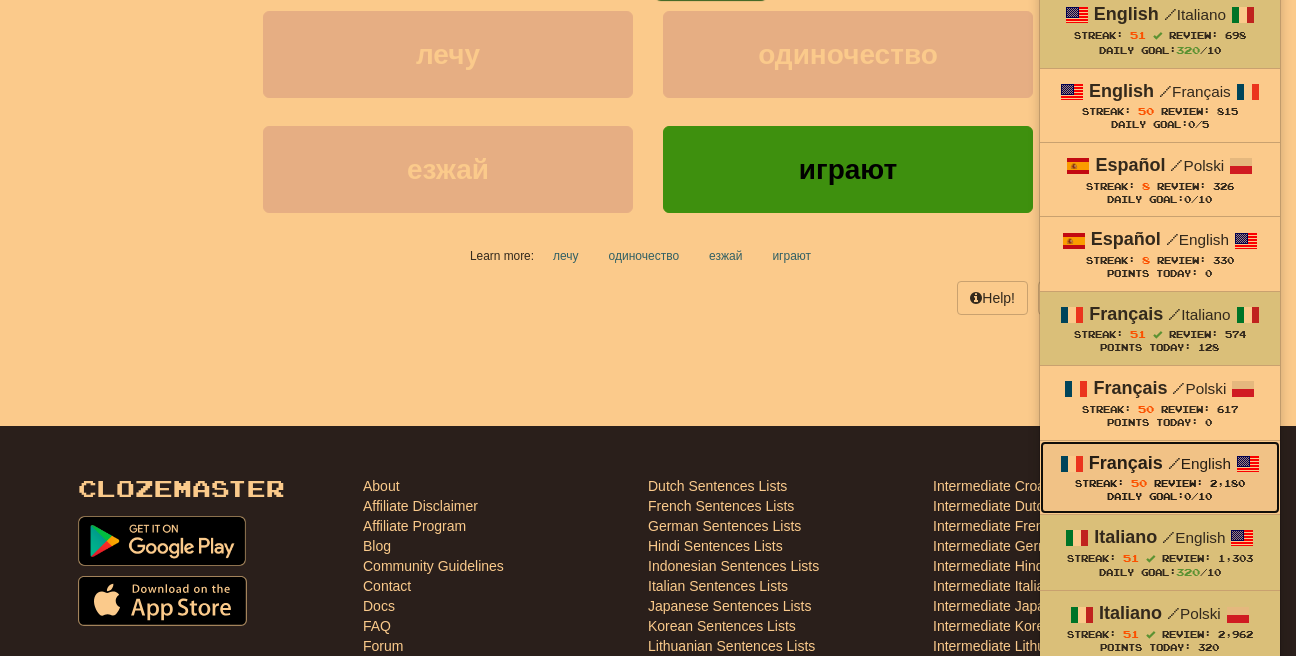 click on "Streak:
50
Review:
2,180" at bounding box center [1160, 483] 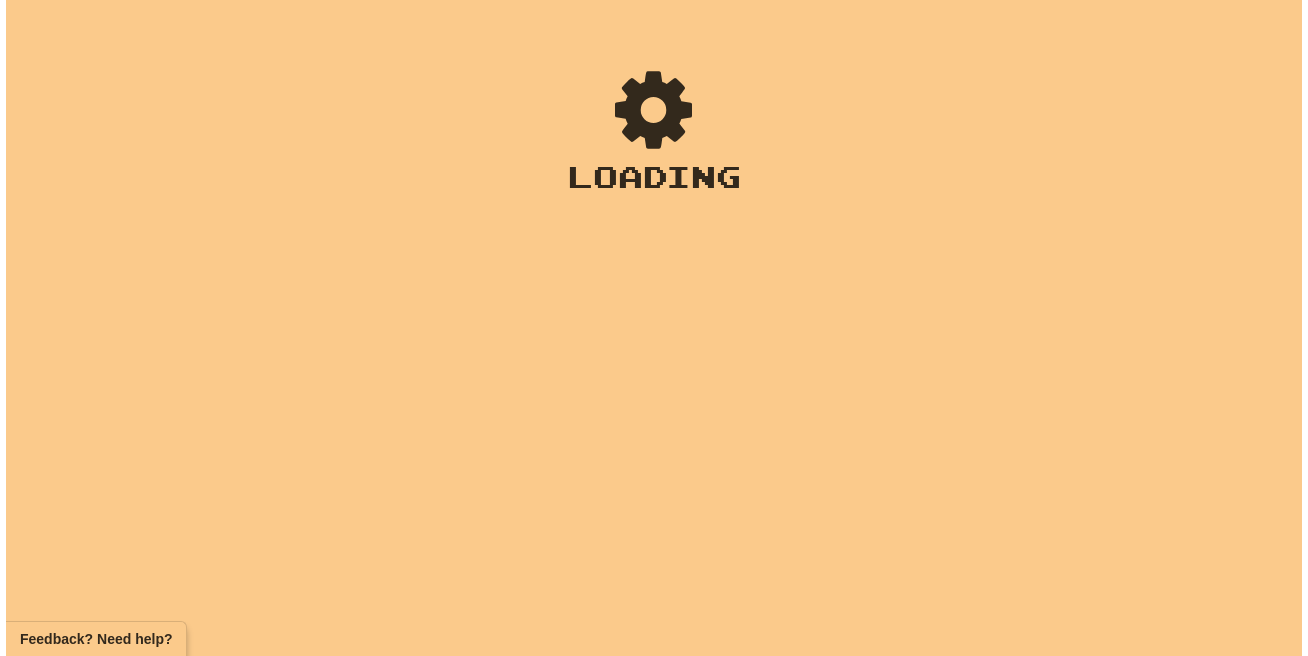 scroll, scrollTop: 0, scrollLeft: 0, axis: both 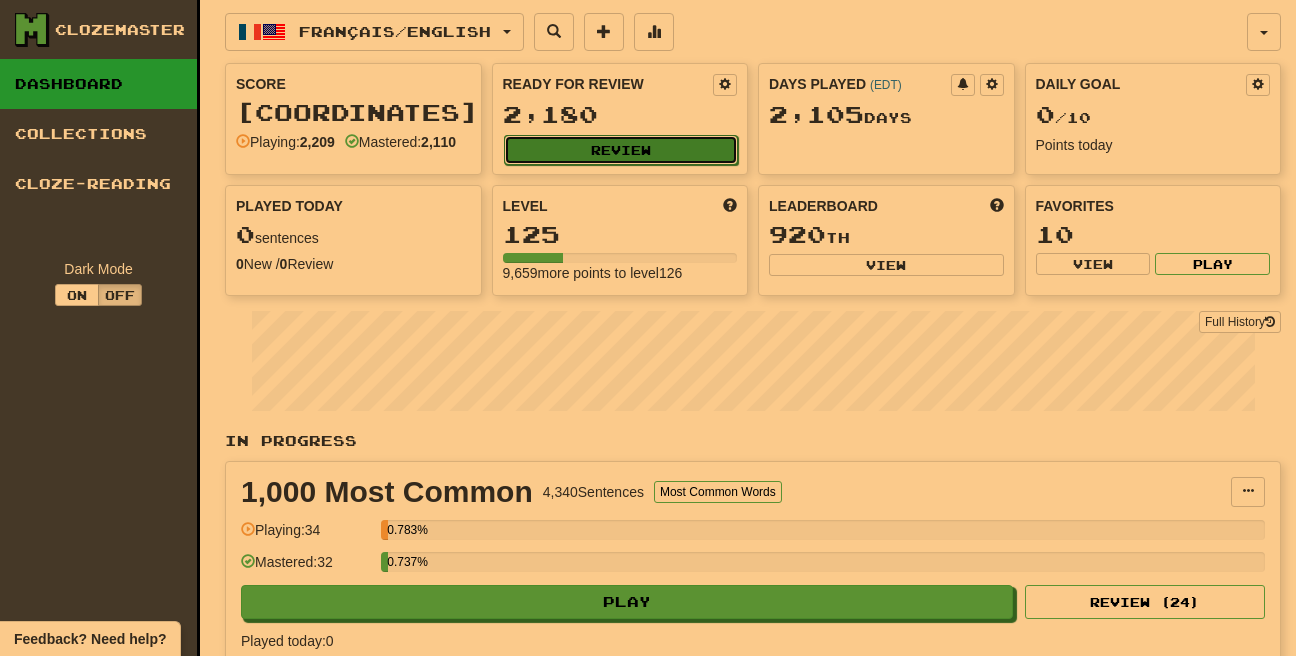 click on "Review" at bounding box center [621, 150] 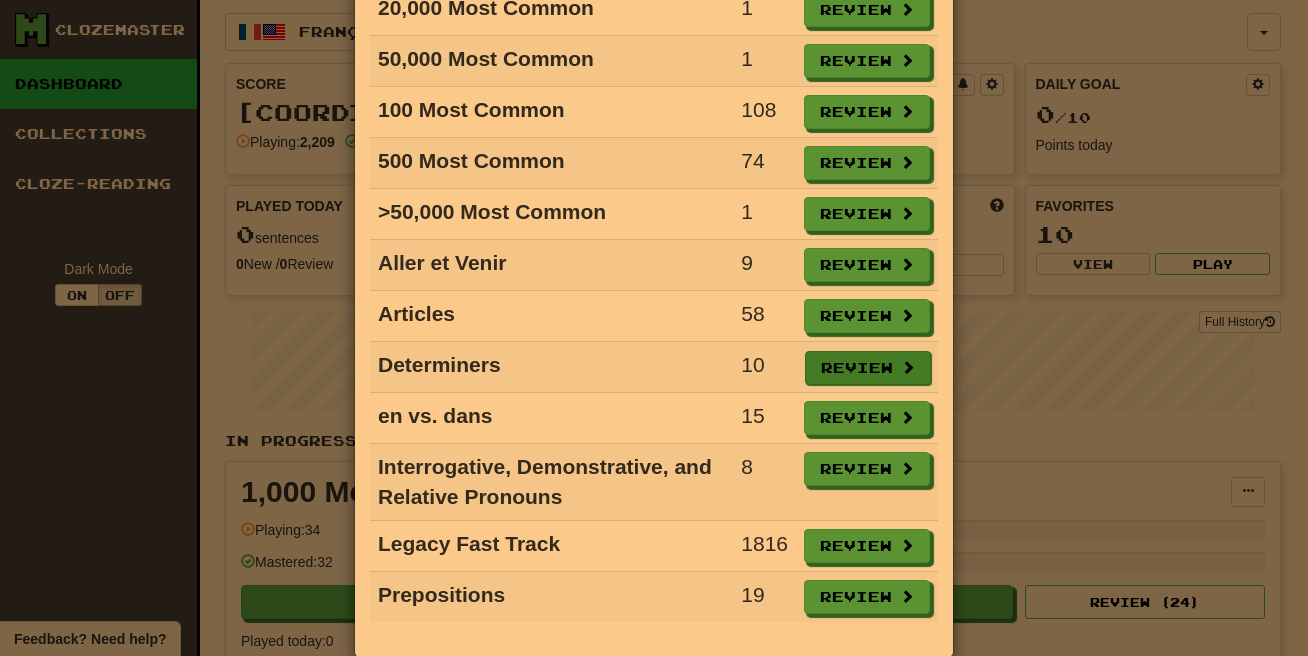 scroll, scrollTop: 472, scrollLeft: 0, axis: vertical 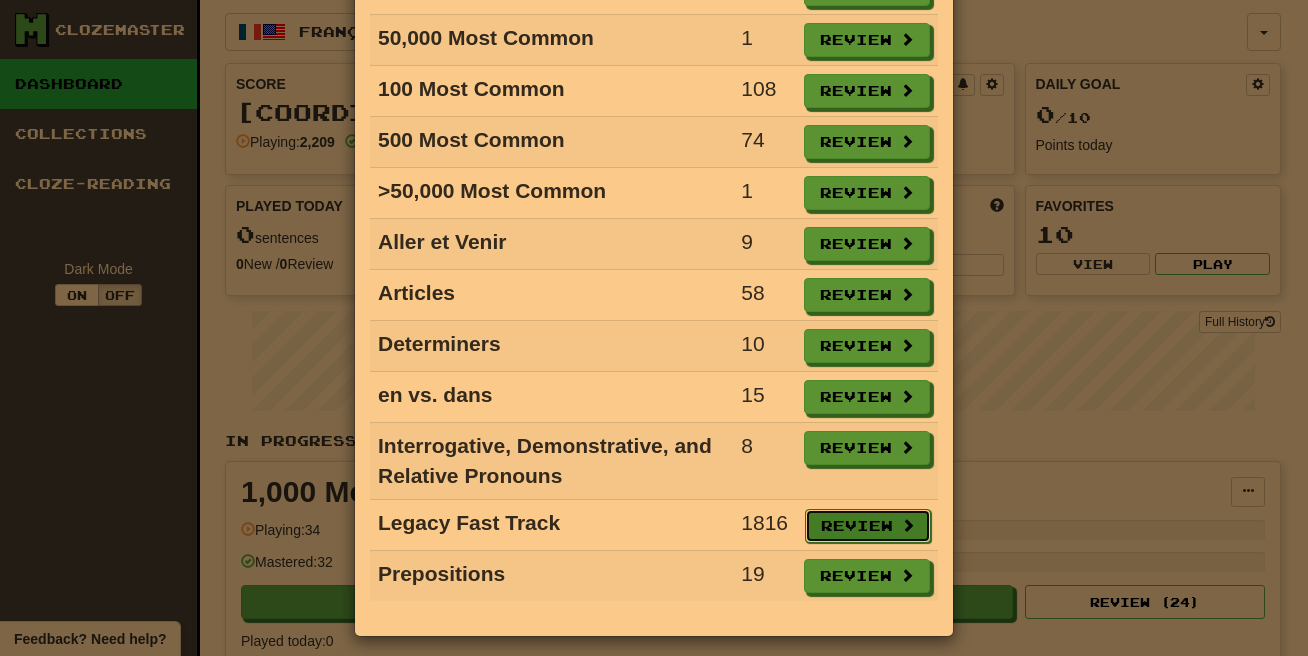click on "Review" at bounding box center (868, 526) 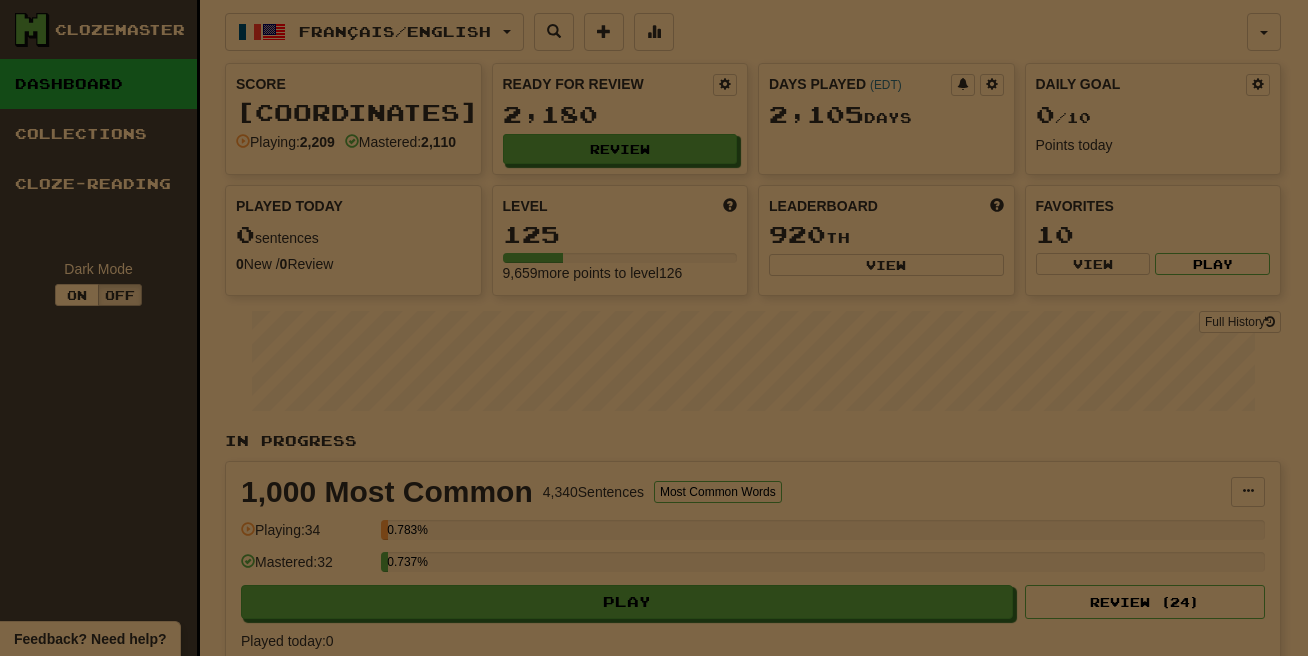 select on "**" 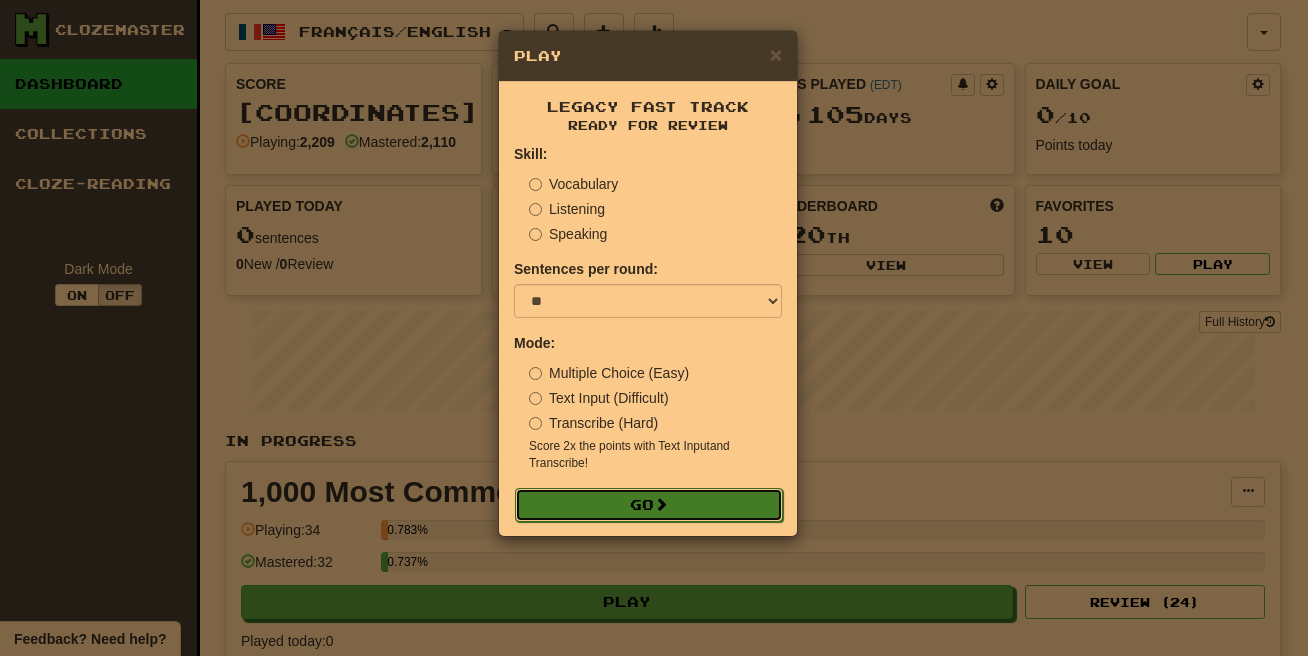 click on "Go" at bounding box center [649, 505] 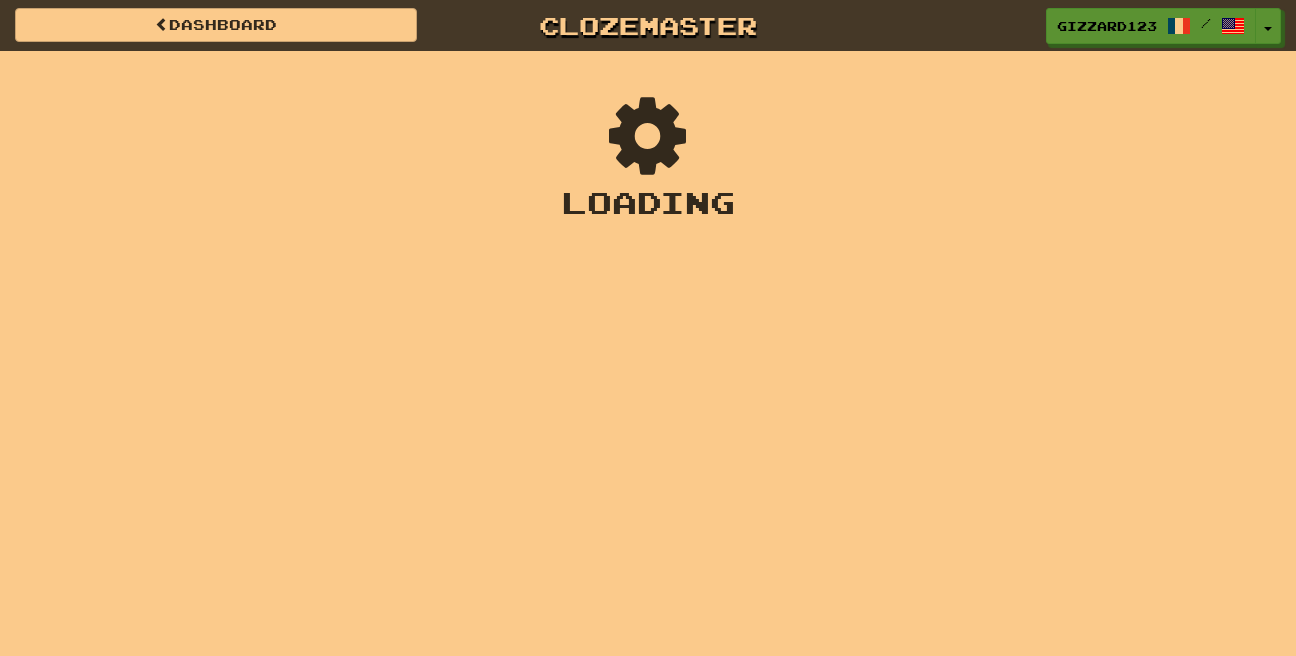scroll, scrollTop: 0, scrollLeft: 0, axis: both 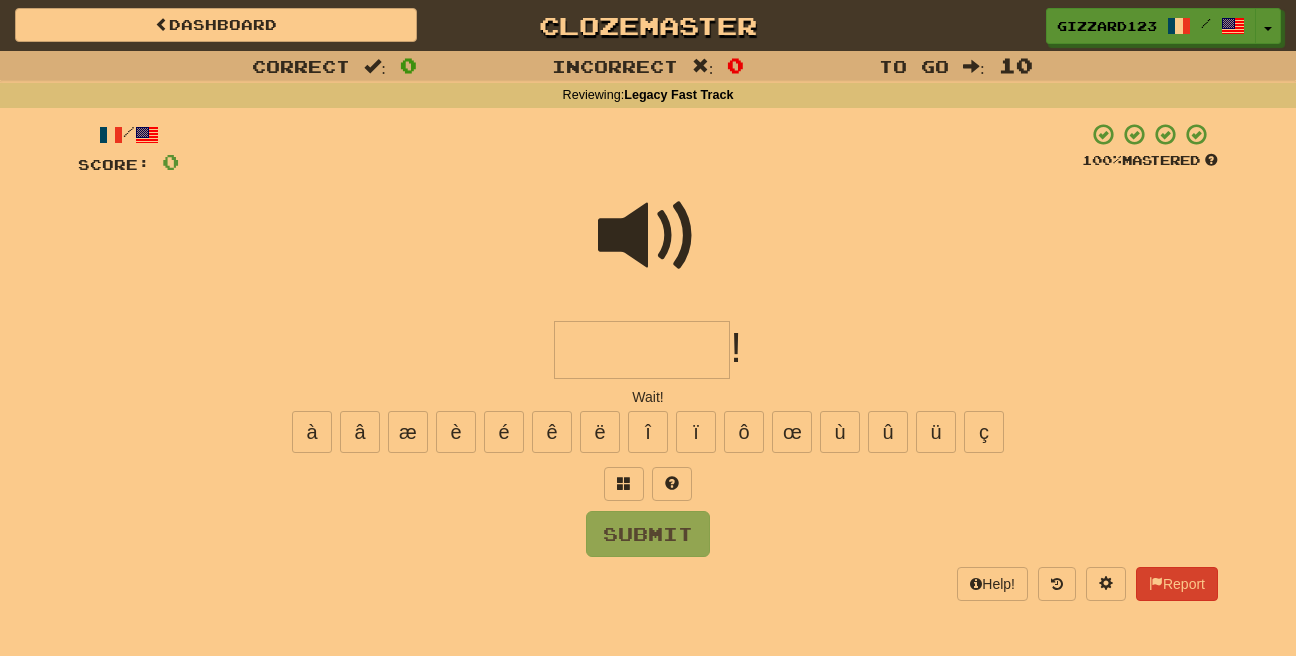 click at bounding box center (642, 350) 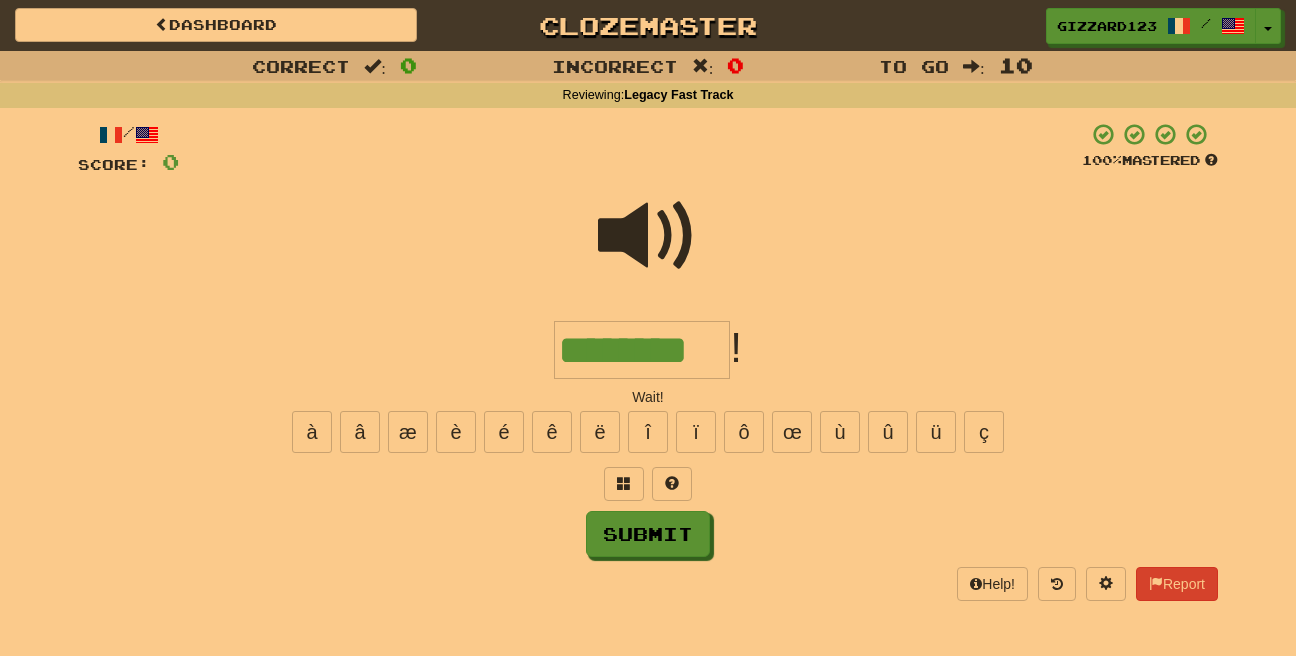 type on "********" 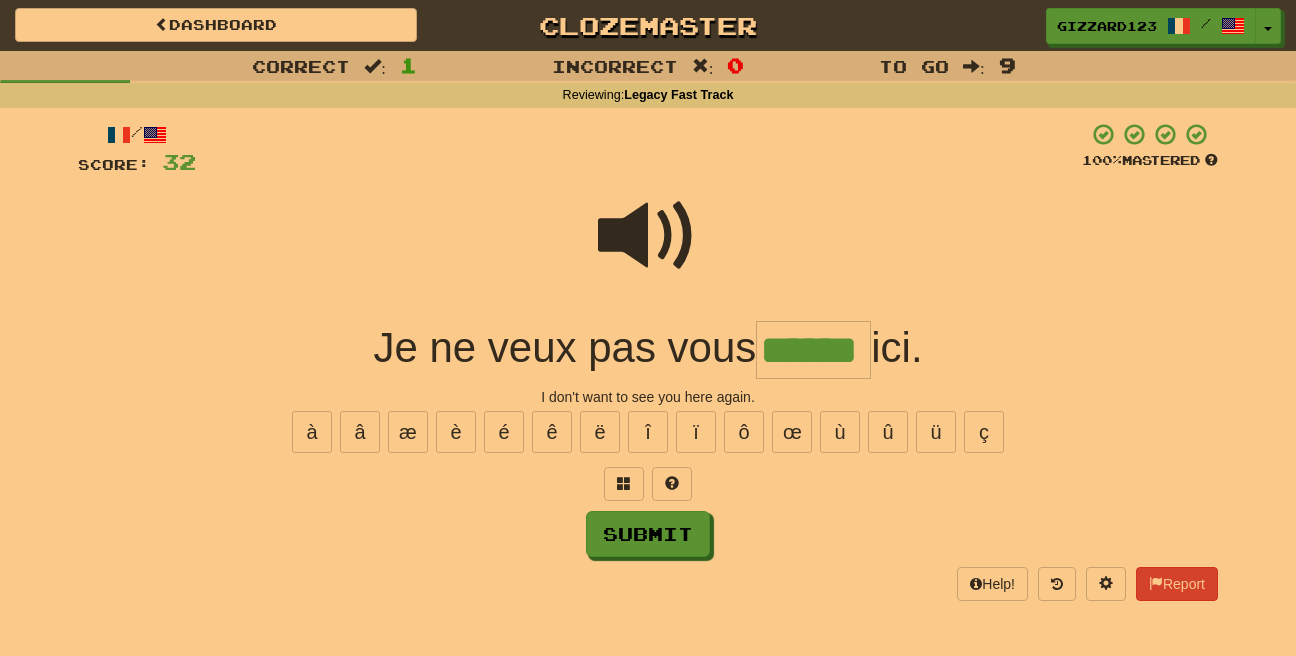 type on "******" 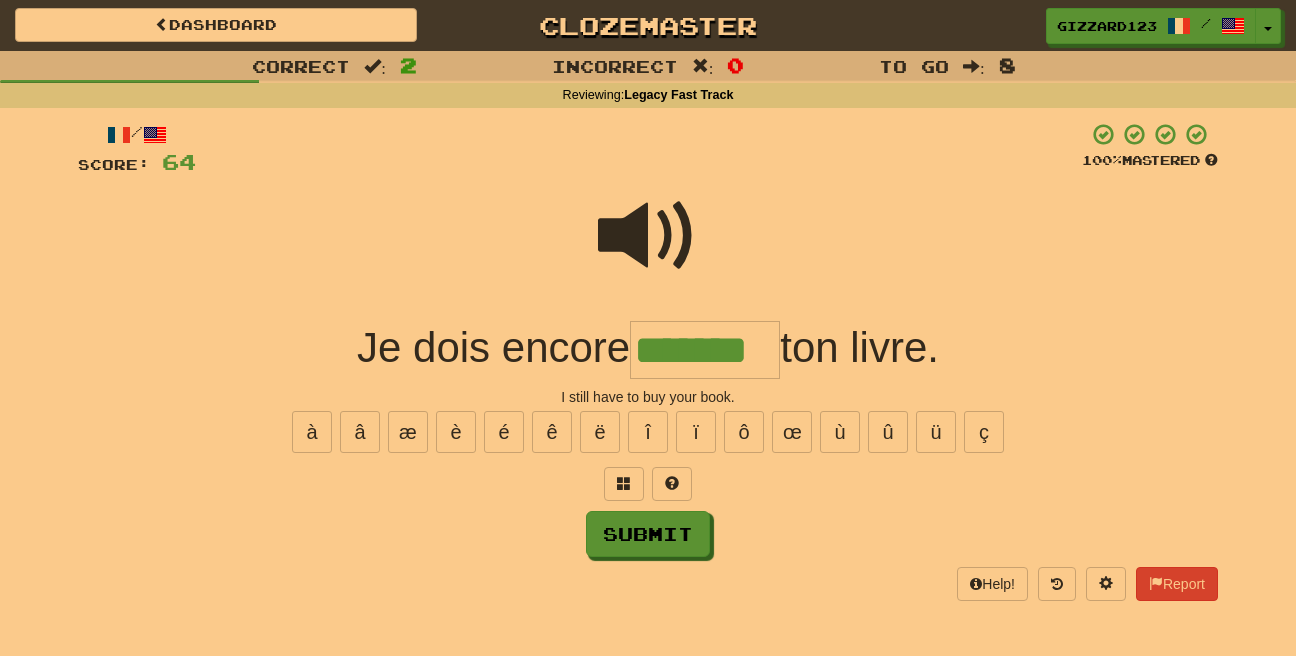 type on "*******" 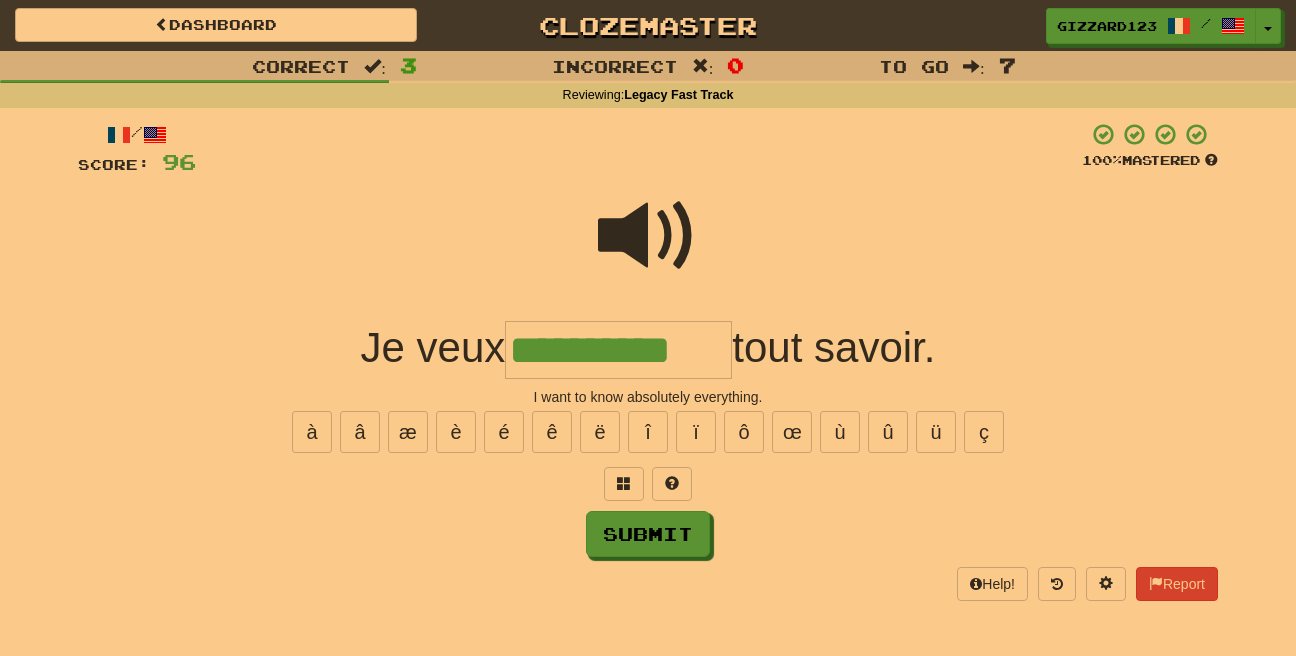 type on "**********" 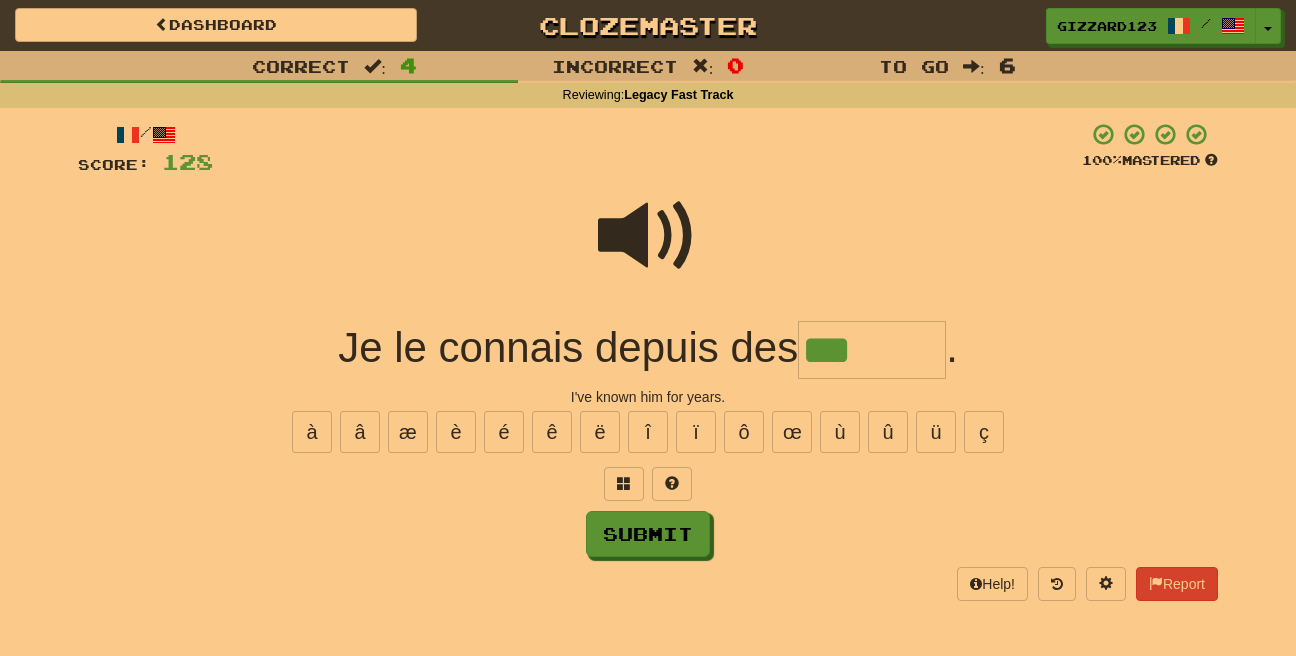 click at bounding box center (648, 236) 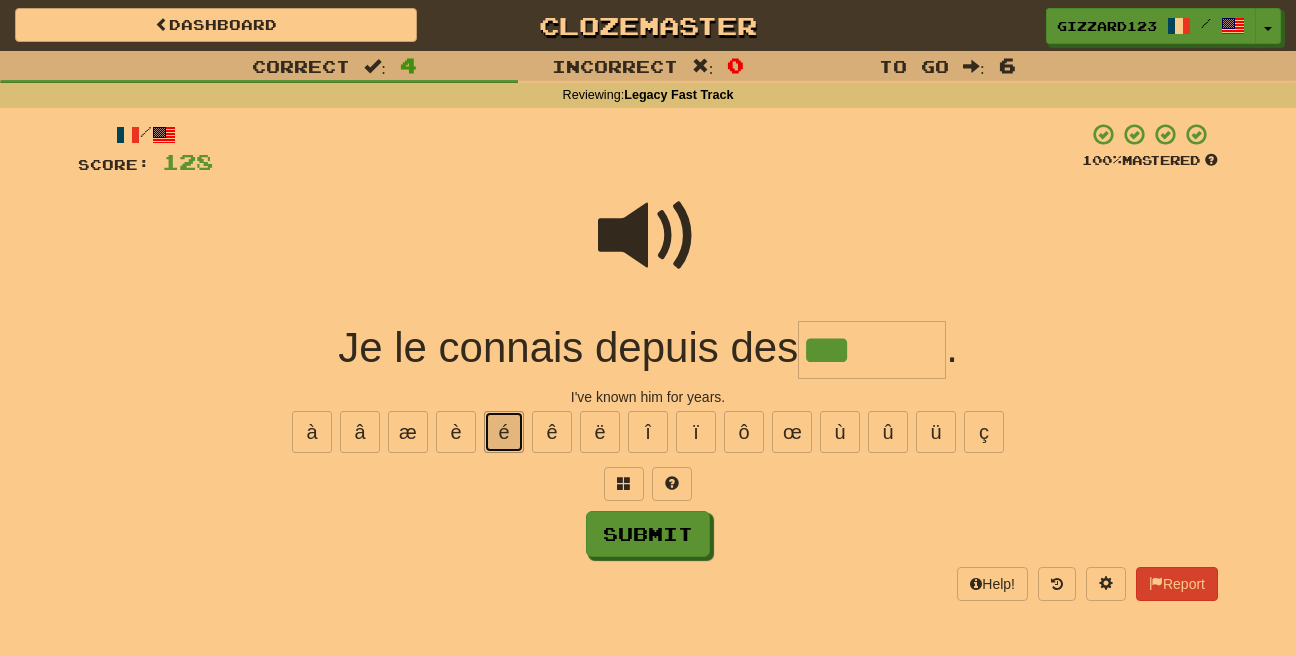 click on "é" at bounding box center (504, 432) 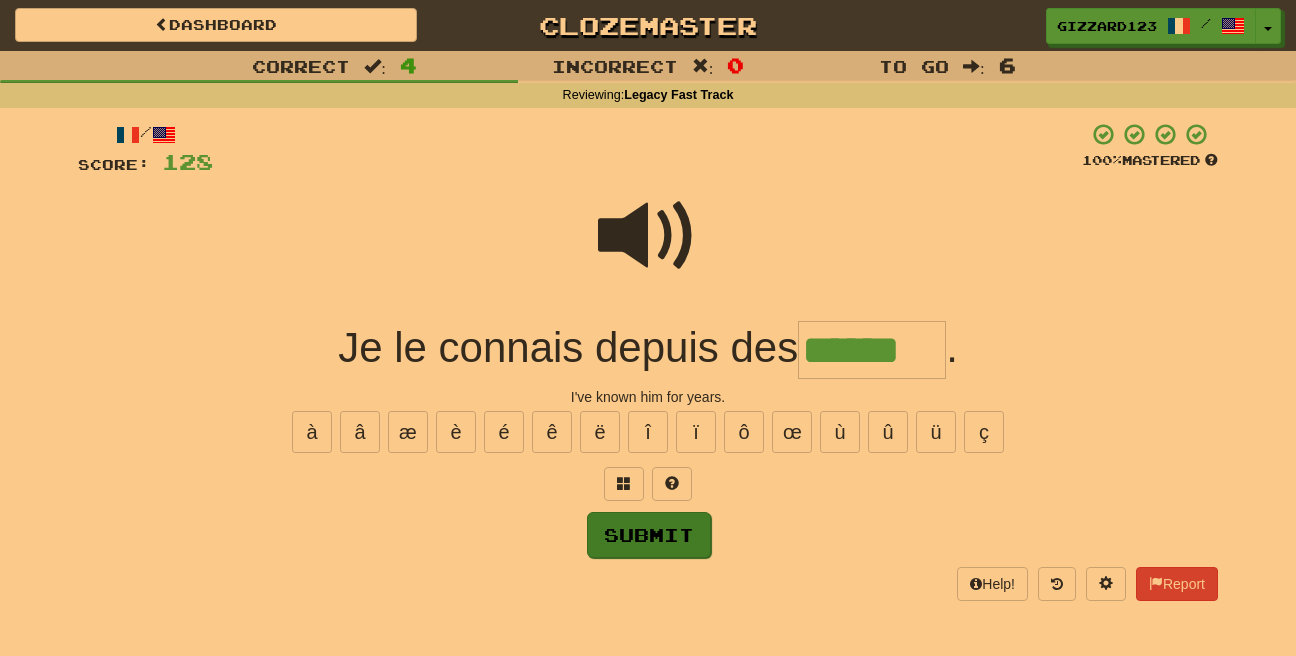 type on "******" 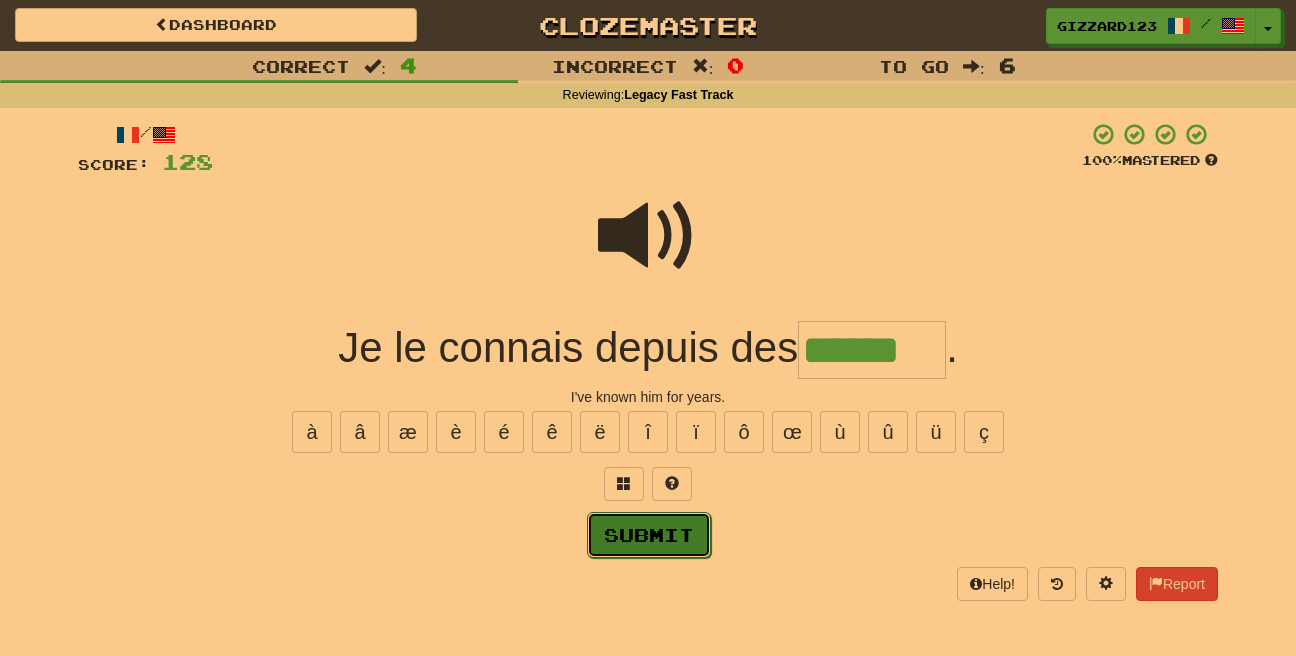 click on "Submit" at bounding box center [649, 535] 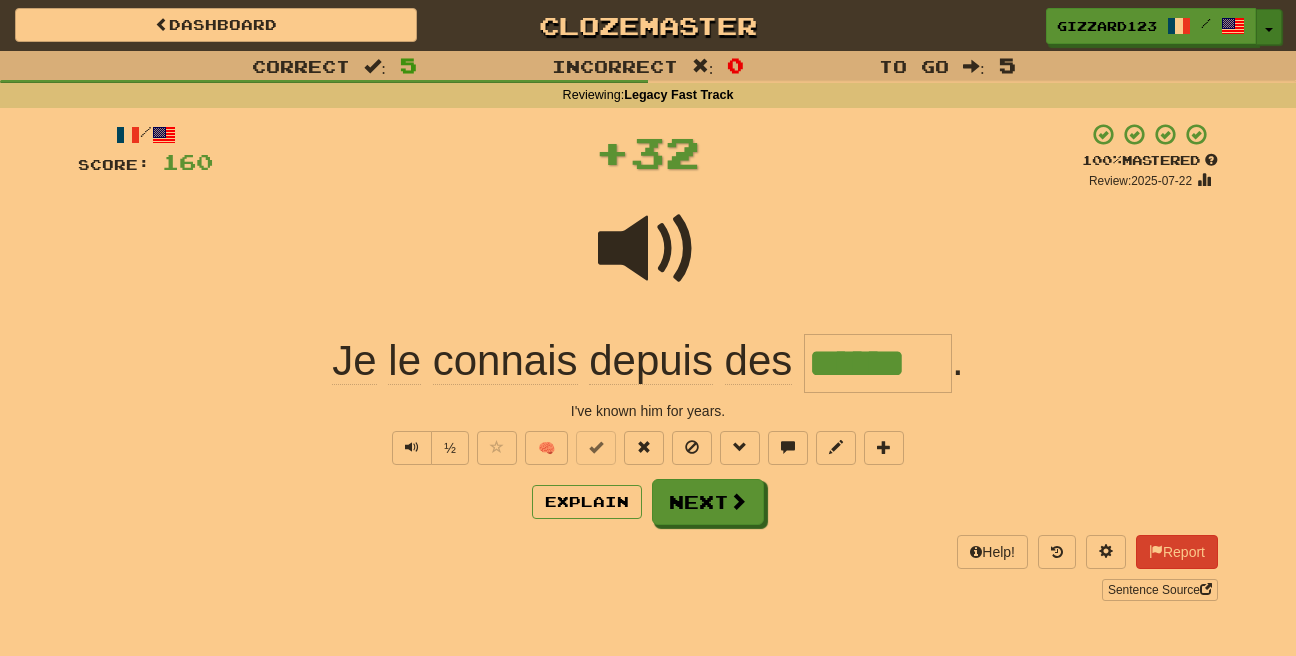 click on "Toggle Dropdown" at bounding box center [1269, 27] 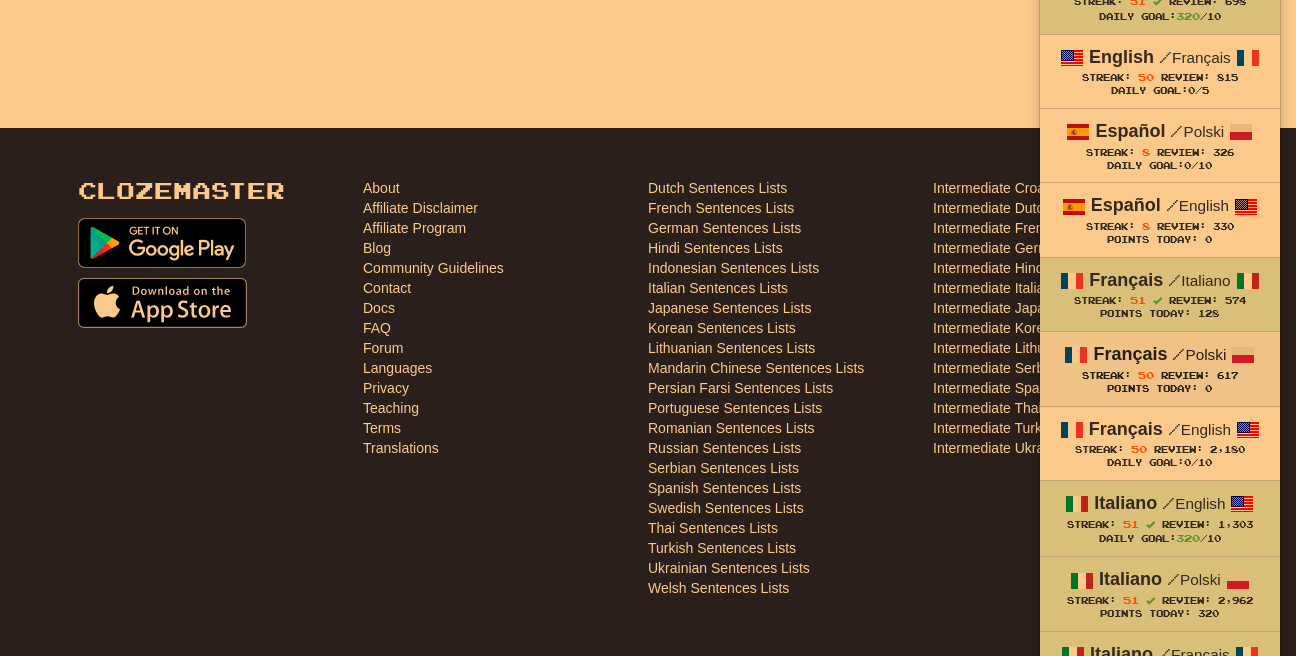 scroll, scrollTop: 640, scrollLeft: 0, axis: vertical 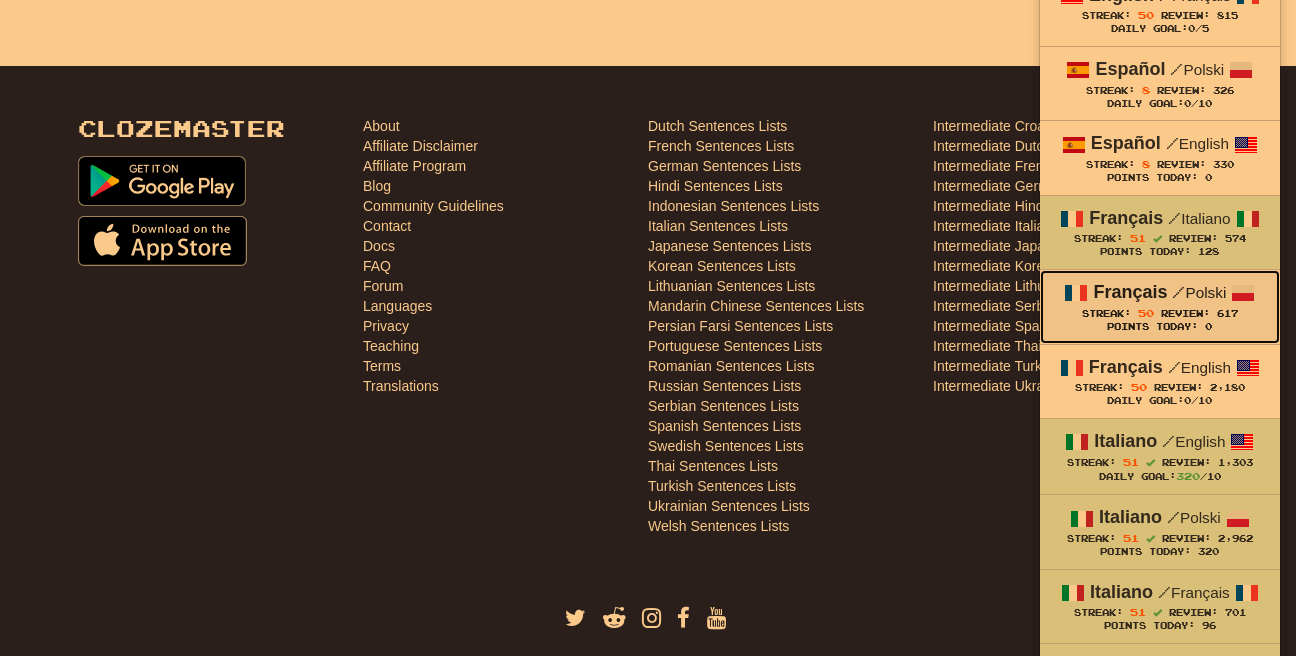 click on "50" at bounding box center (1146, 313) 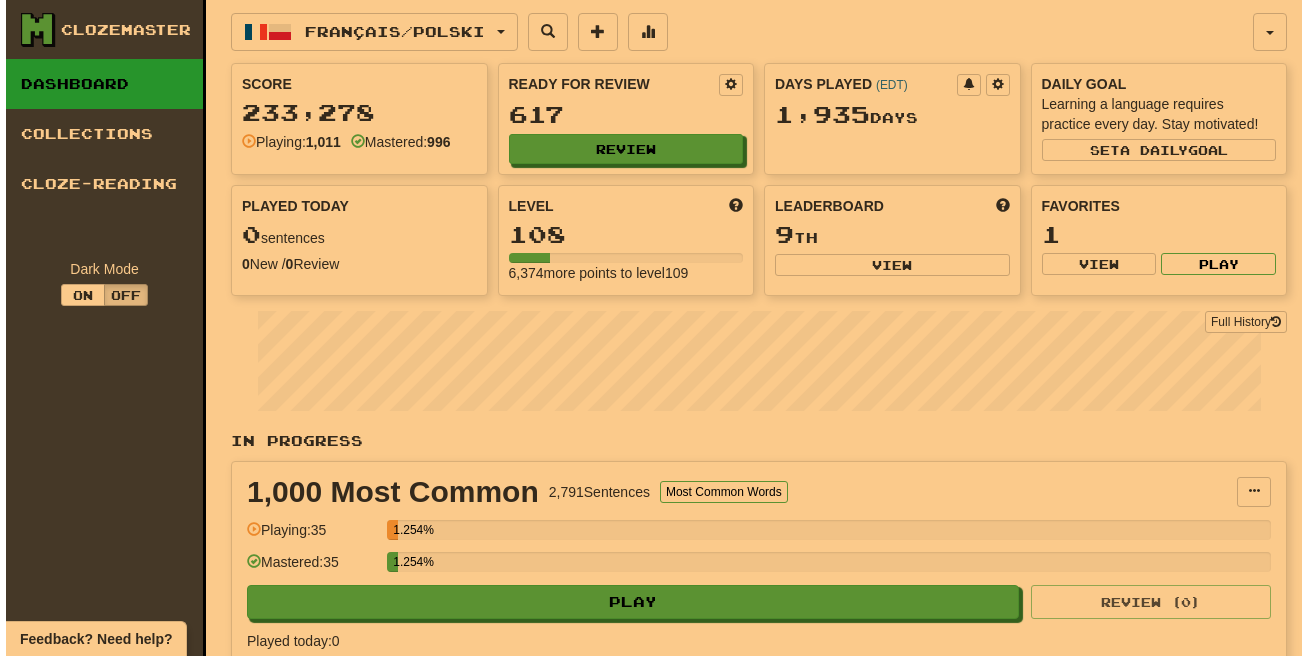 scroll, scrollTop: 0, scrollLeft: 0, axis: both 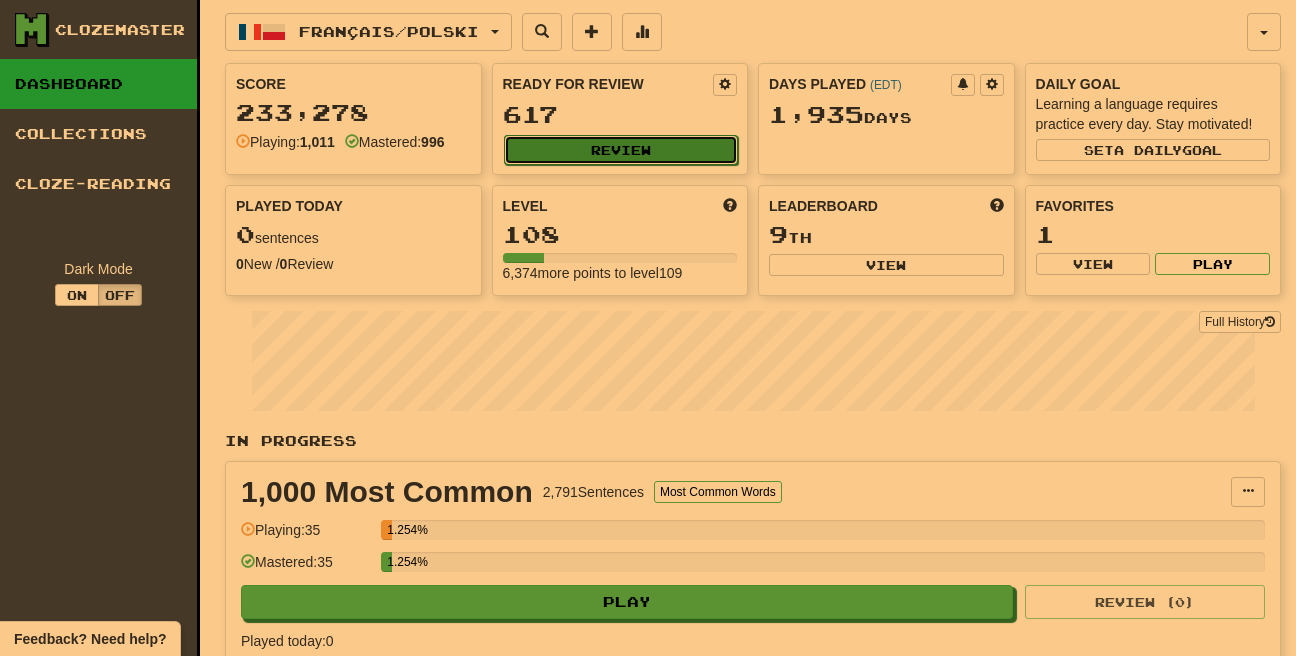 click on "Review" at bounding box center [621, 150] 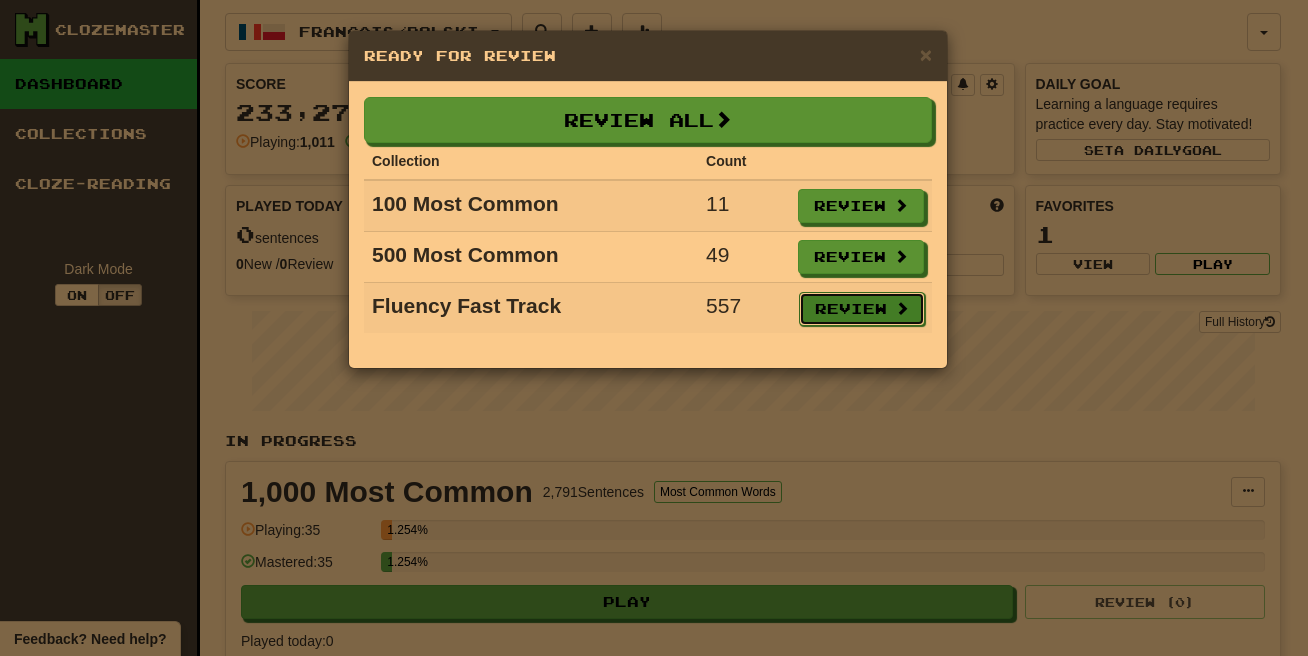 click on "Review" at bounding box center (862, 309) 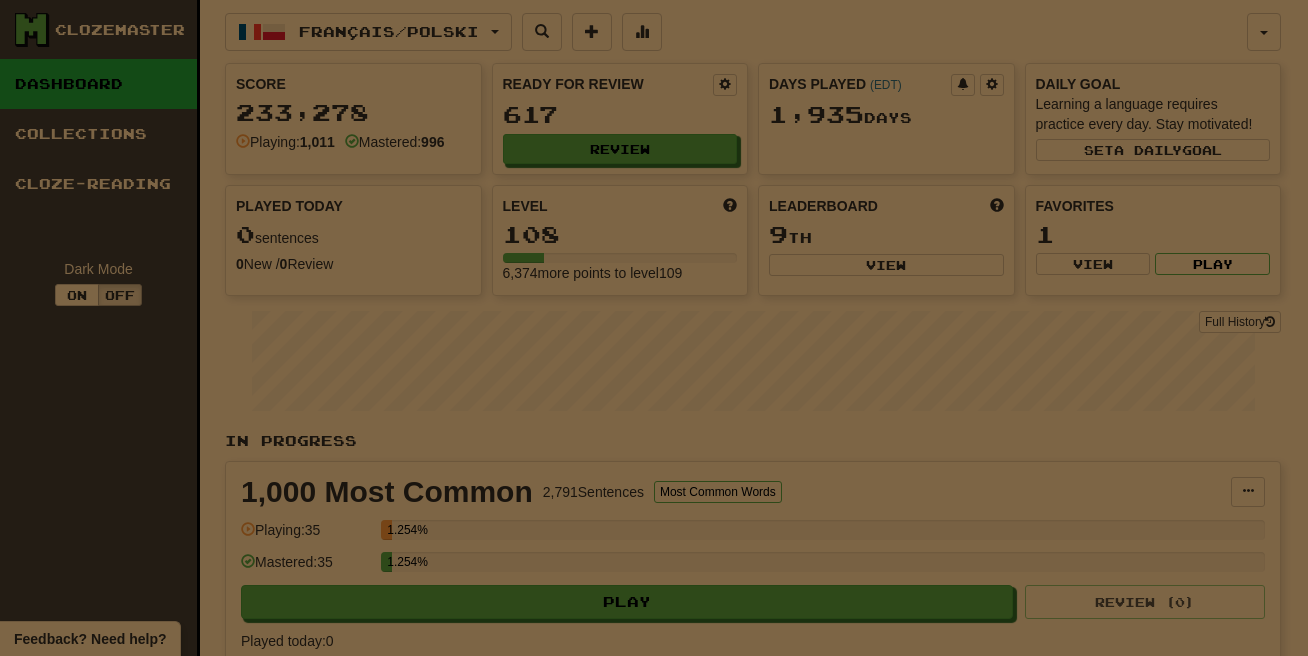 select on "**" 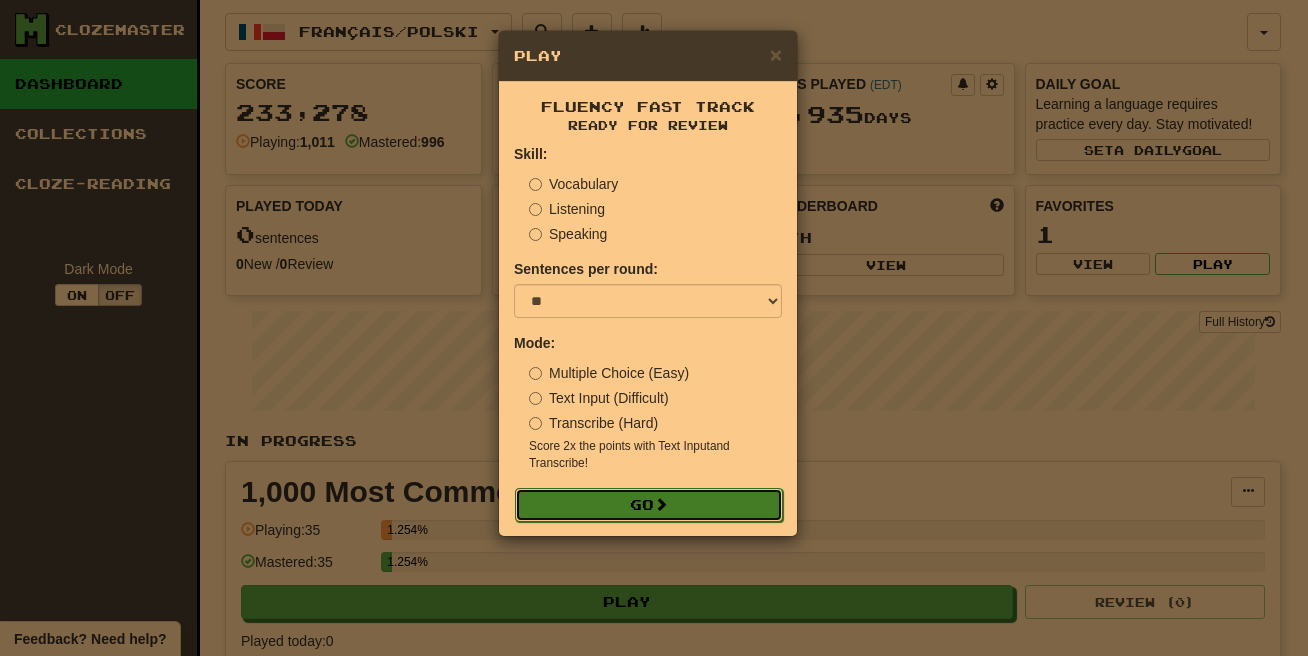click on "Go" at bounding box center (649, 505) 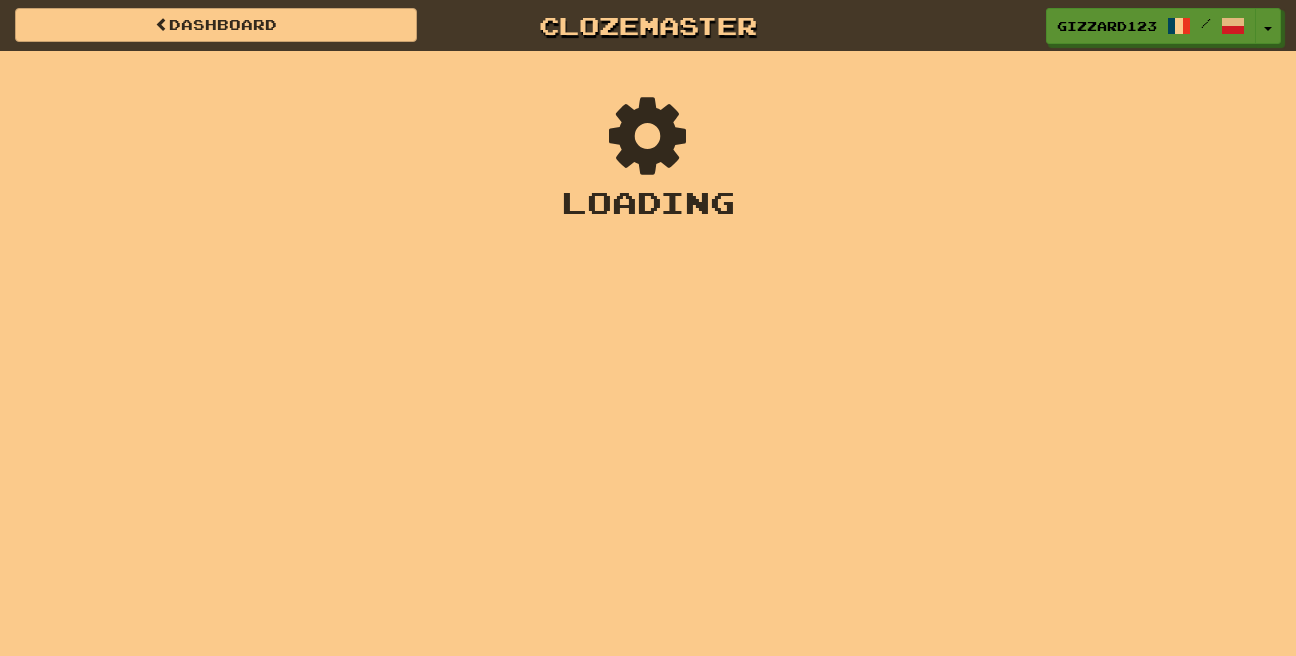scroll, scrollTop: 0, scrollLeft: 0, axis: both 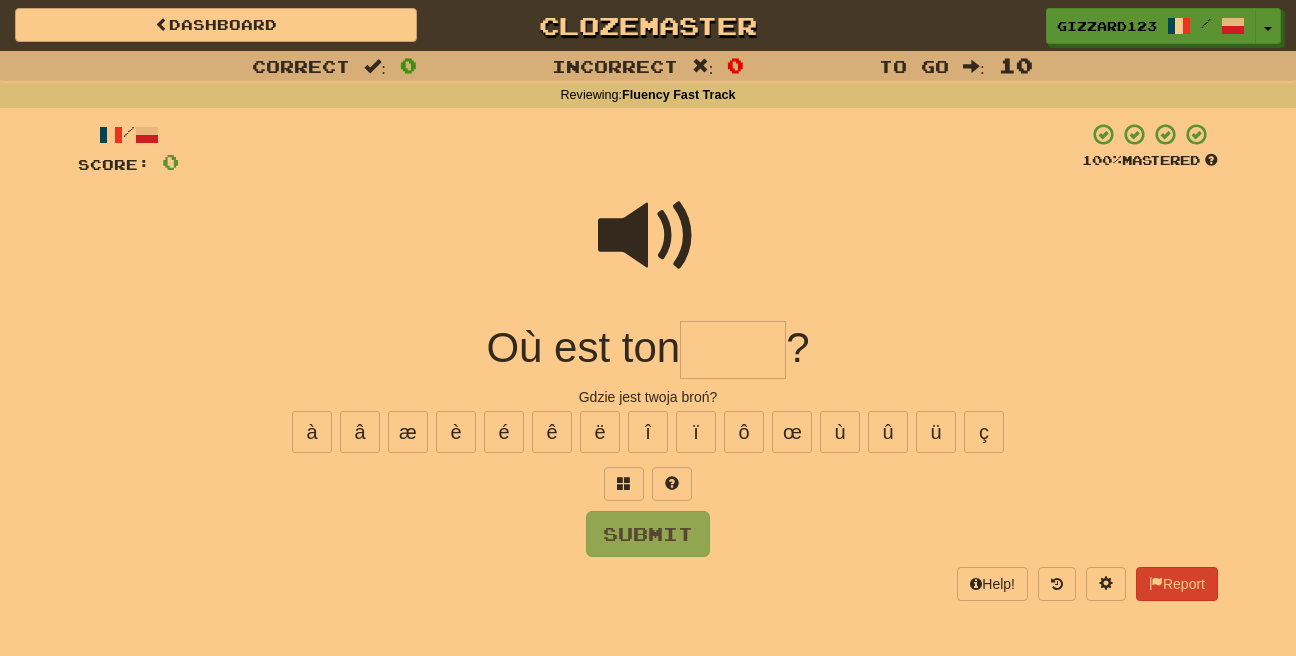 drag, startPoint x: 740, startPoint y: 351, endPoint x: 979, endPoint y: 276, distance: 250.49152 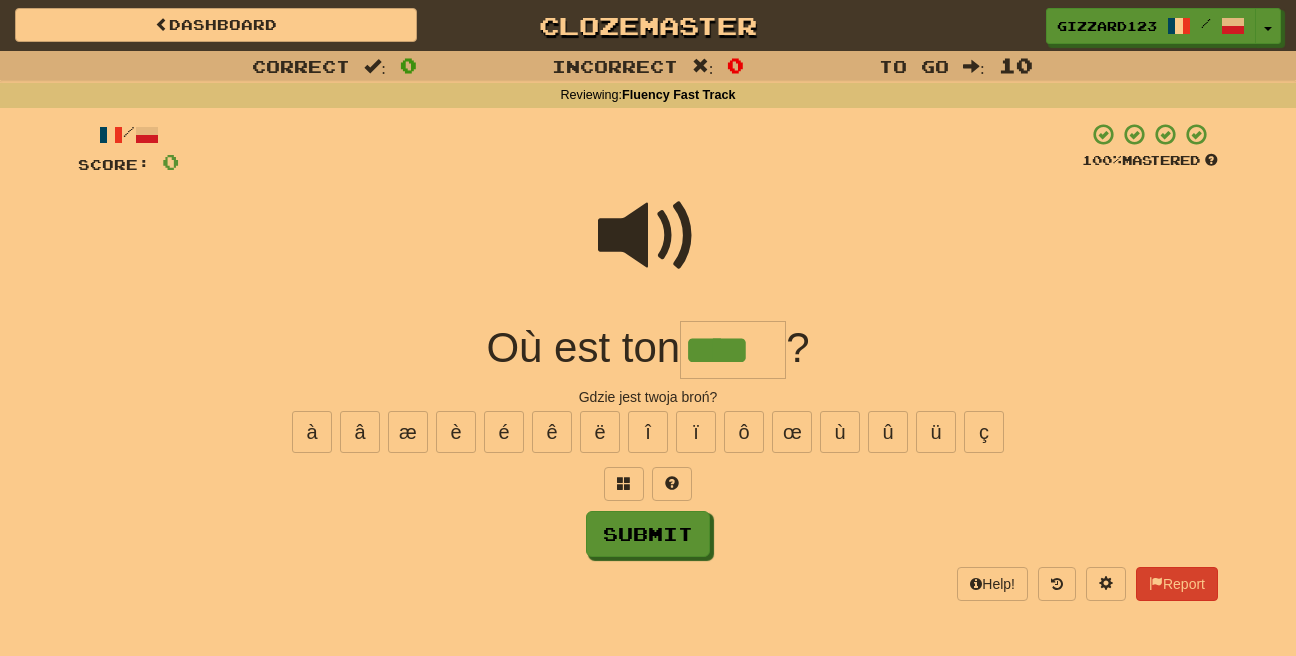 type on "****" 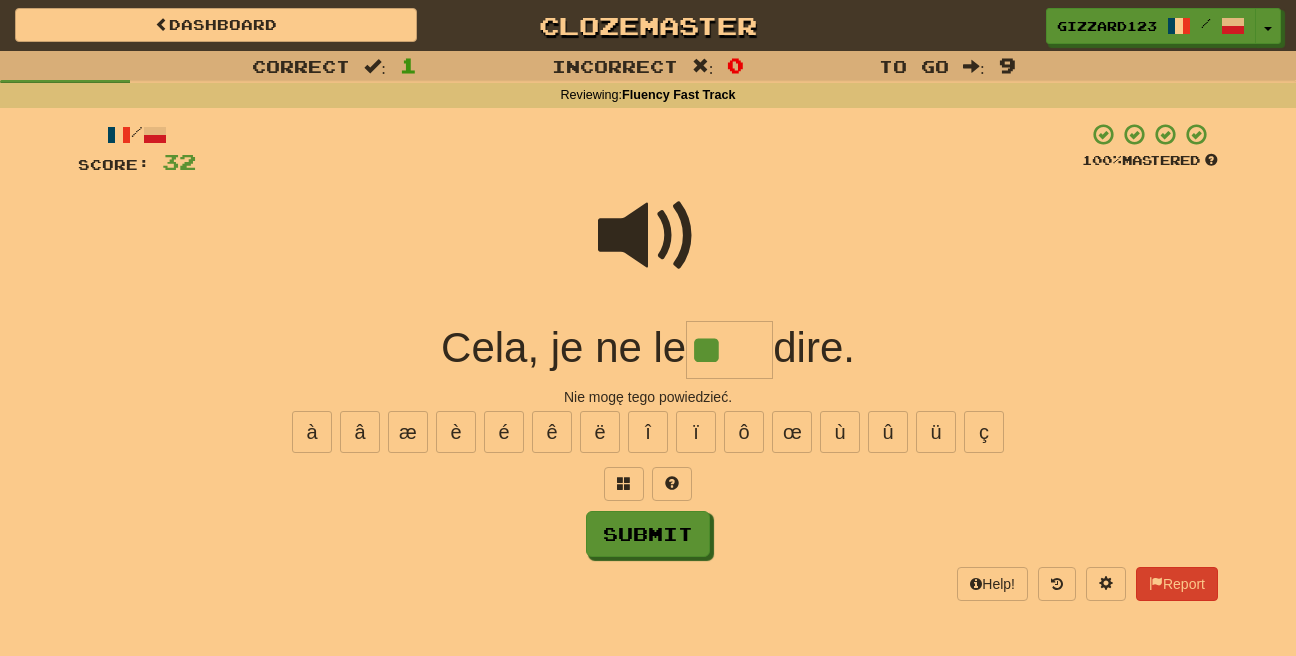click at bounding box center (648, 236) 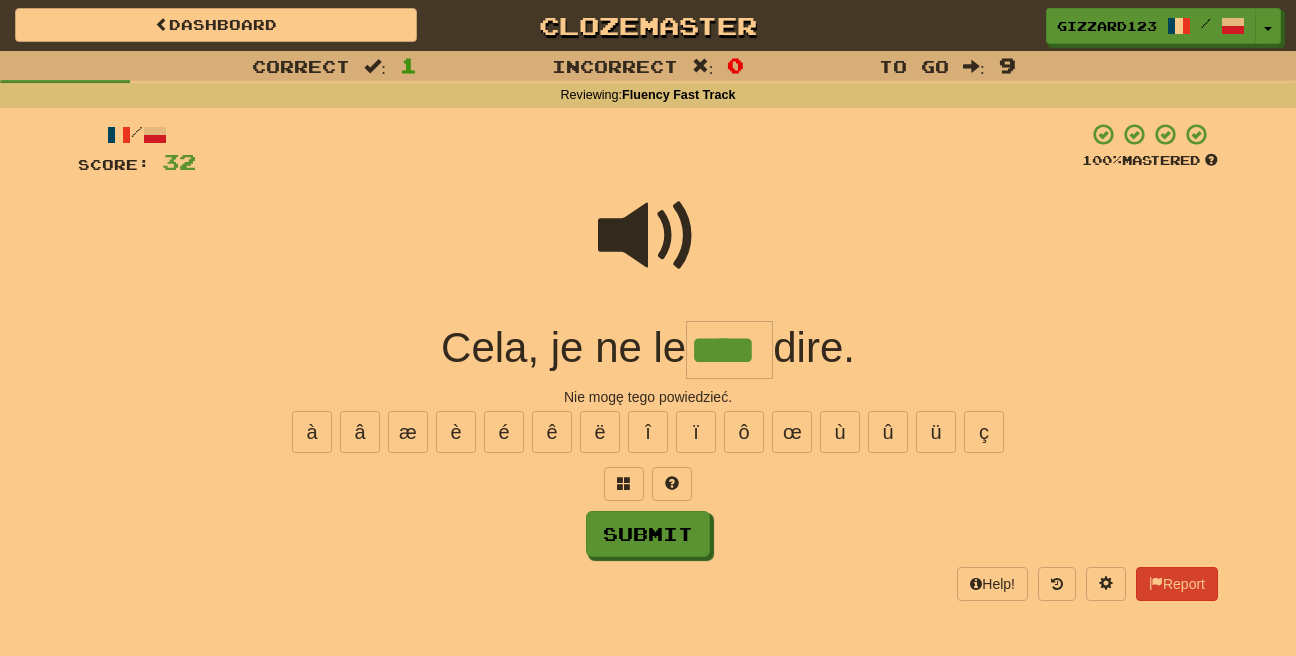 type on "****" 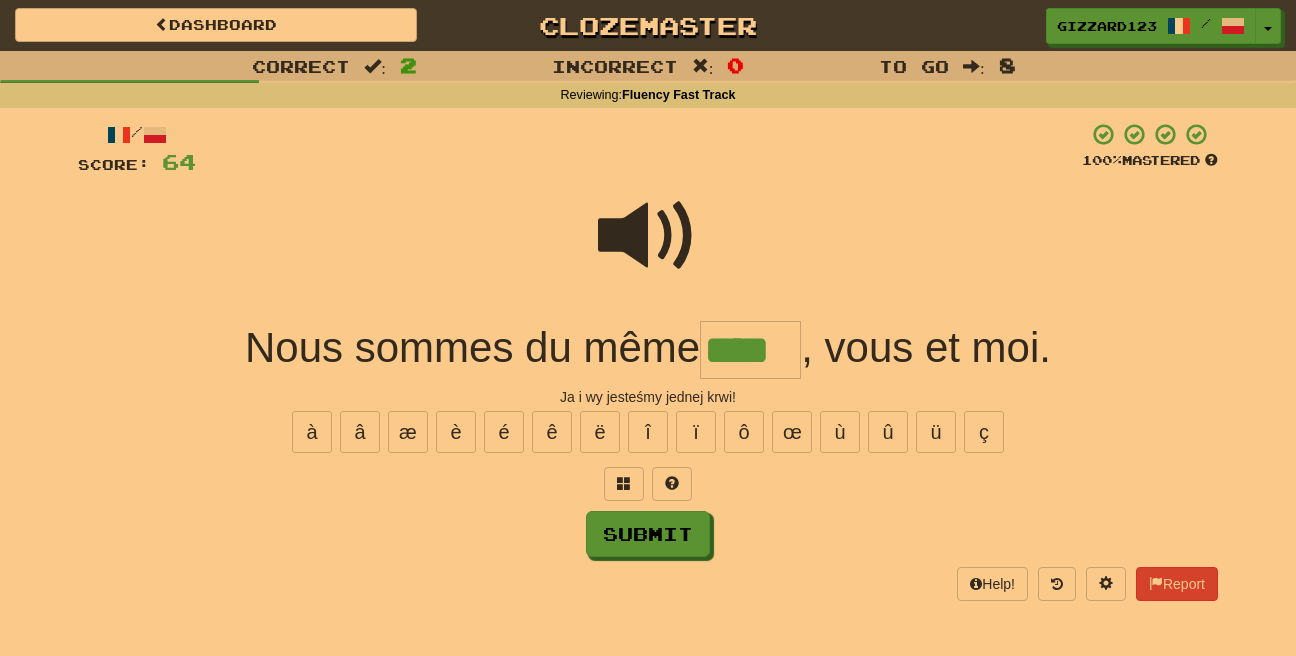 type on "****" 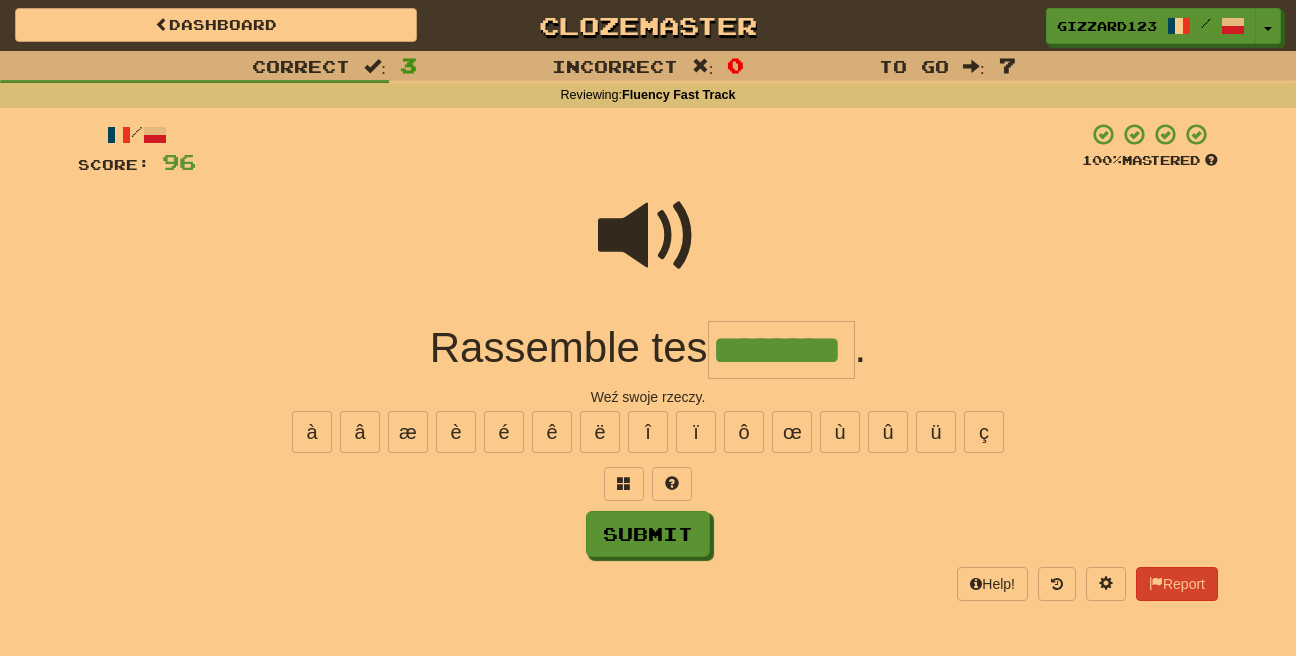 type on "********" 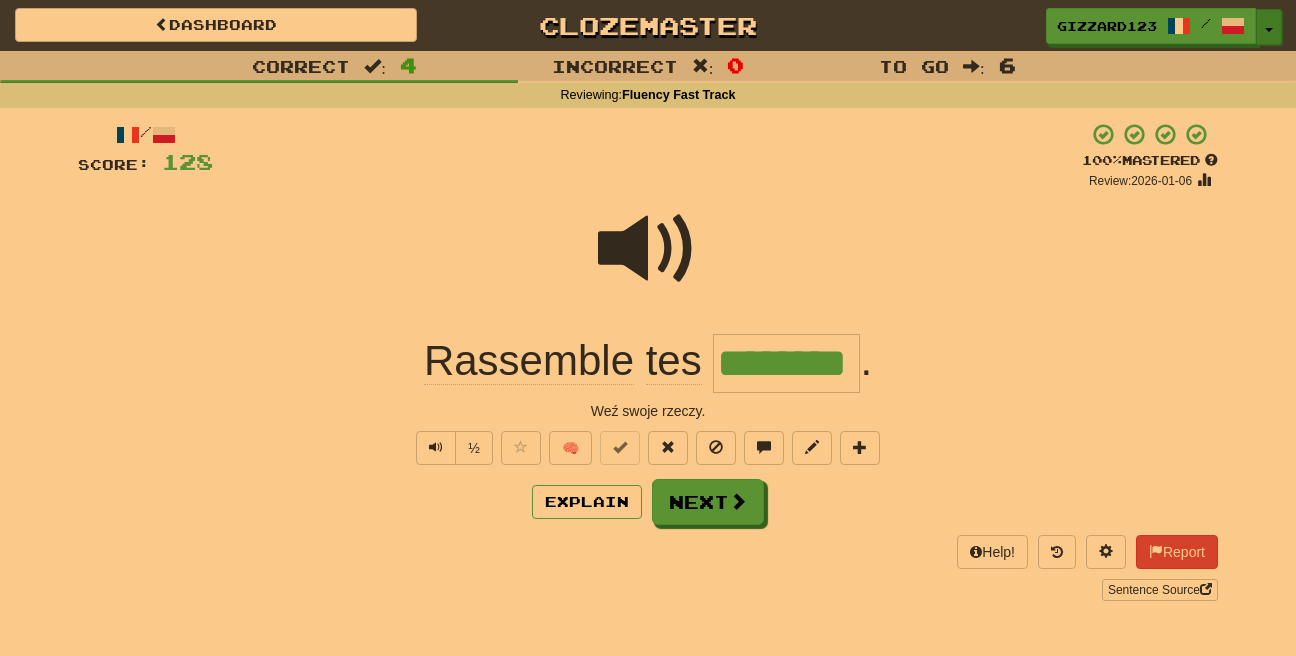 click at bounding box center (1269, 30) 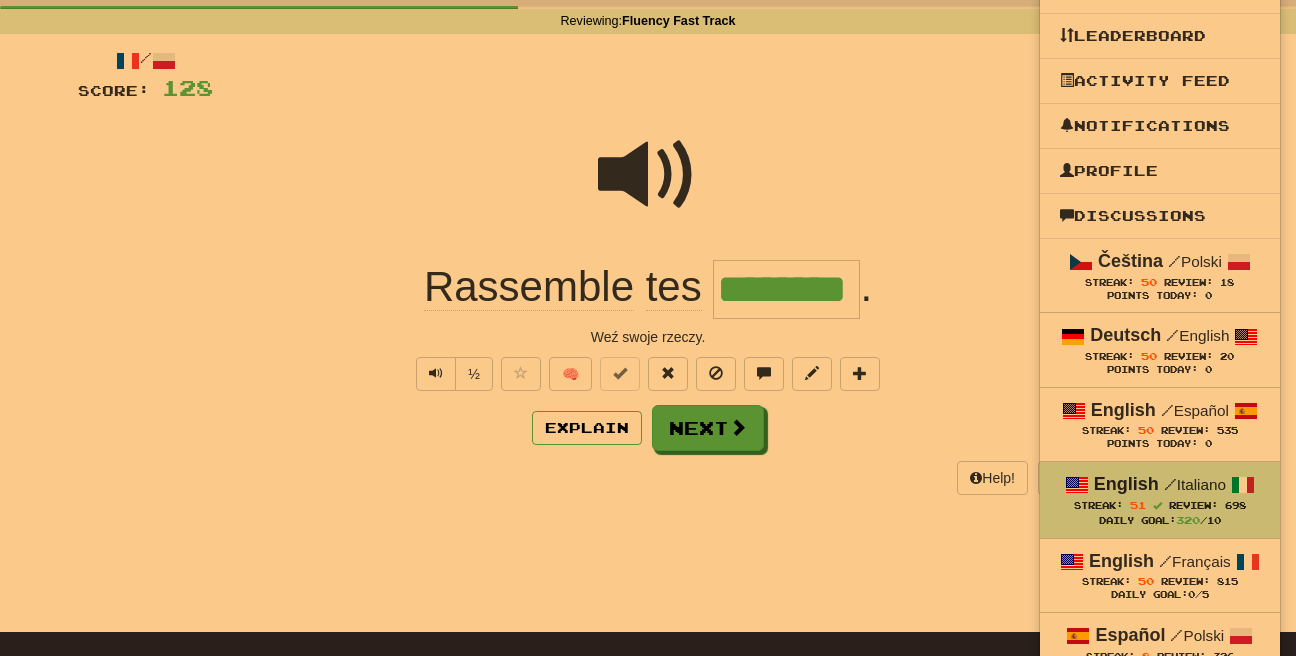 scroll, scrollTop: 213, scrollLeft: 0, axis: vertical 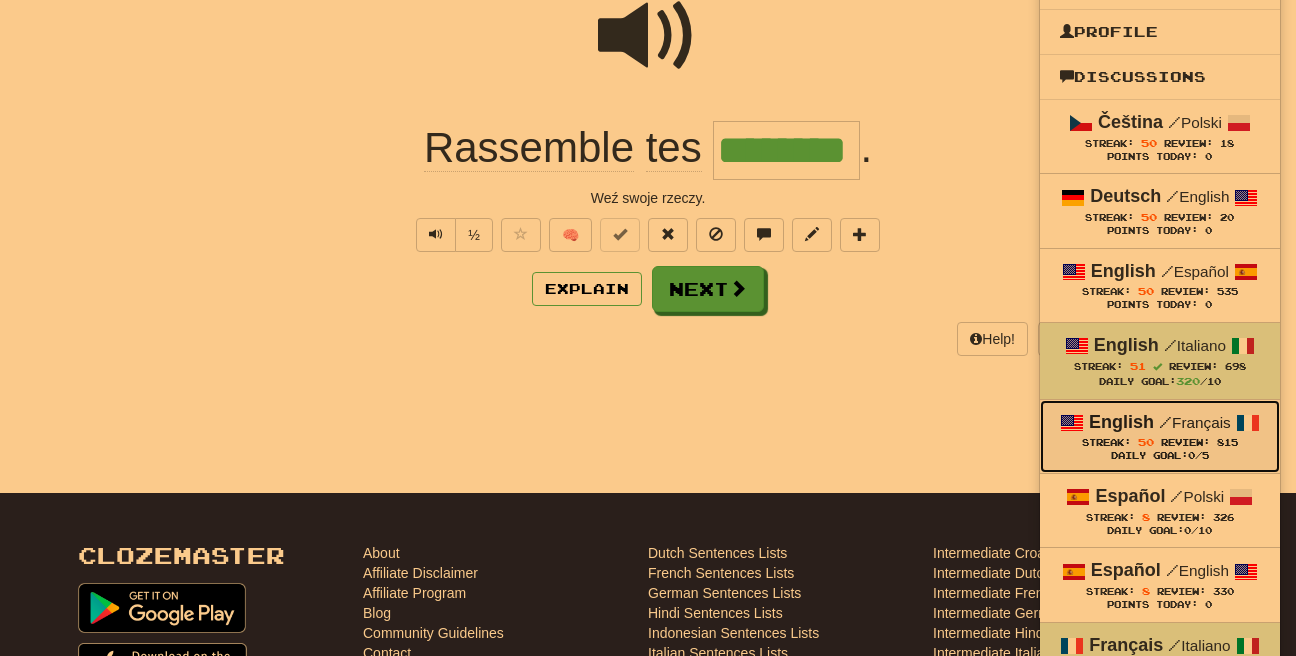 click on "English" at bounding box center [1121, 422] 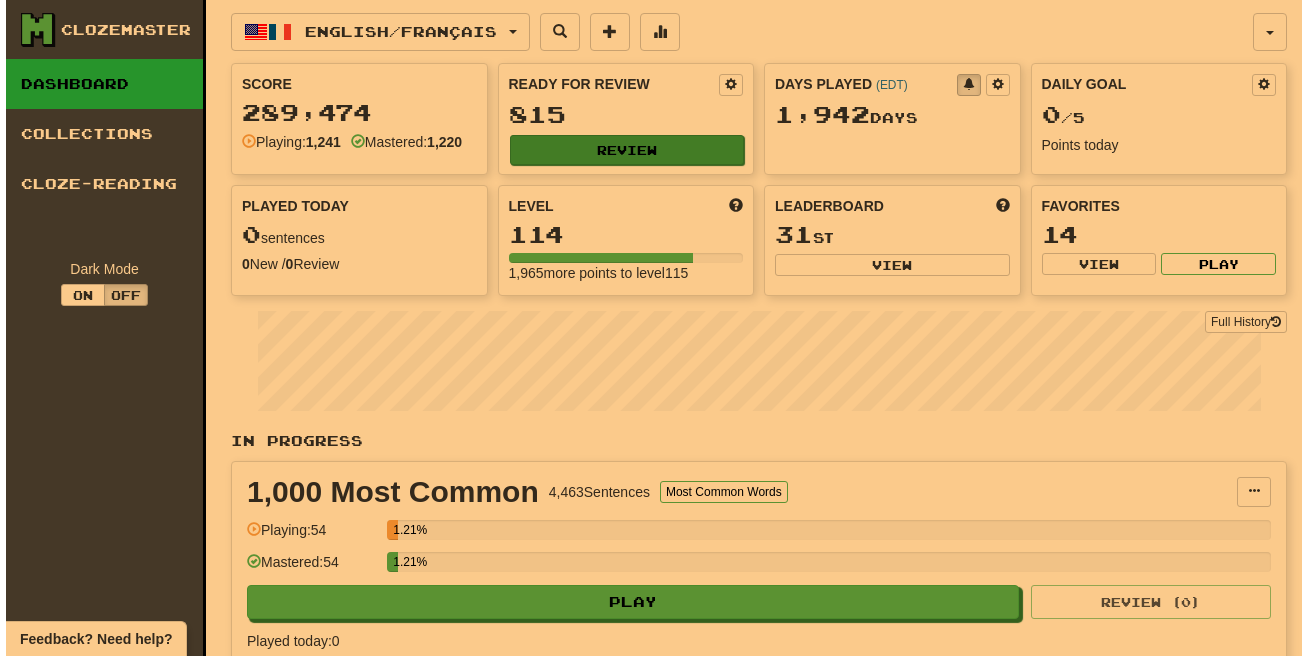scroll, scrollTop: 0, scrollLeft: 0, axis: both 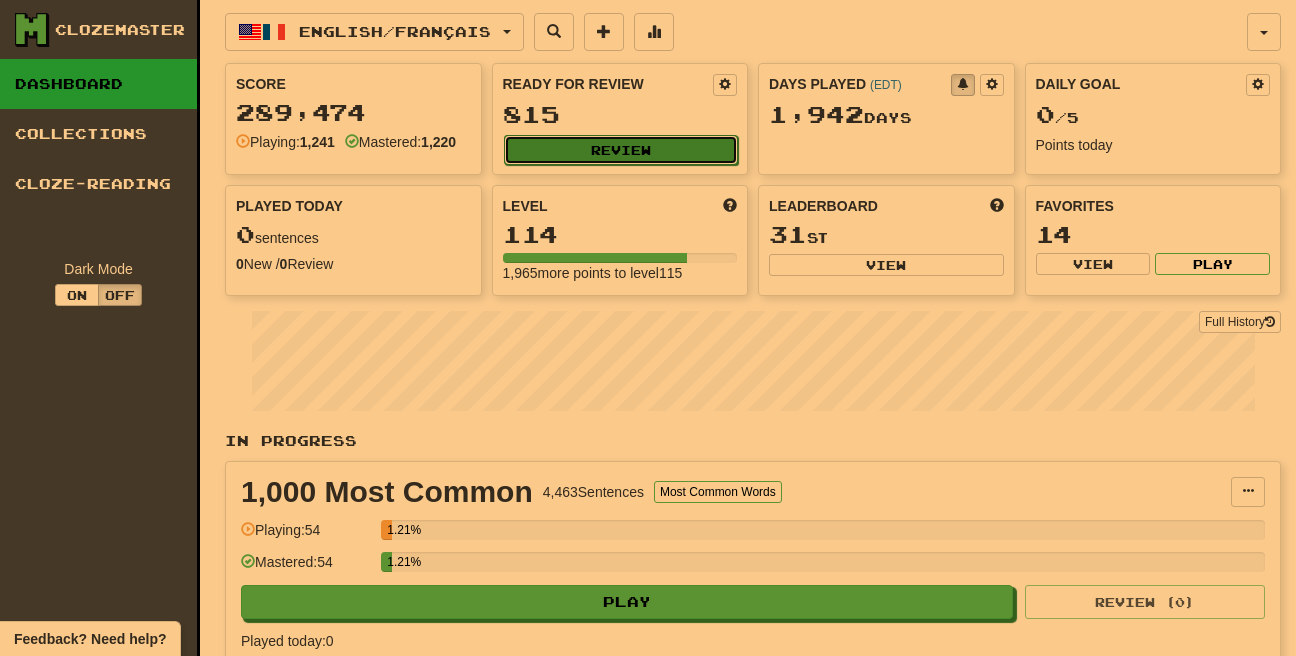 click on "Review" at bounding box center (621, 150) 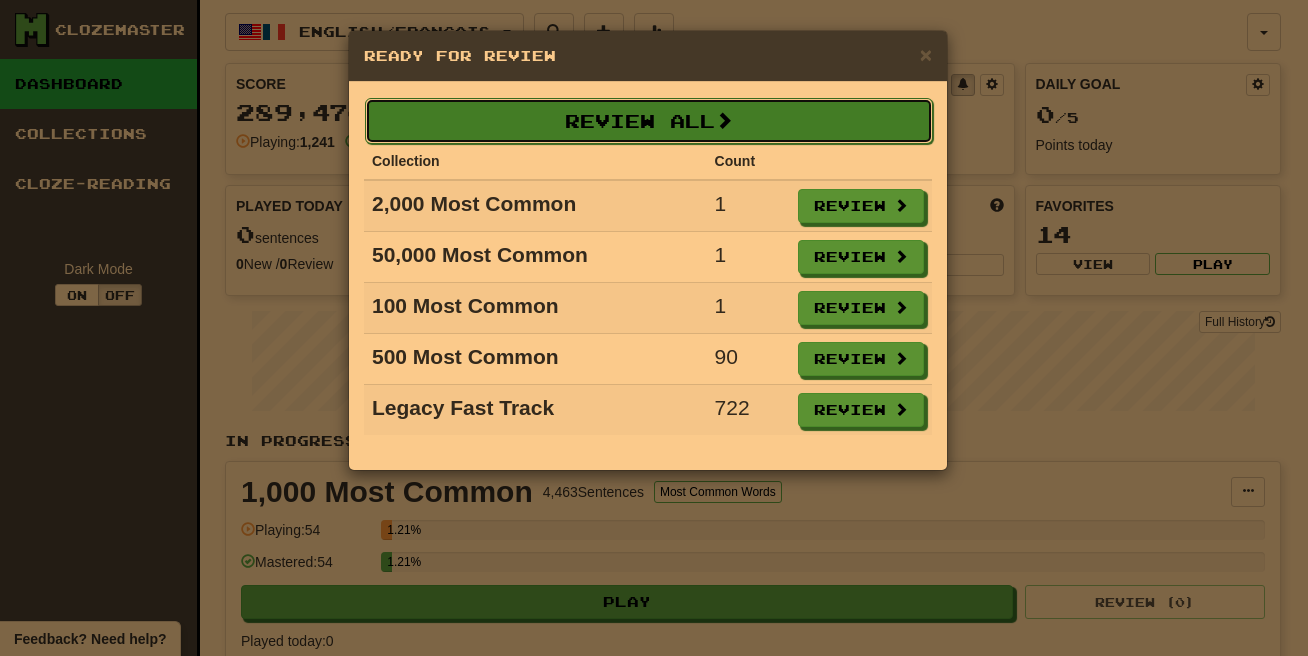 click on "Review All" at bounding box center (649, 121) 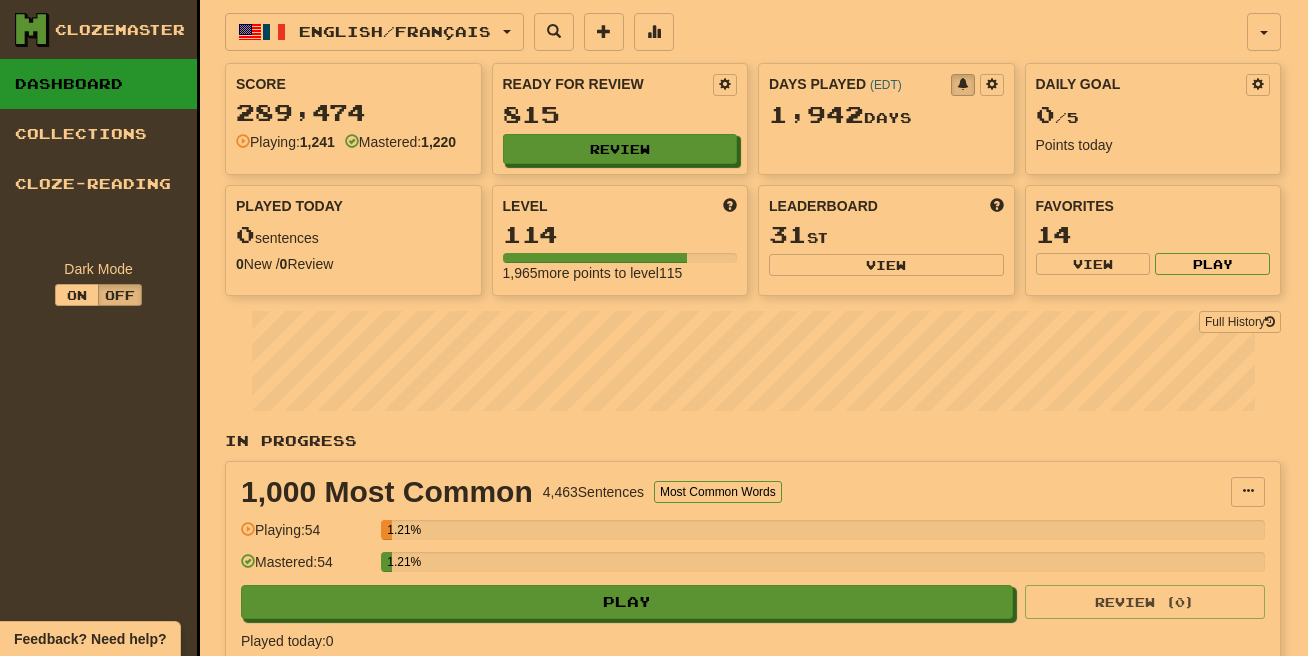 select on "**" 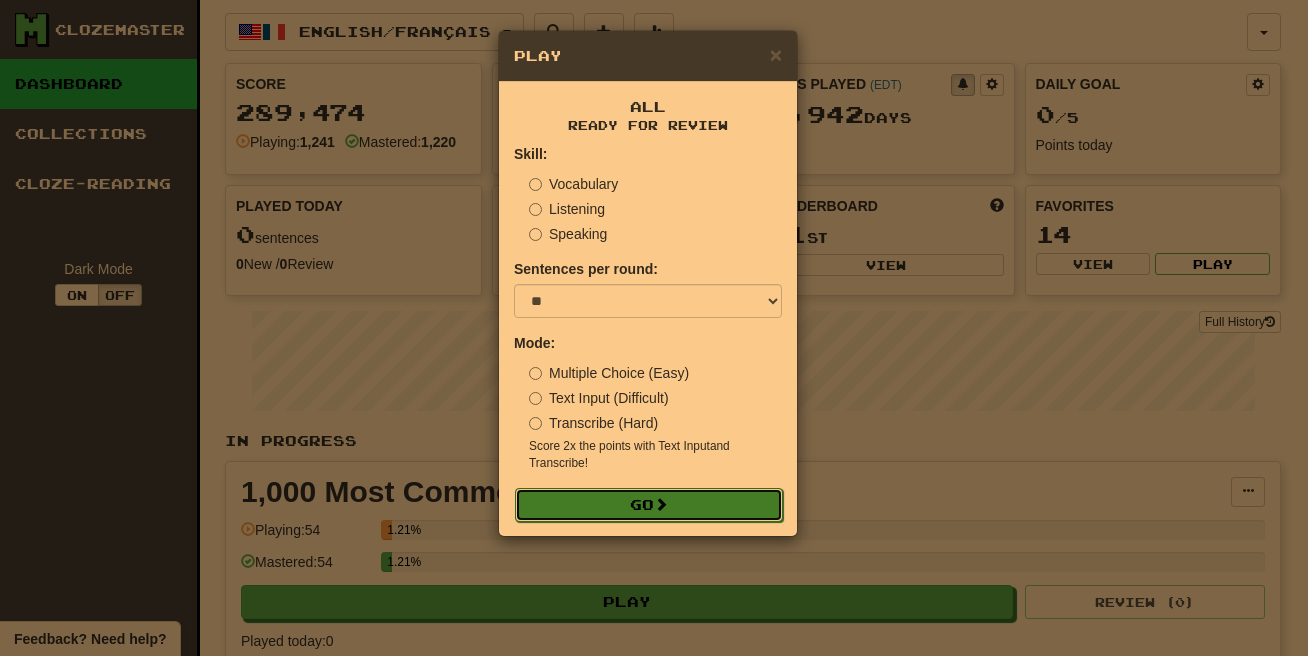 click on "Go" at bounding box center [649, 505] 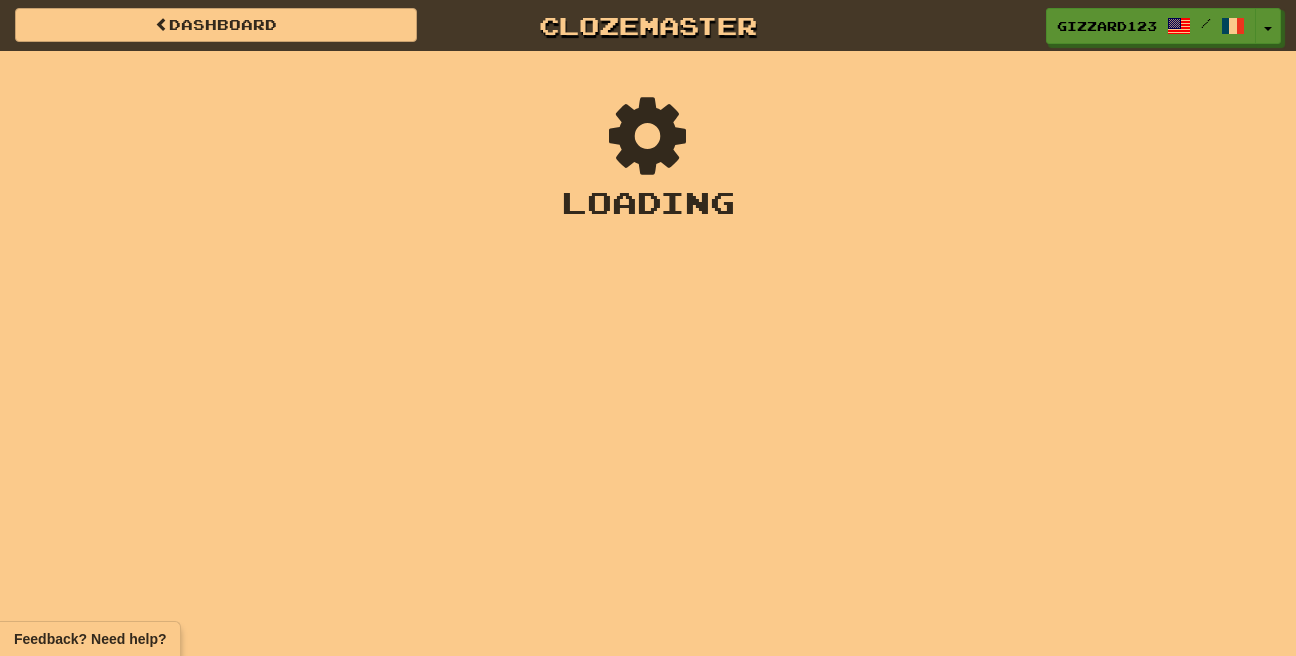 scroll, scrollTop: 0, scrollLeft: 0, axis: both 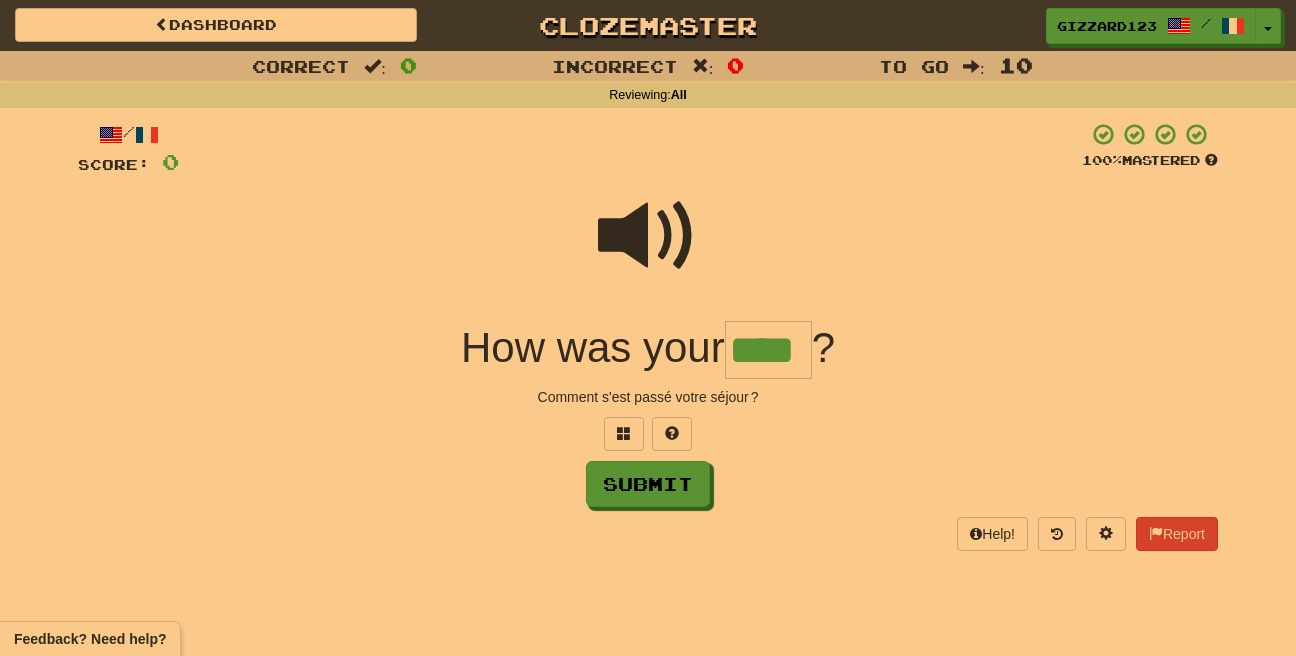 type on "****" 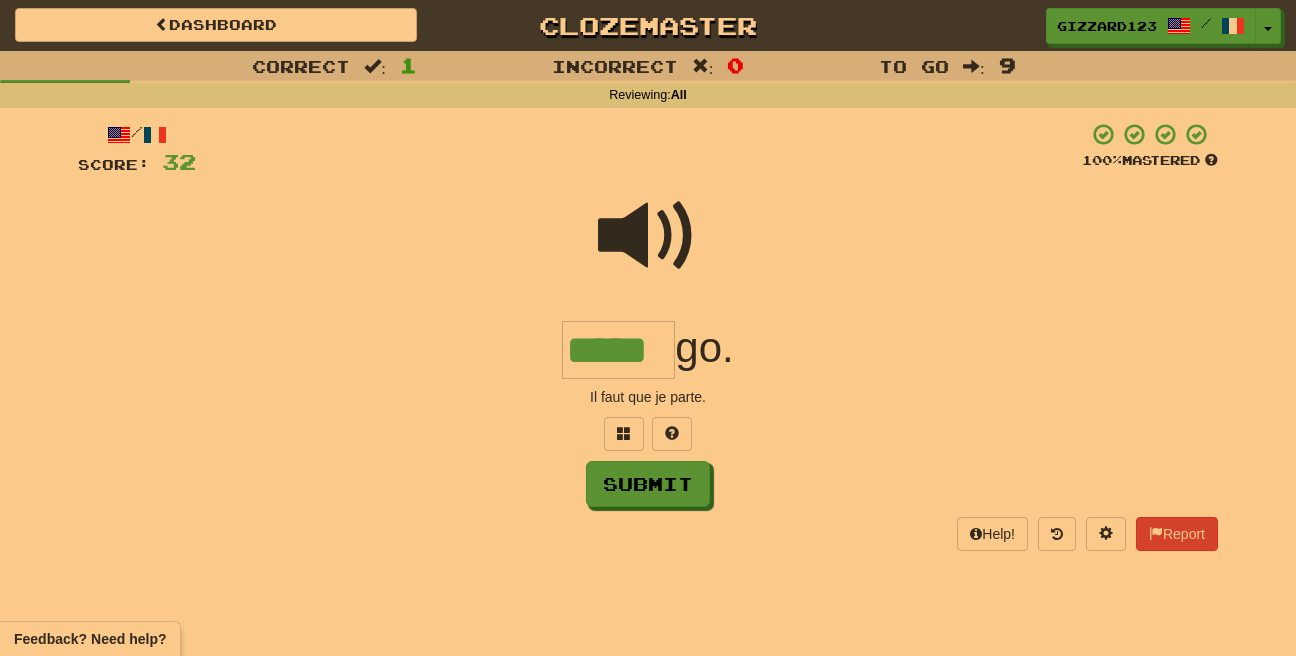 type on "*****" 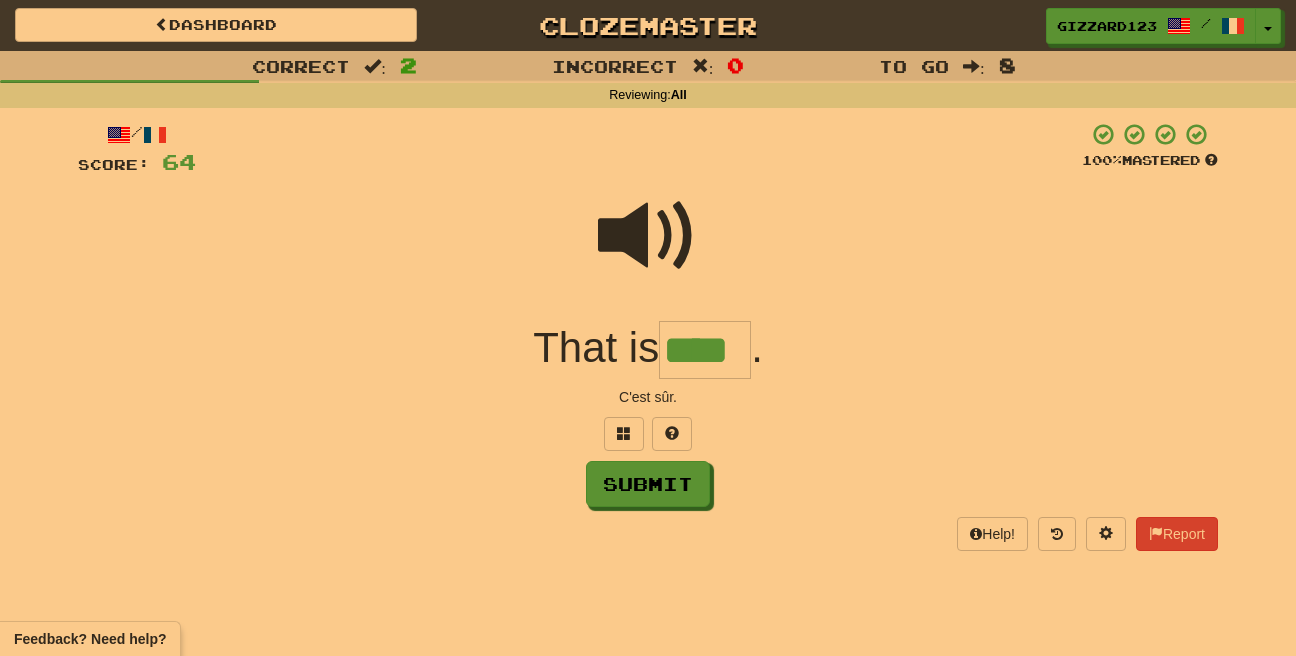type on "****" 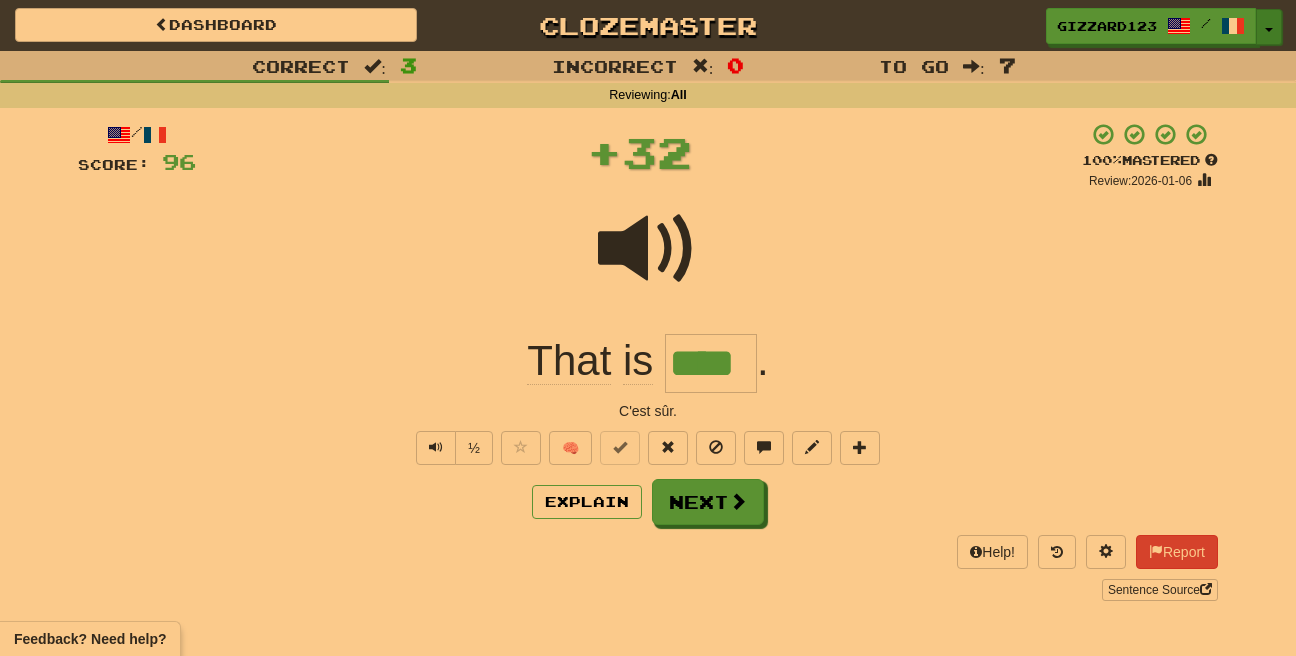 click on "Toggle Dropdown" at bounding box center (1269, 27) 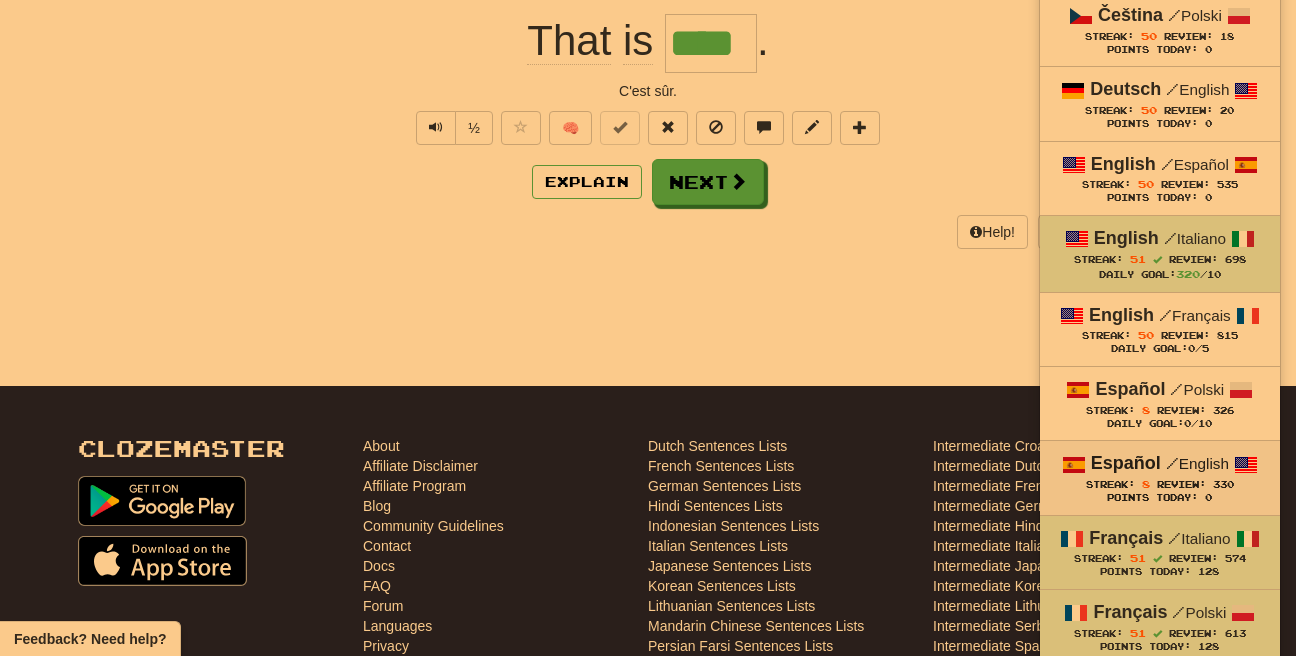 scroll, scrollTop: 320, scrollLeft: 0, axis: vertical 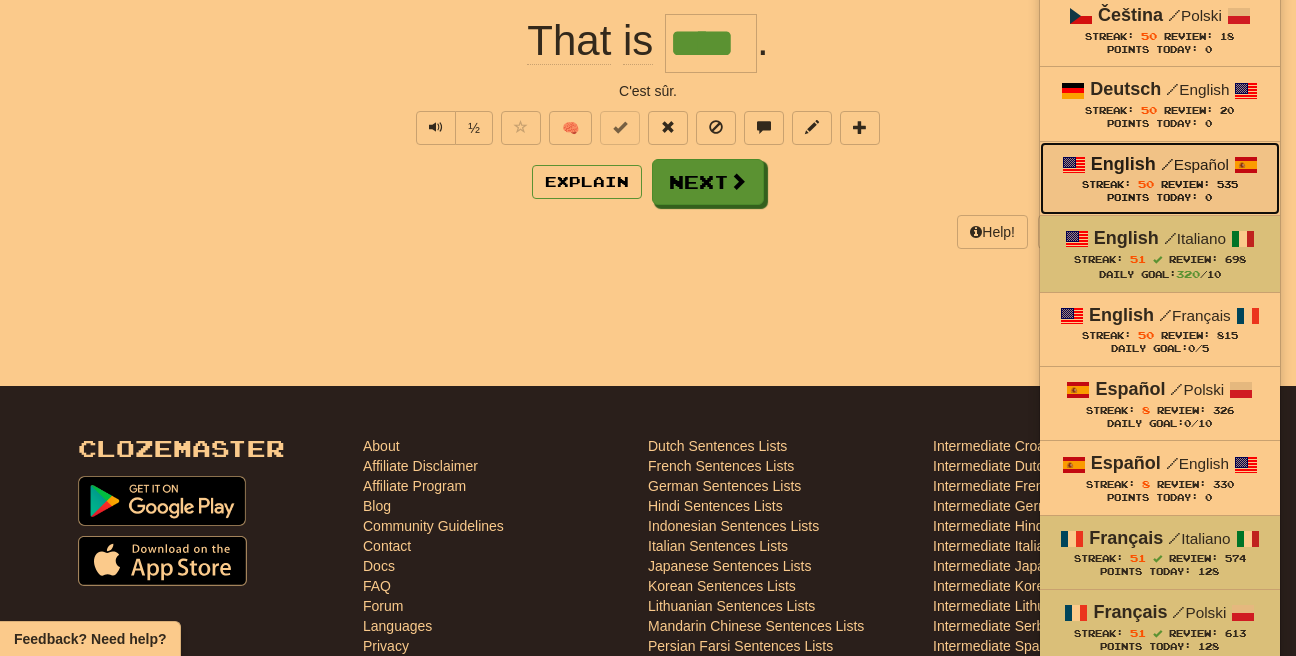 click on "50" at bounding box center [1146, 184] 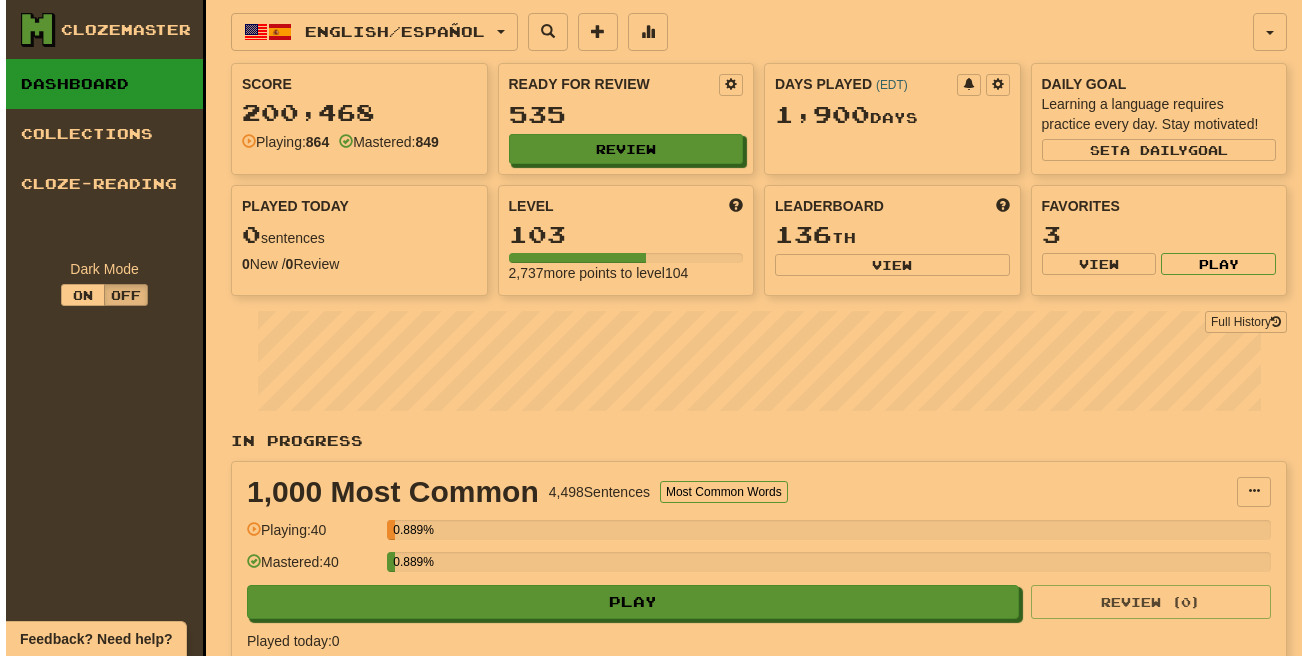scroll, scrollTop: 0, scrollLeft: 0, axis: both 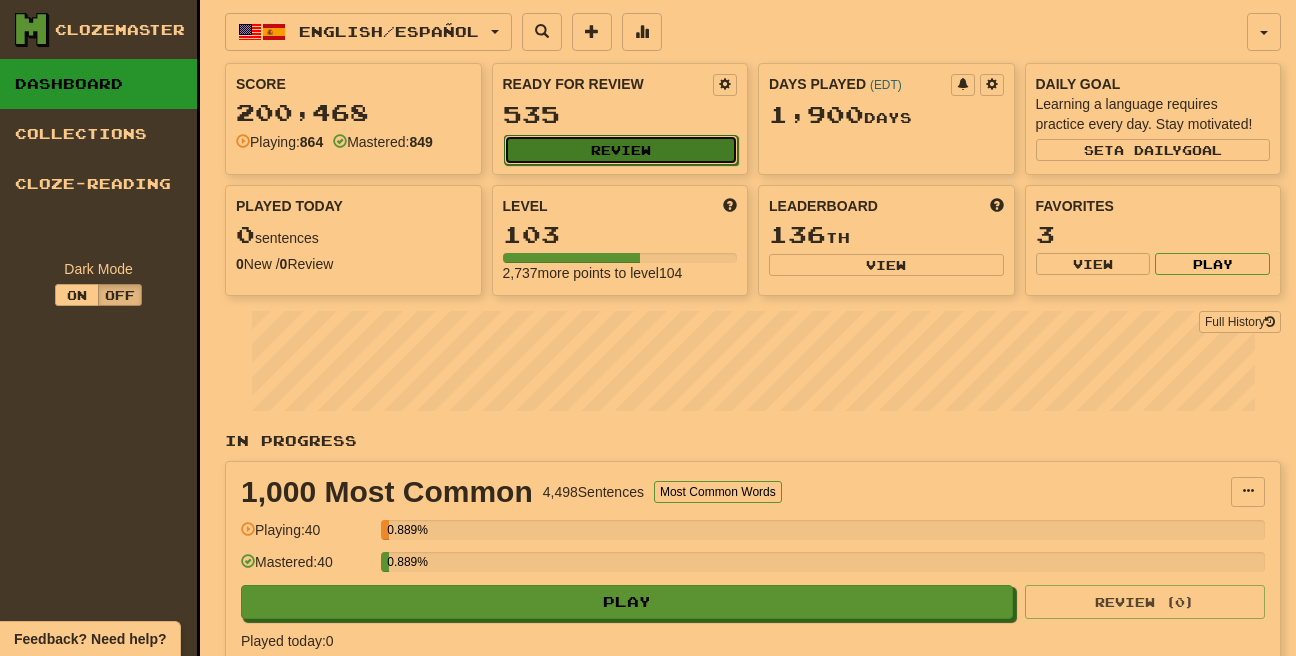 click on "Review" at bounding box center [621, 150] 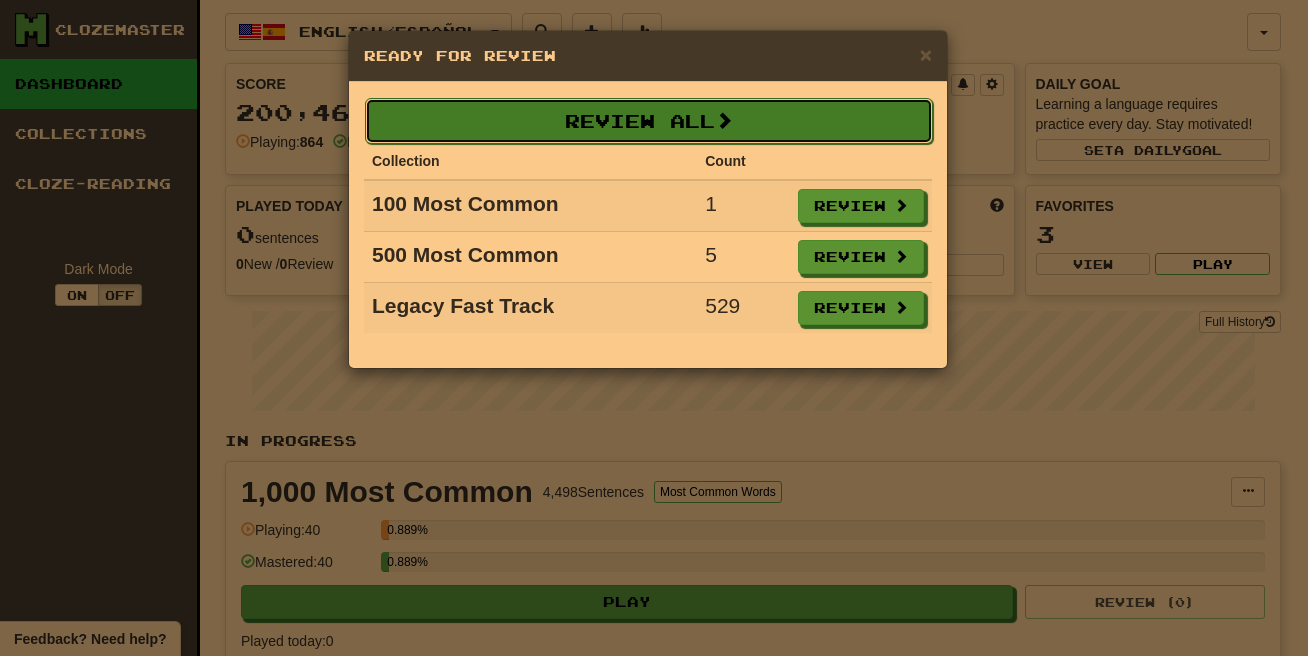 click on "Review All" at bounding box center [649, 121] 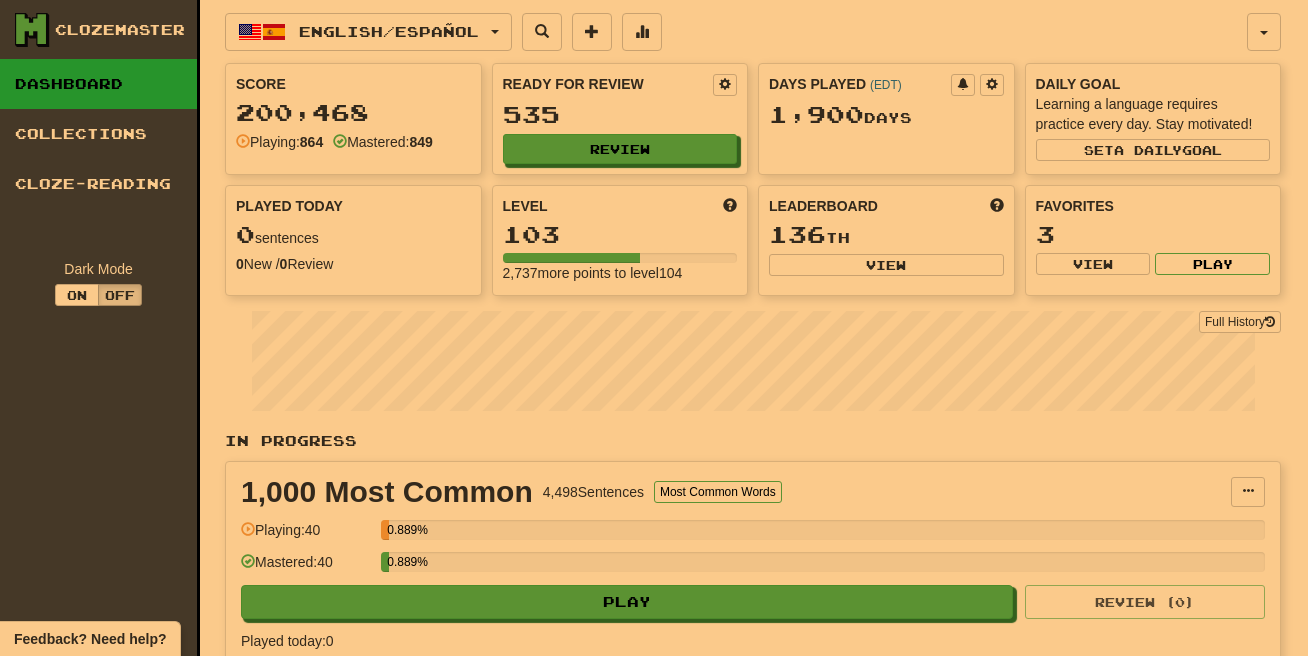select on "**" 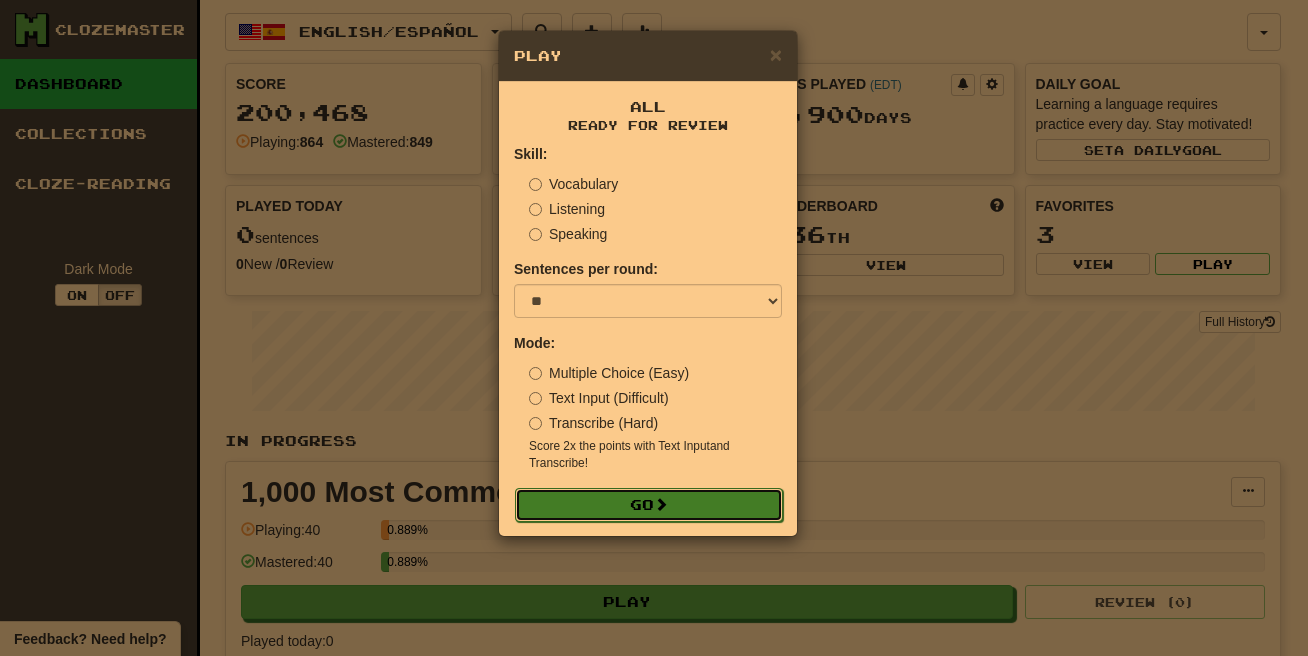 click on "Go" at bounding box center (649, 505) 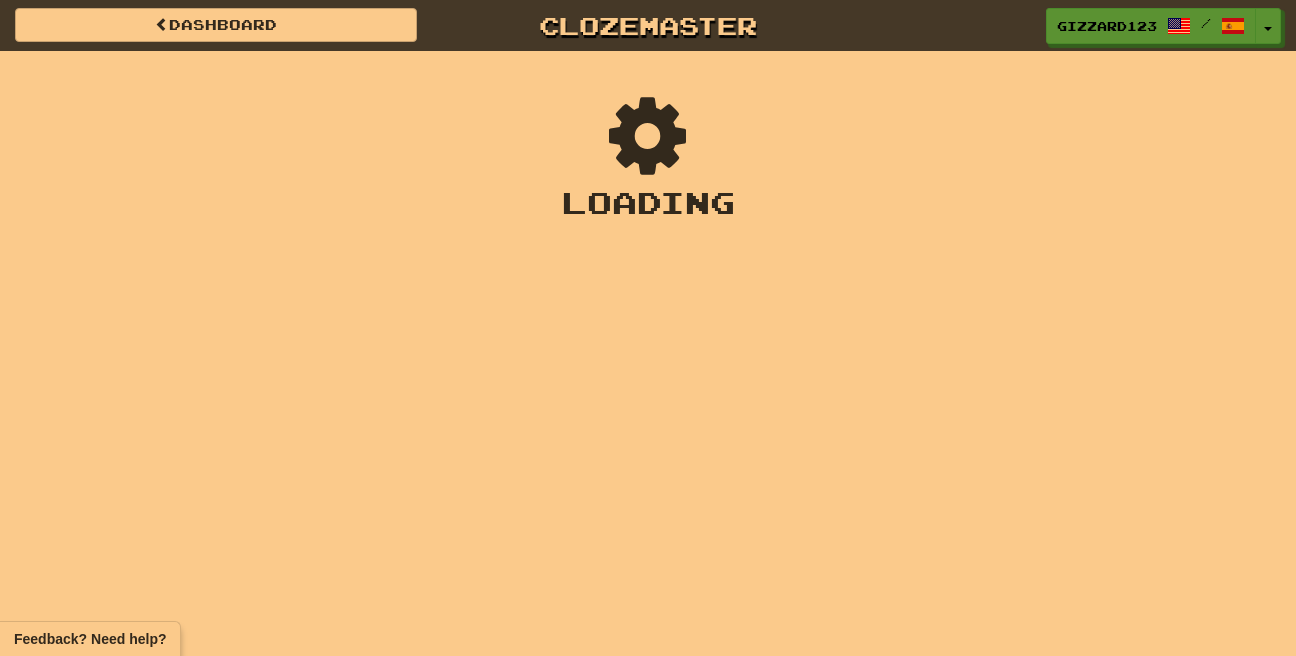 scroll, scrollTop: 0, scrollLeft: 0, axis: both 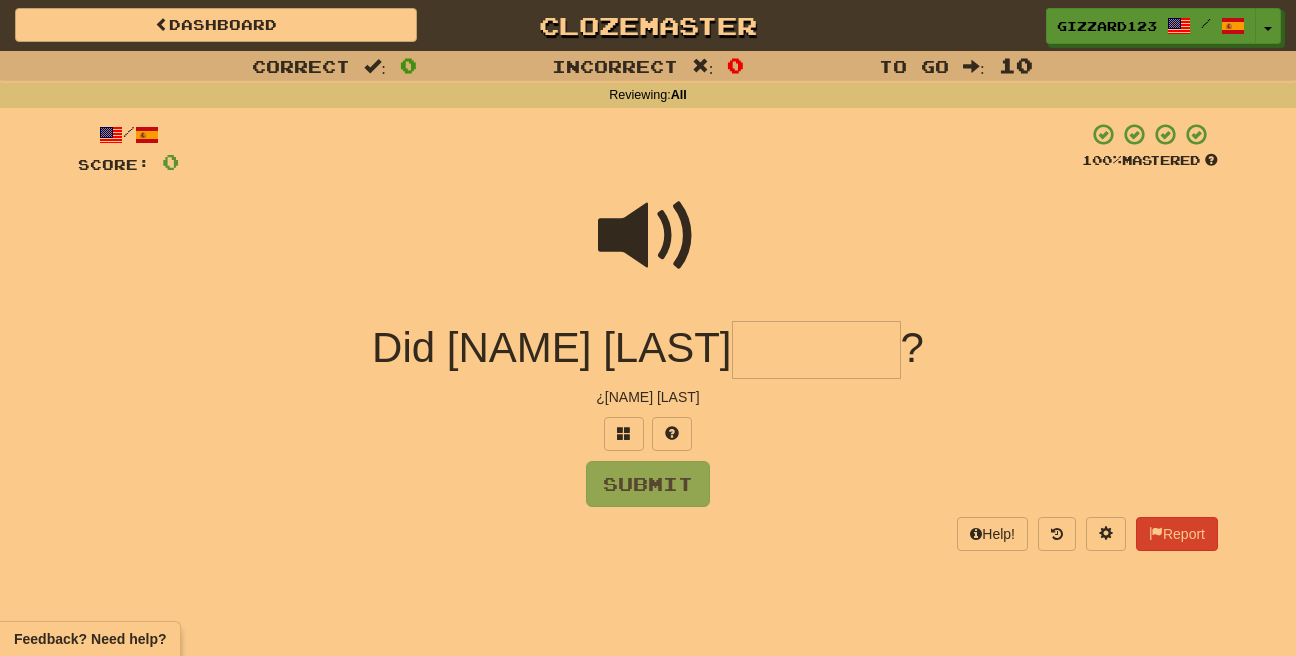 click at bounding box center (816, 350) 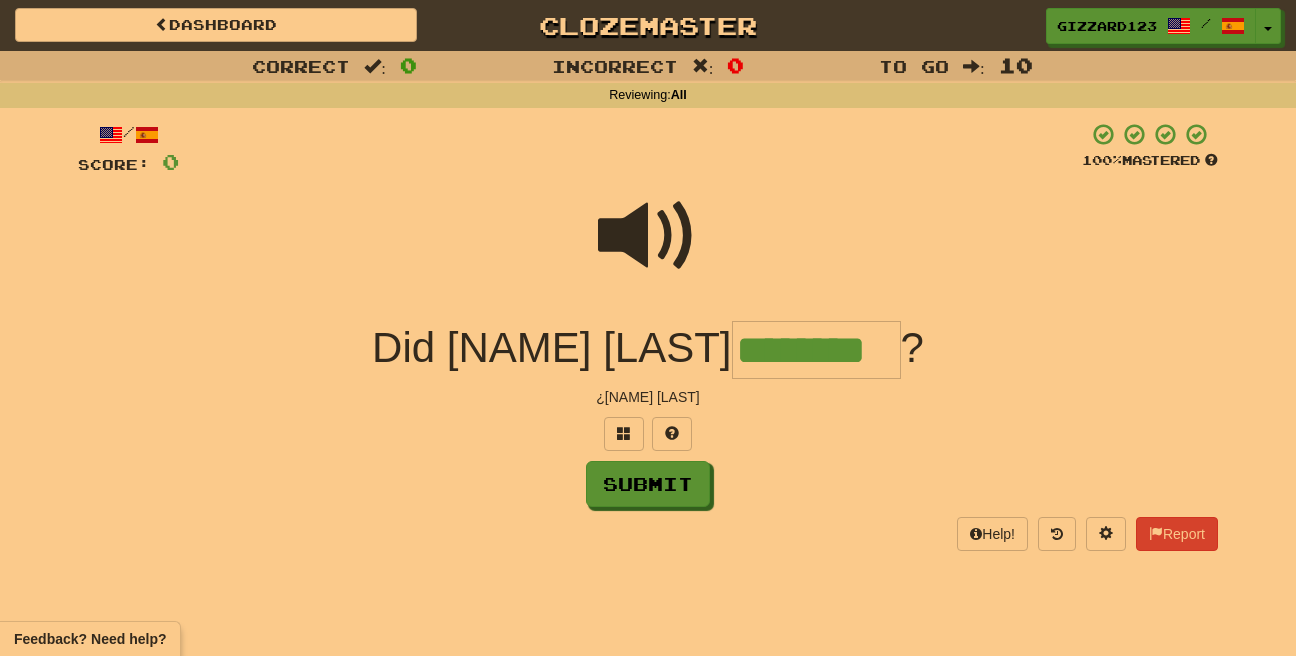 type on "********" 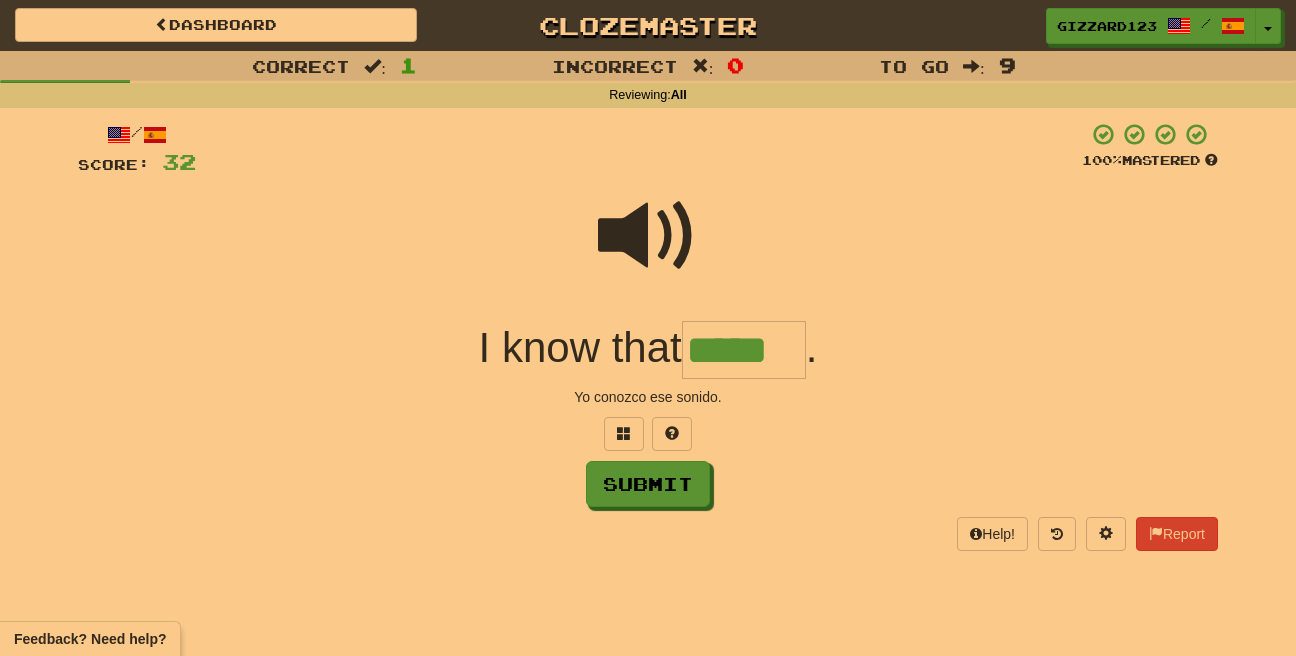 type on "*****" 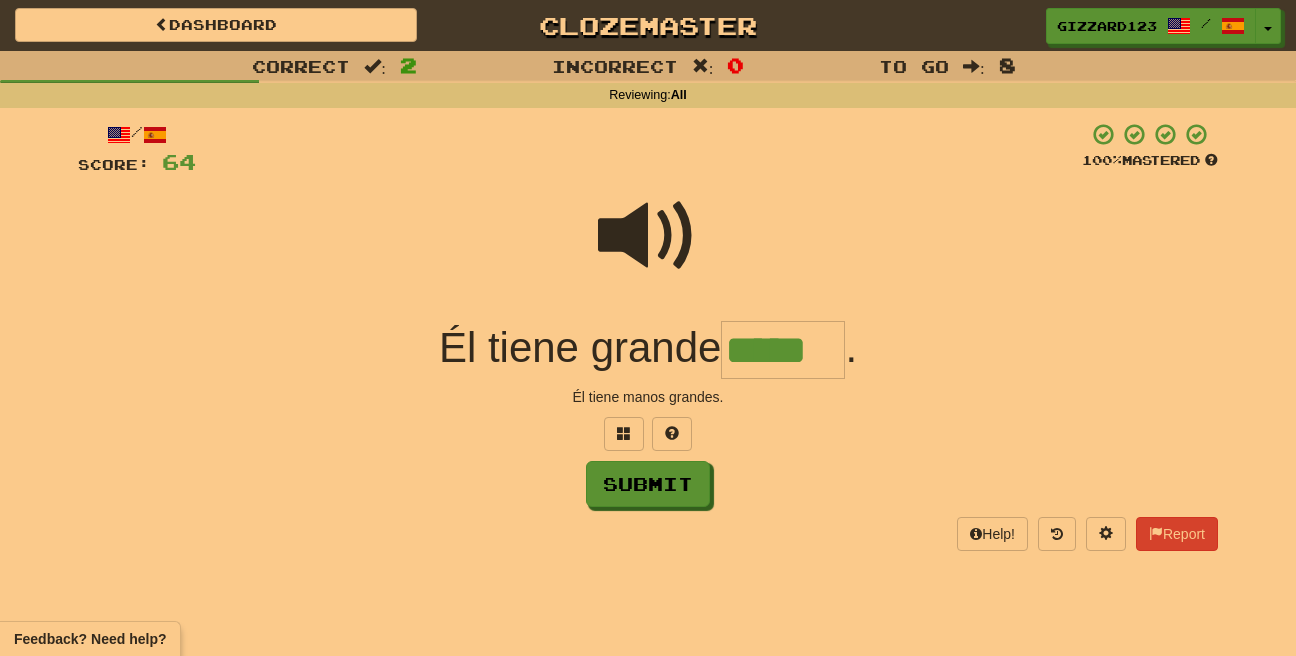 type on "*****" 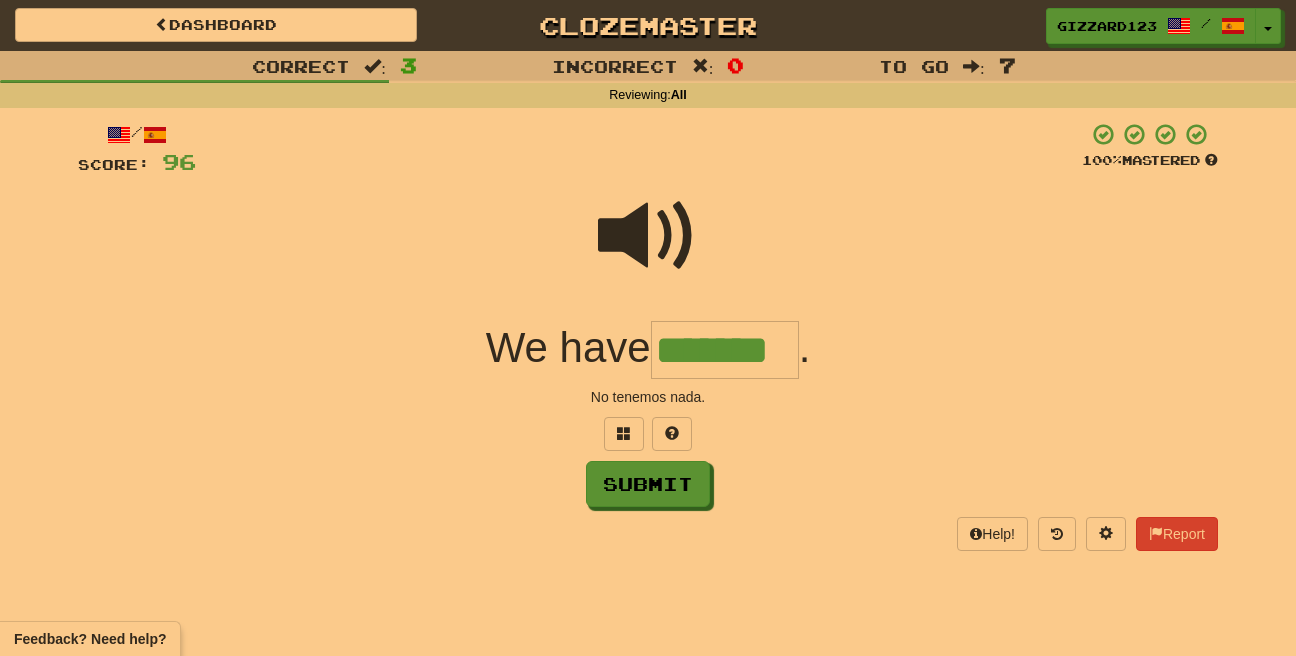 type on "*******" 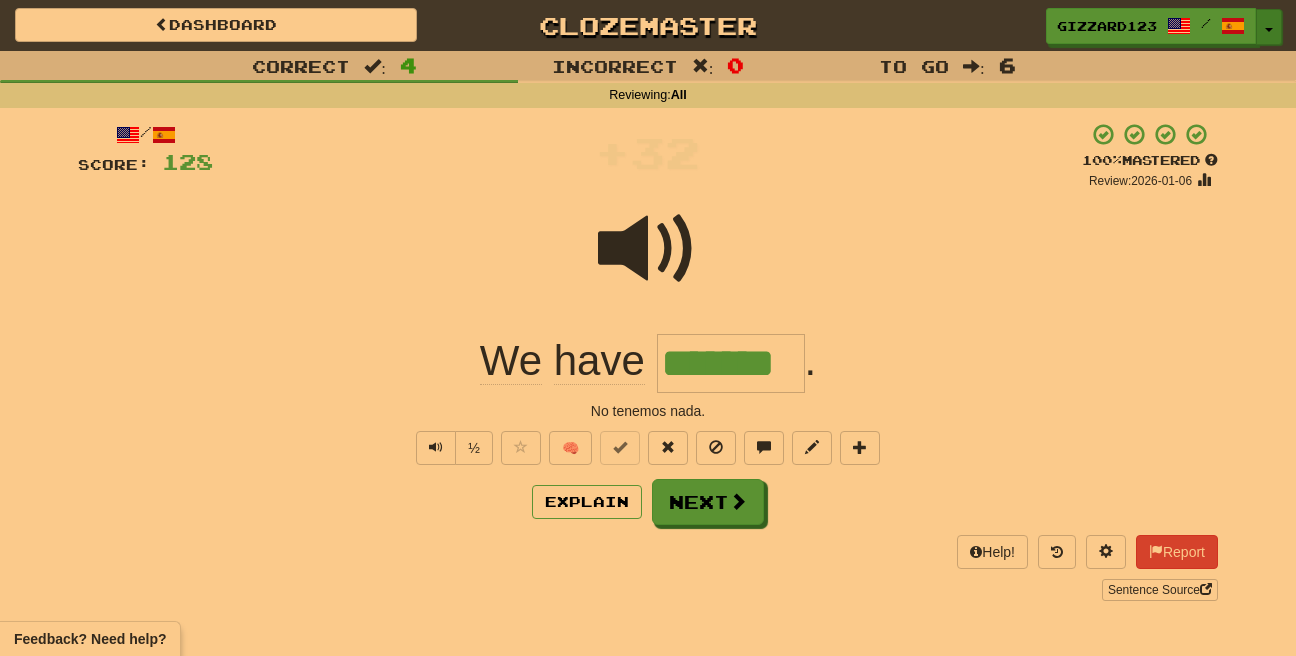 click at bounding box center [1269, 30] 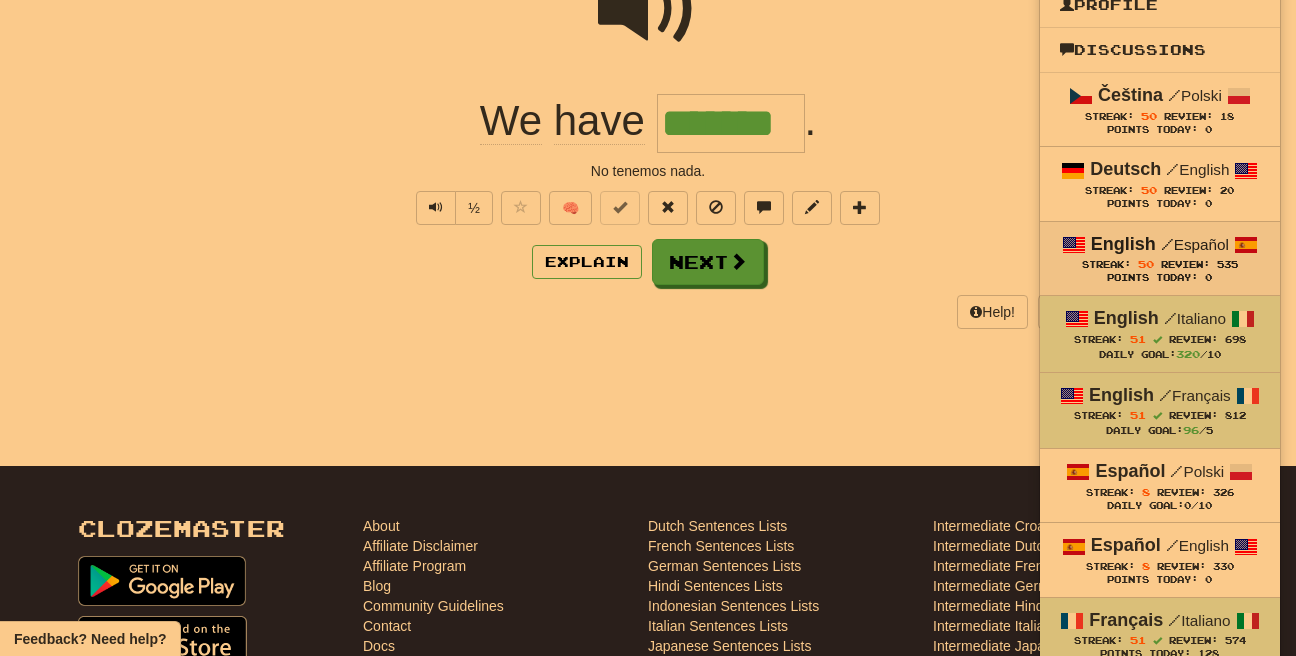 scroll, scrollTop: 213, scrollLeft: 0, axis: vertical 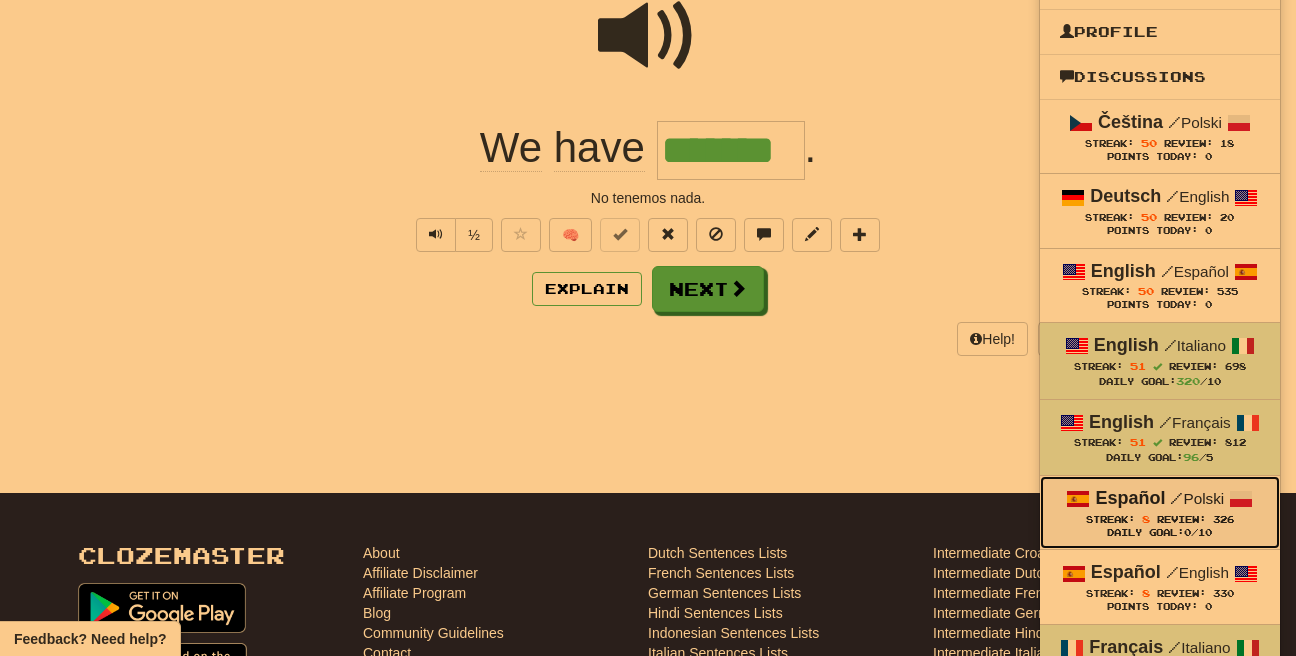 click on "Español" at bounding box center [1130, 498] 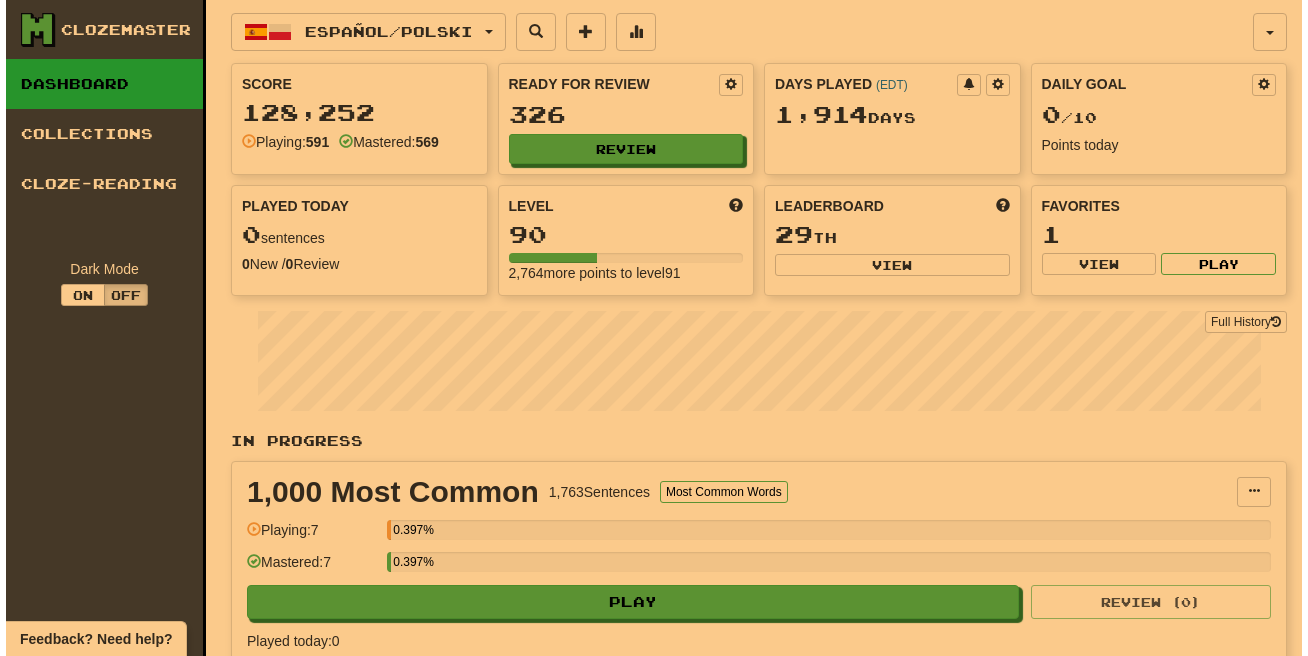 scroll, scrollTop: 0, scrollLeft: 0, axis: both 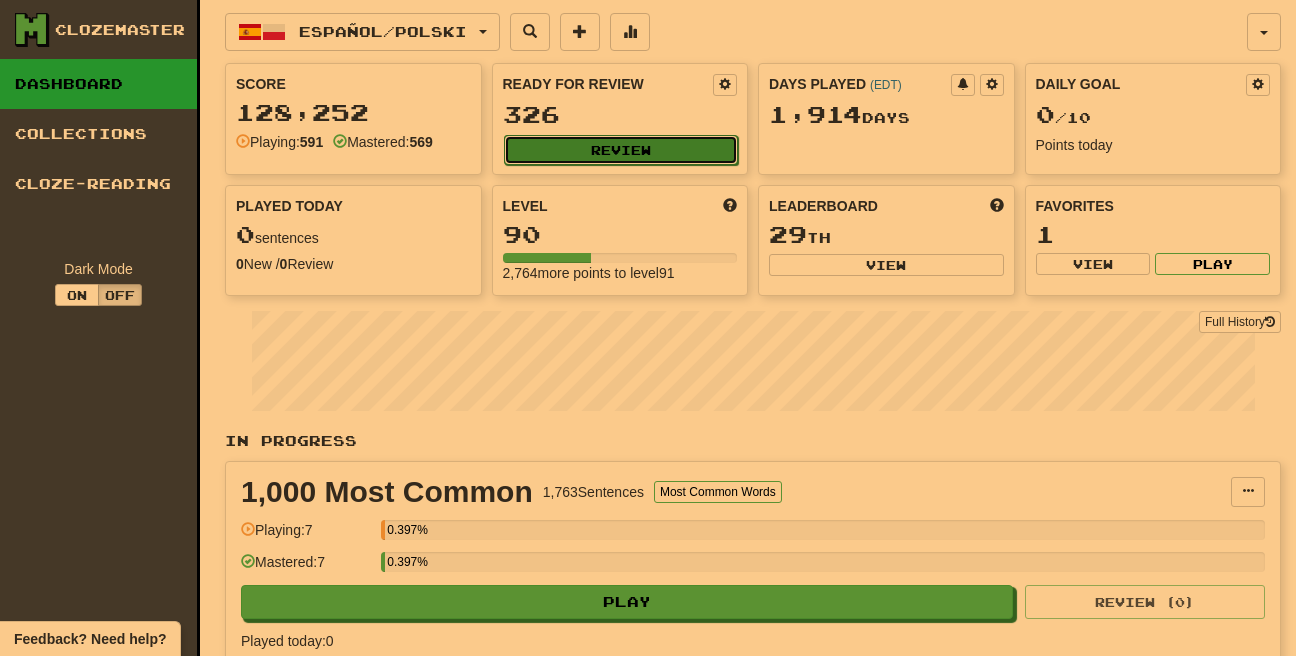 click on "Review" at bounding box center [621, 150] 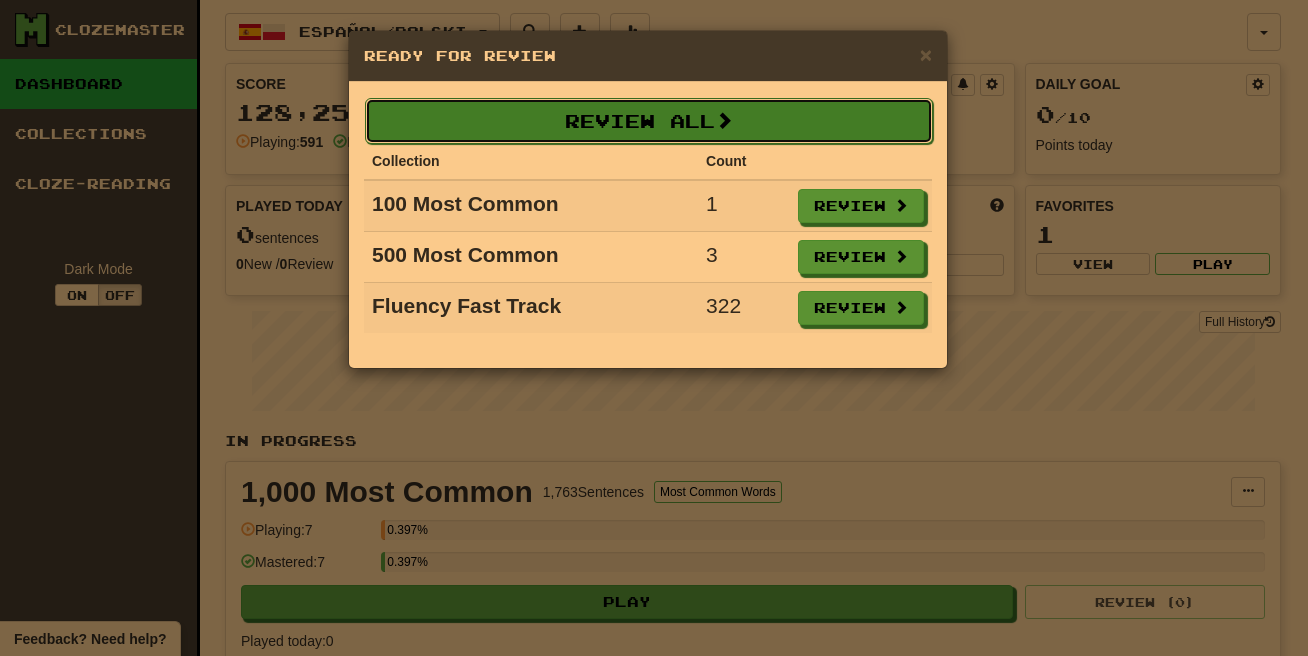 click on "Review All" at bounding box center (649, 121) 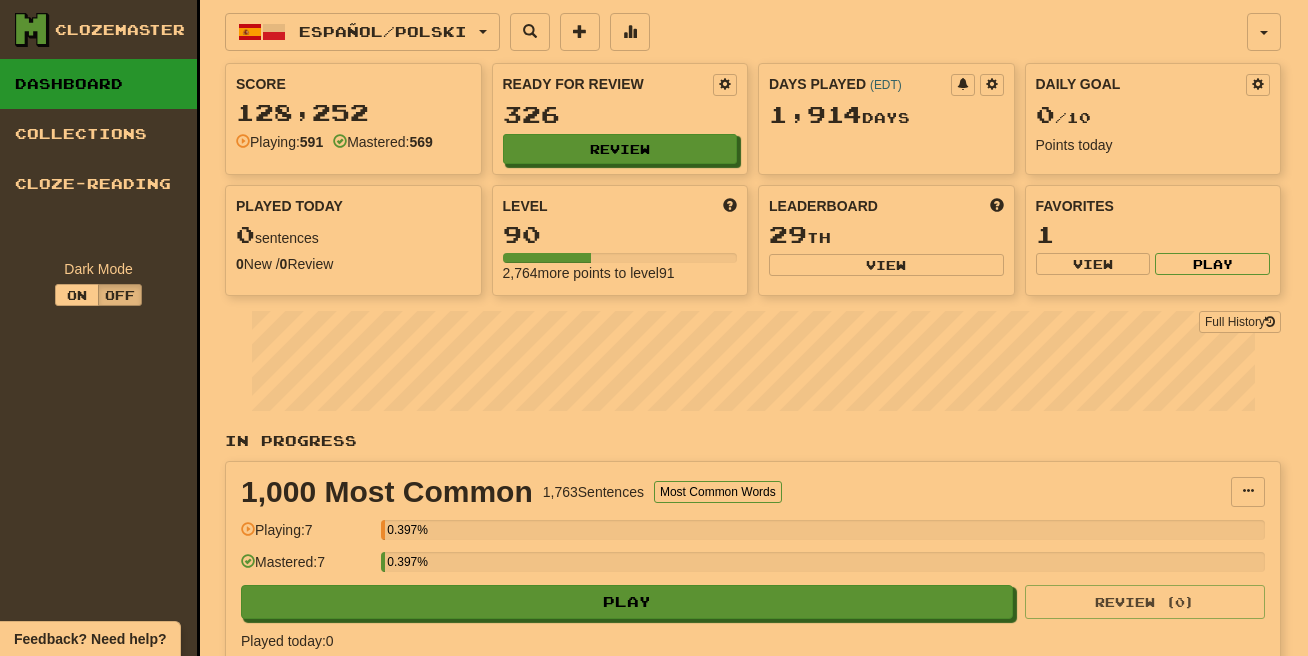 select on "**" 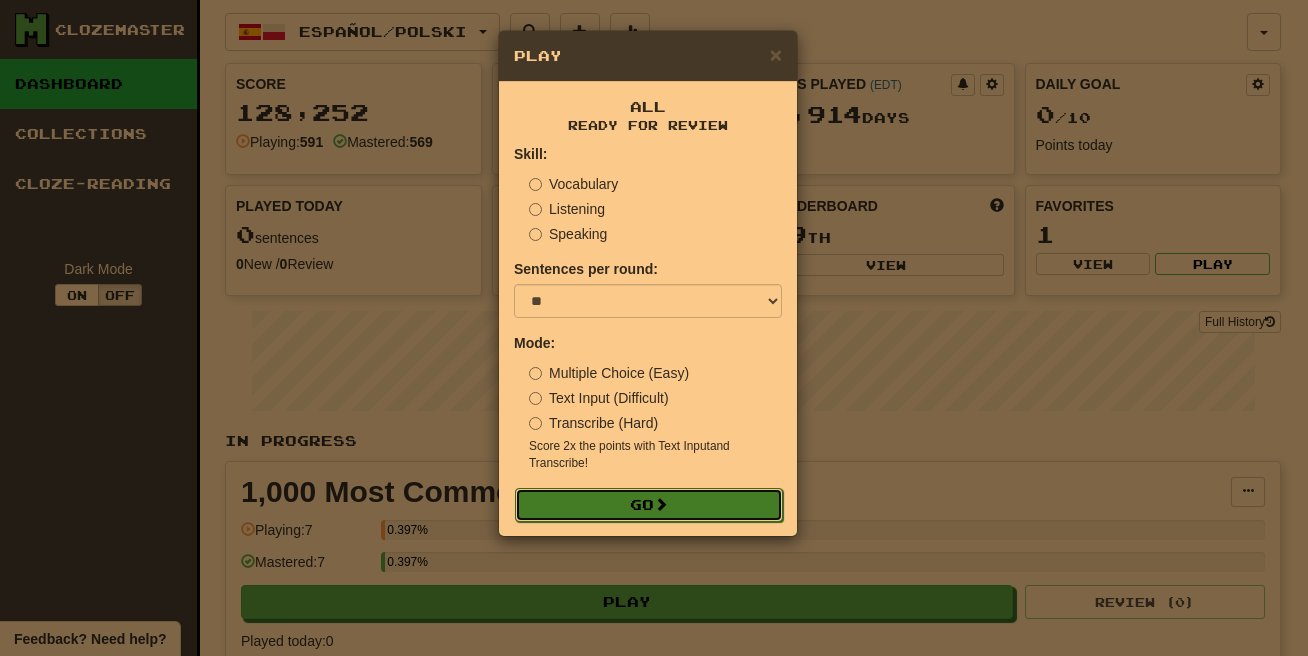 click on "Go" at bounding box center (649, 505) 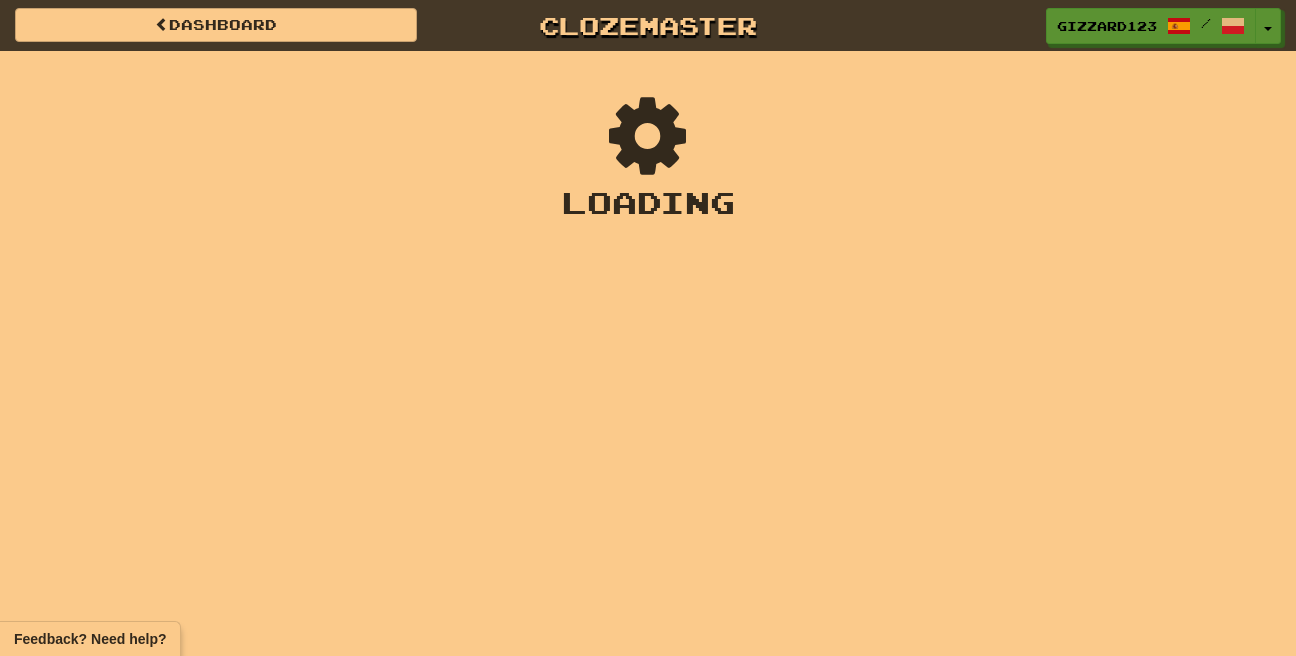 scroll, scrollTop: 0, scrollLeft: 0, axis: both 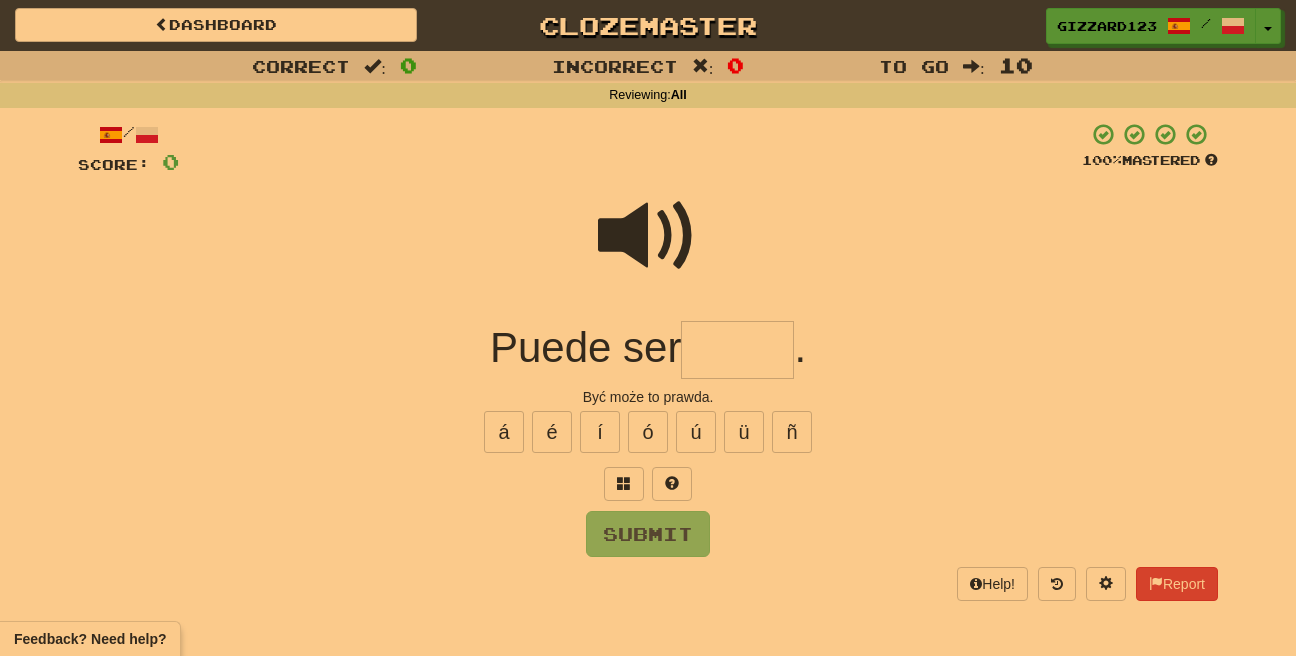 drag, startPoint x: 732, startPoint y: 347, endPoint x: 800, endPoint y: 322, distance: 72.44998 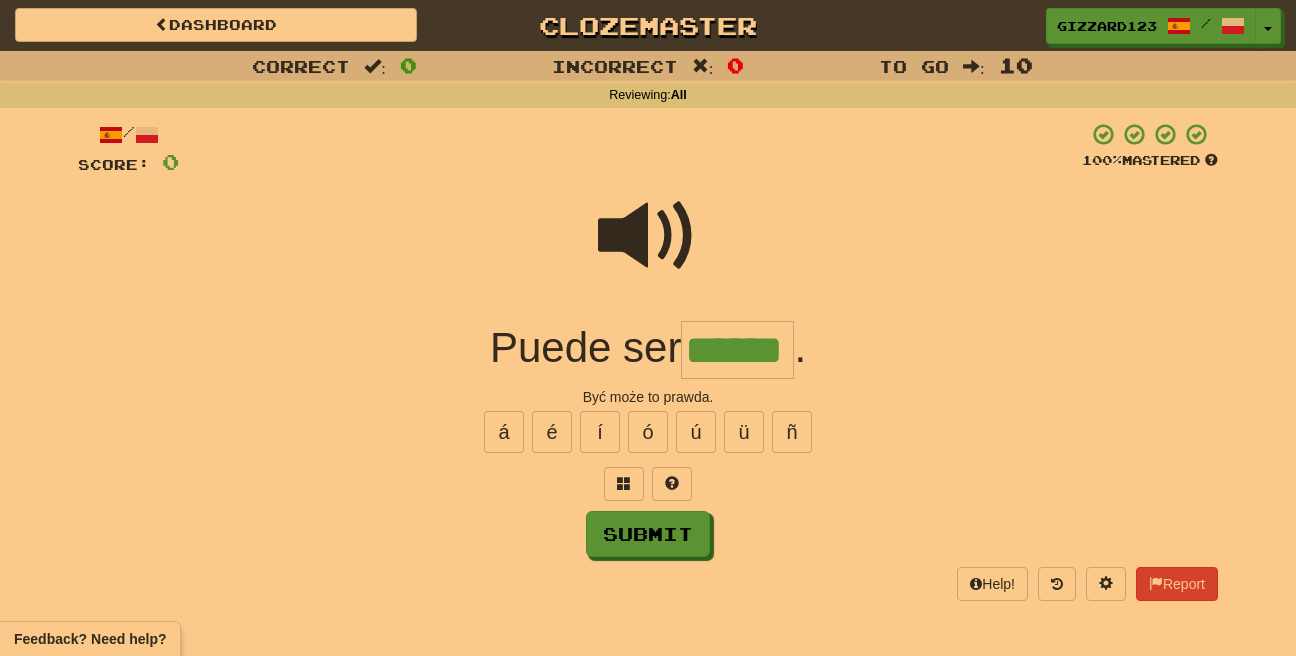 type on "******" 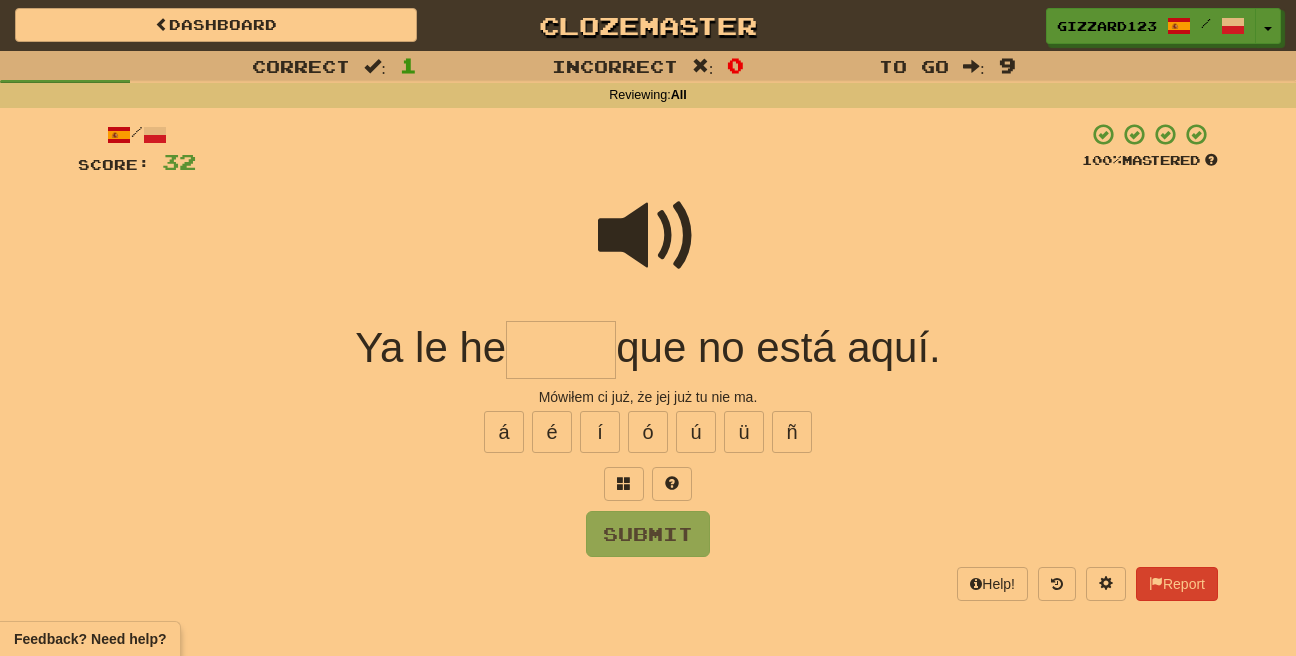 click at bounding box center (648, 236) 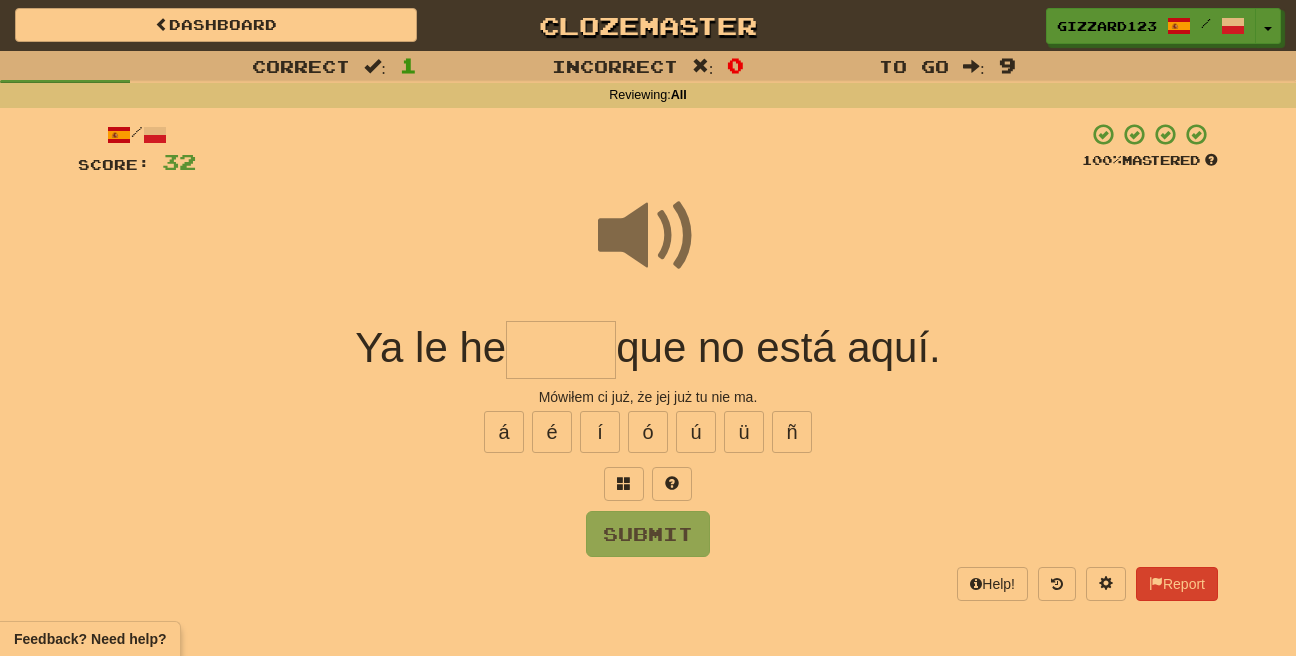 click at bounding box center (561, 350) 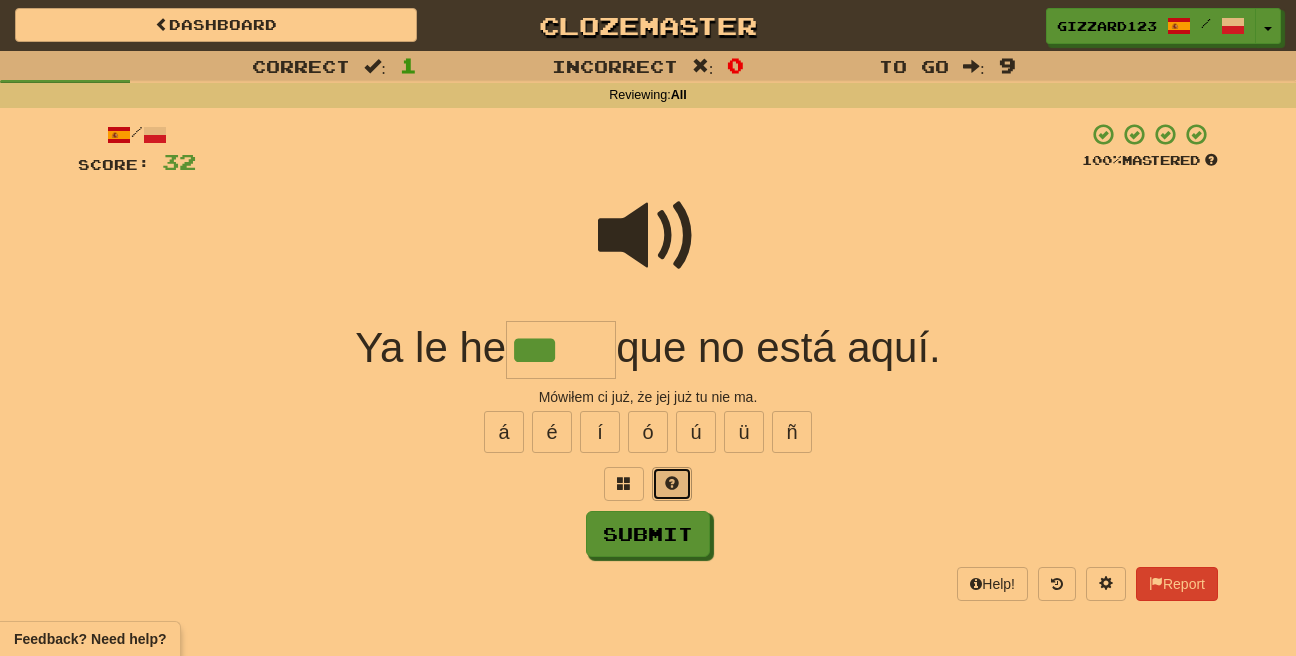 click at bounding box center (672, 483) 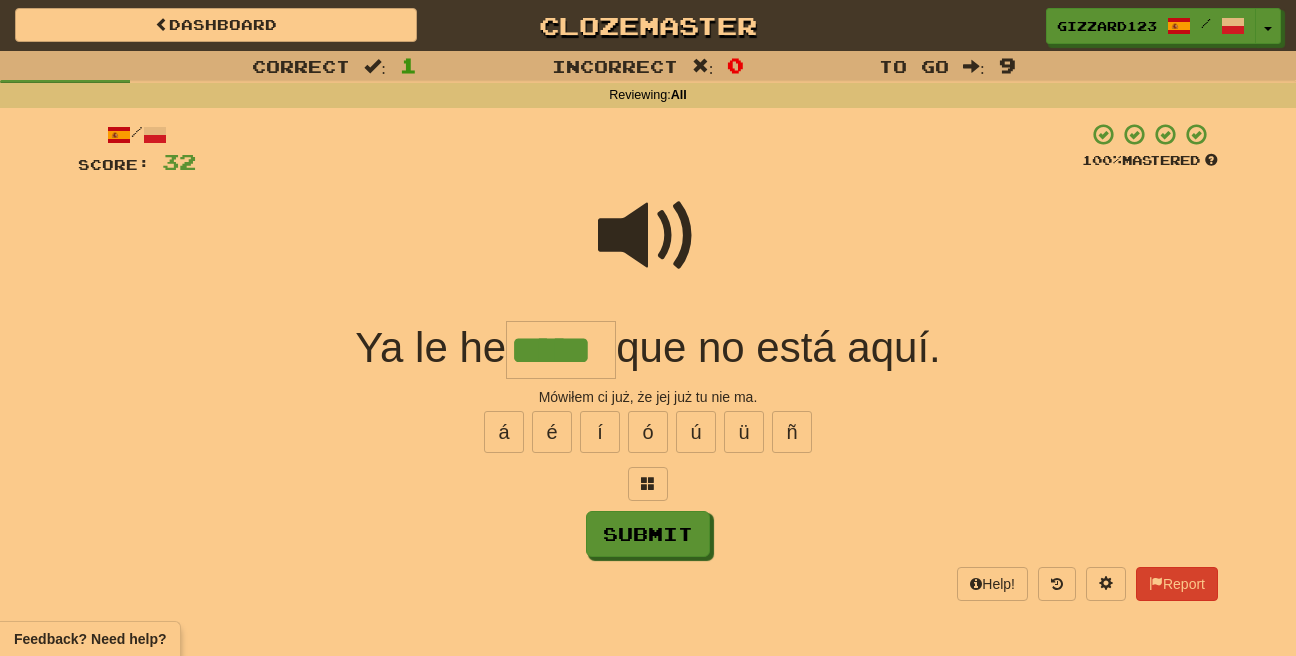 type on "*****" 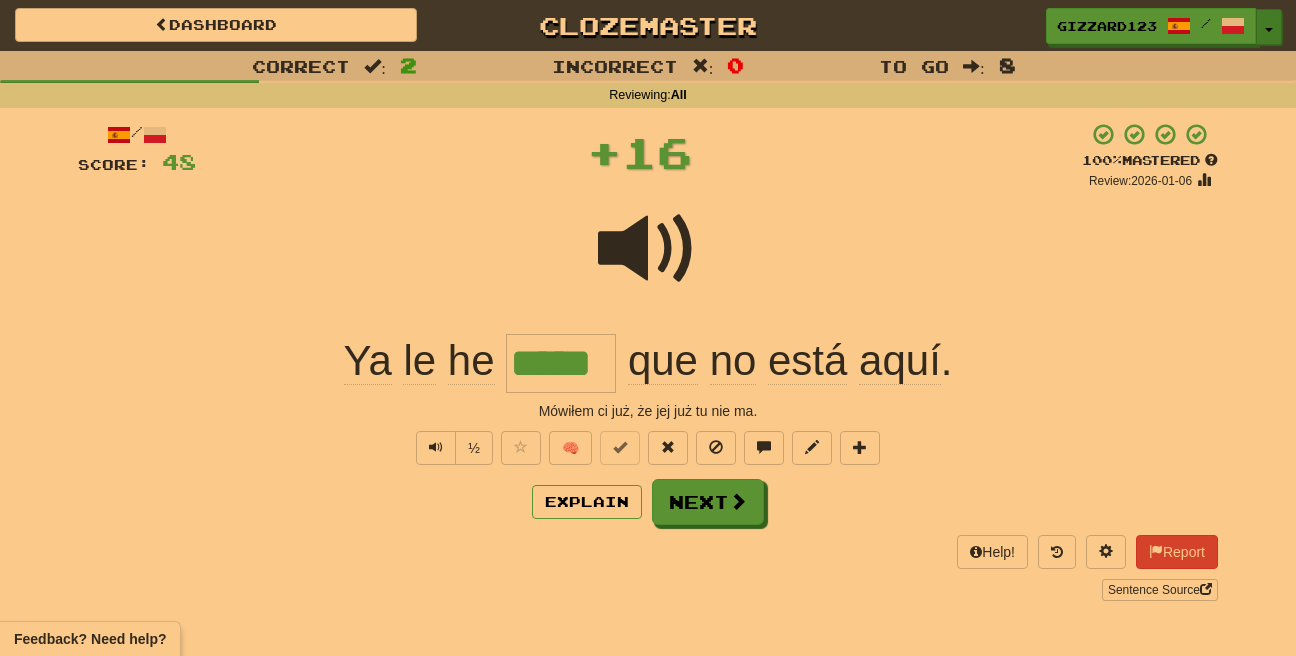 click at bounding box center (1269, 30) 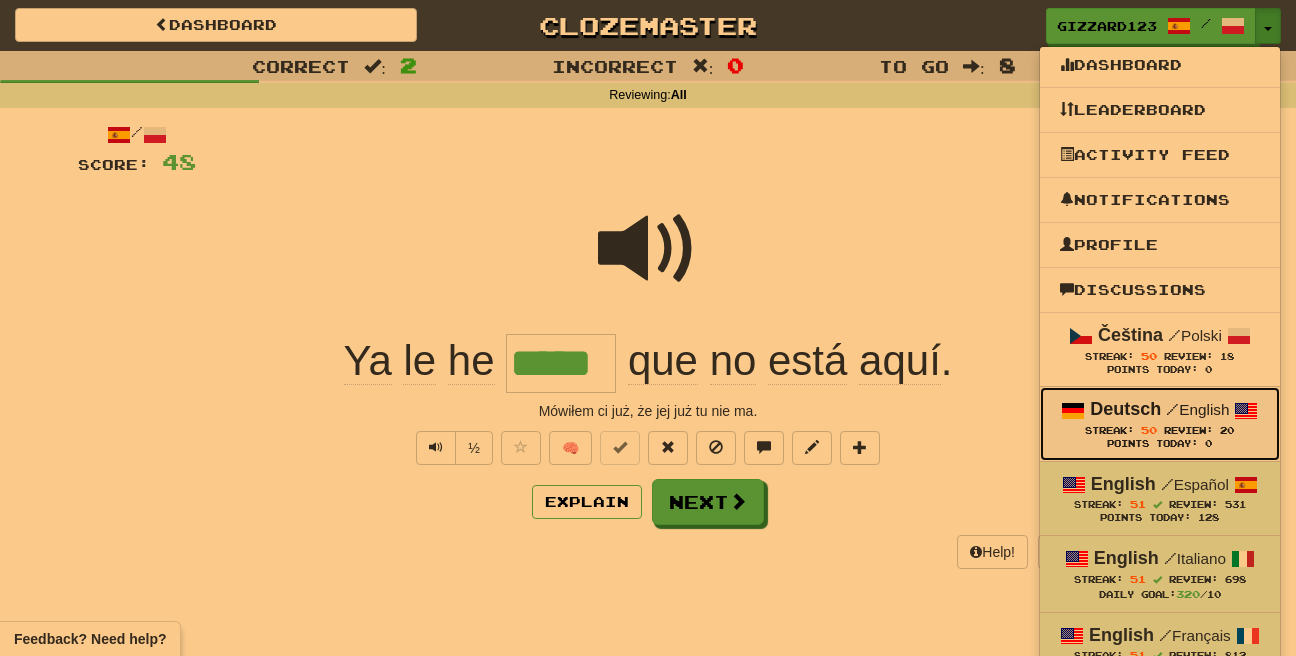 click on "Review:" at bounding box center (1188, 430) 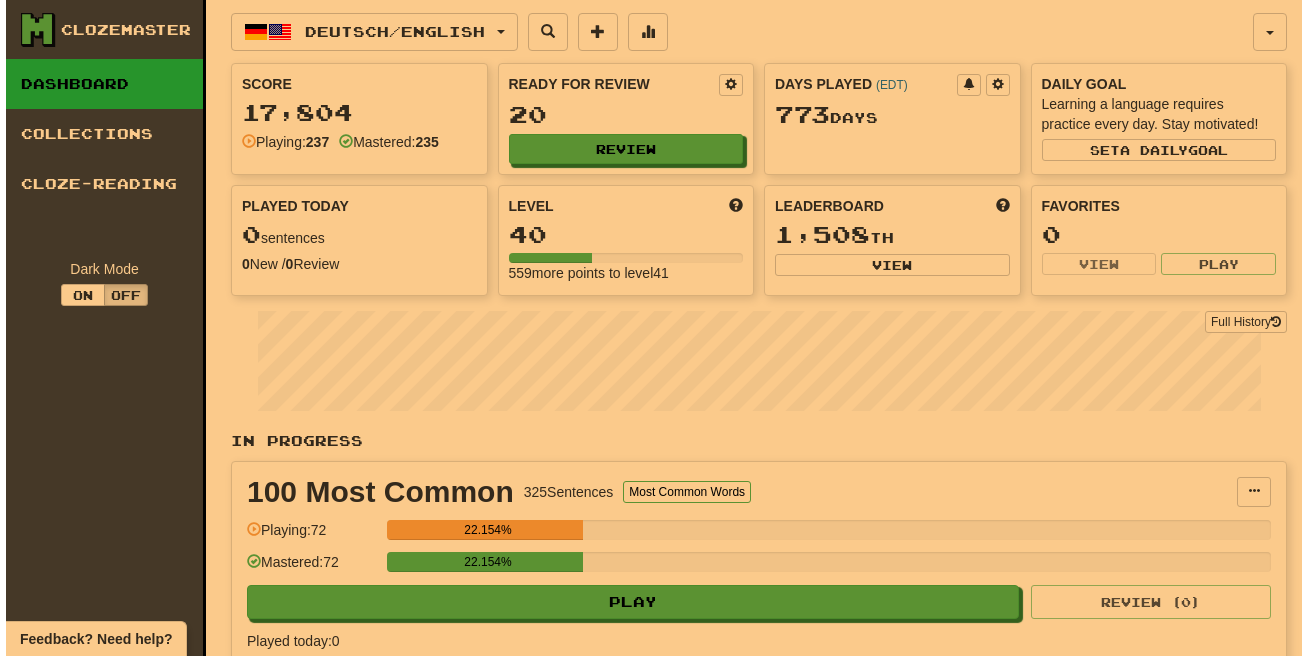 scroll, scrollTop: 0, scrollLeft: 0, axis: both 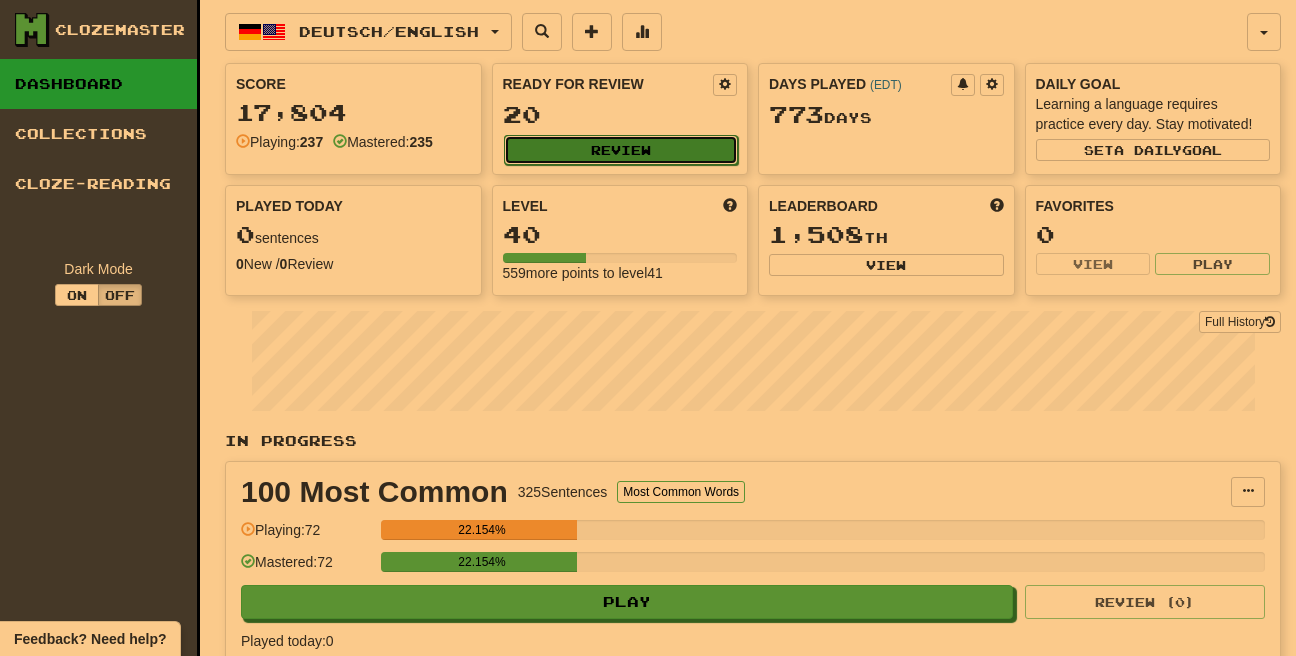 click on "Review" at bounding box center [621, 150] 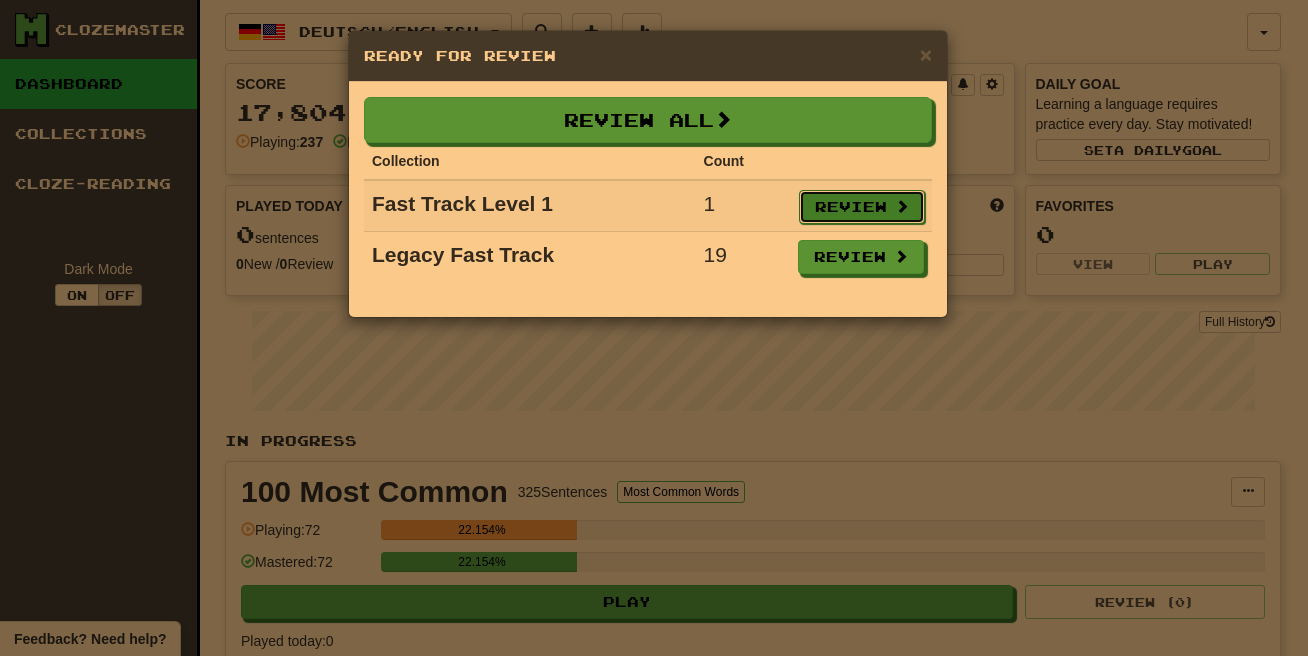 click on "Review" at bounding box center [862, 207] 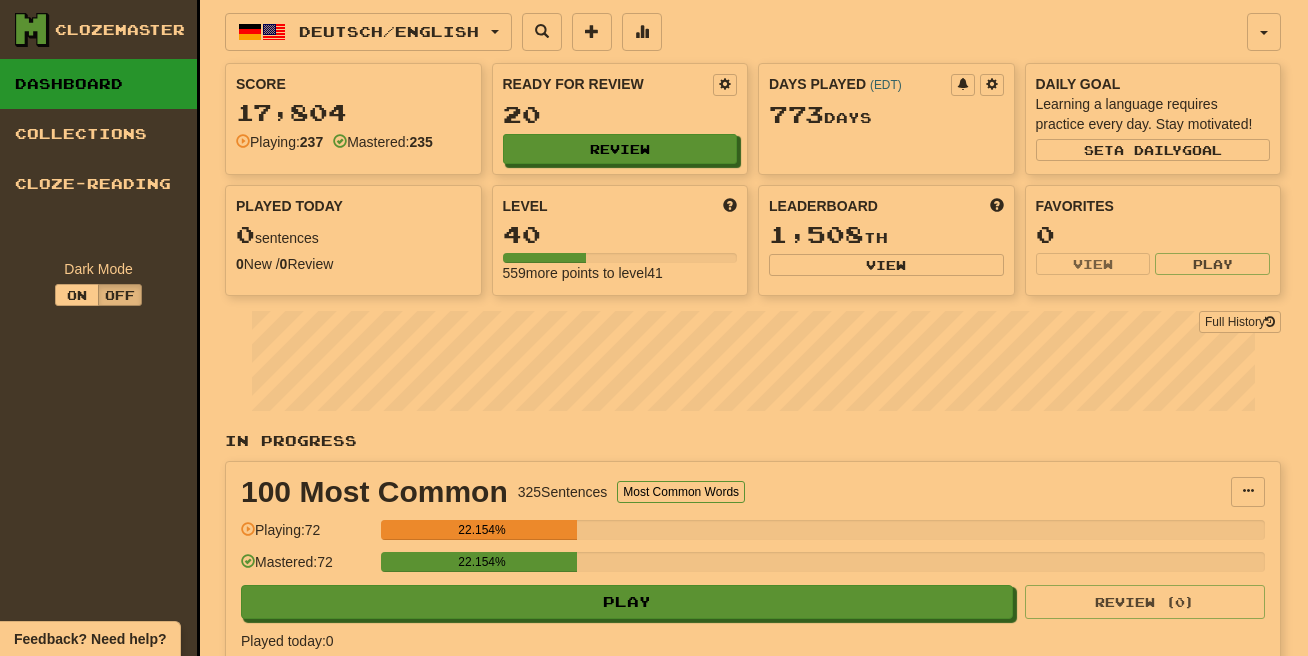 select on "**" 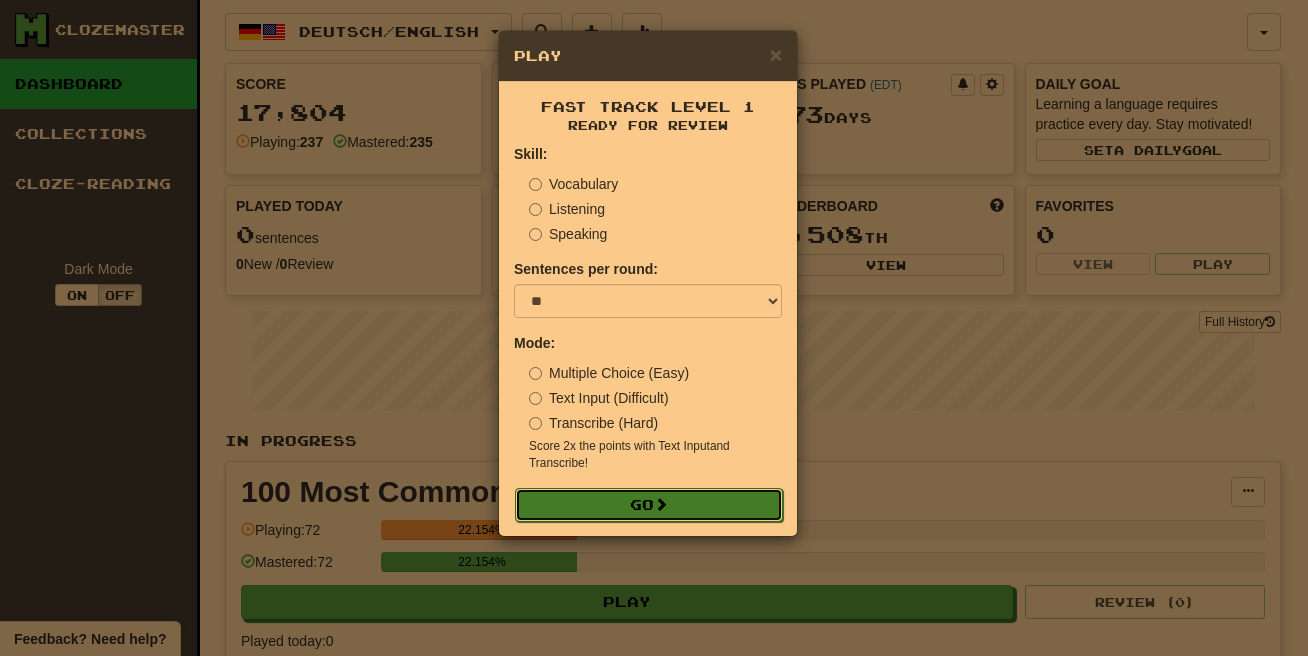 click on "Go" at bounding box center [649, 505] 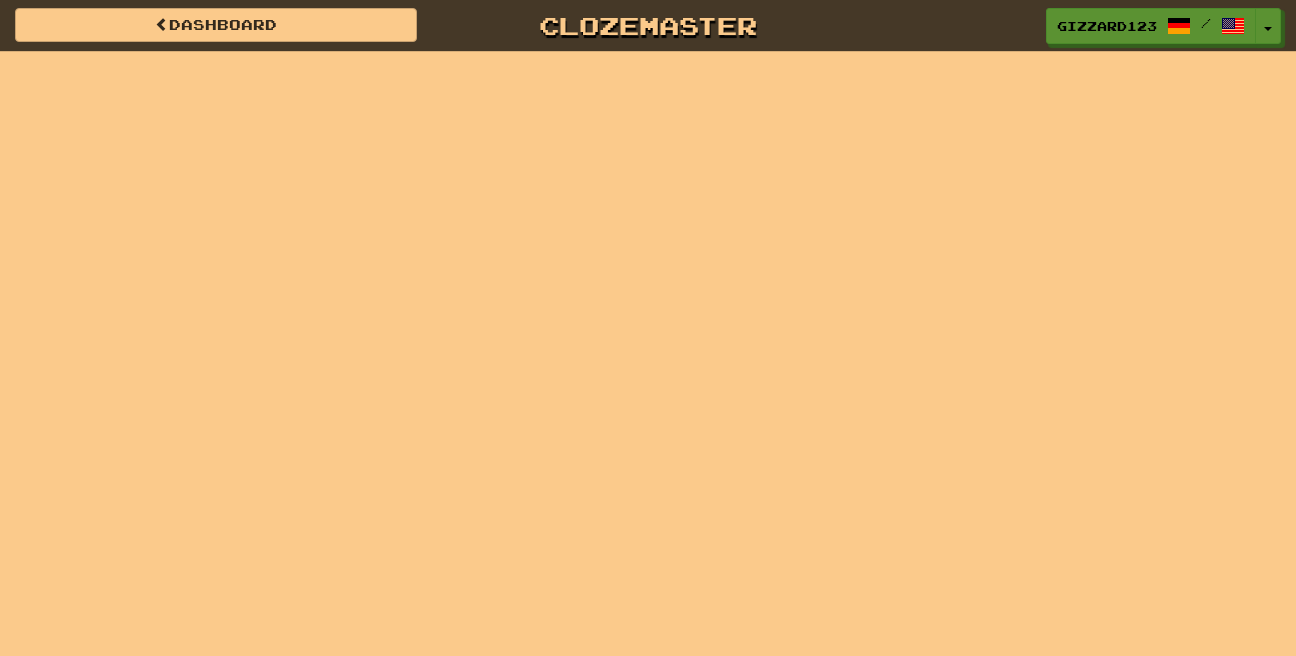 scroll, scrollTop: 0, scrollLeft: 0, axis: both 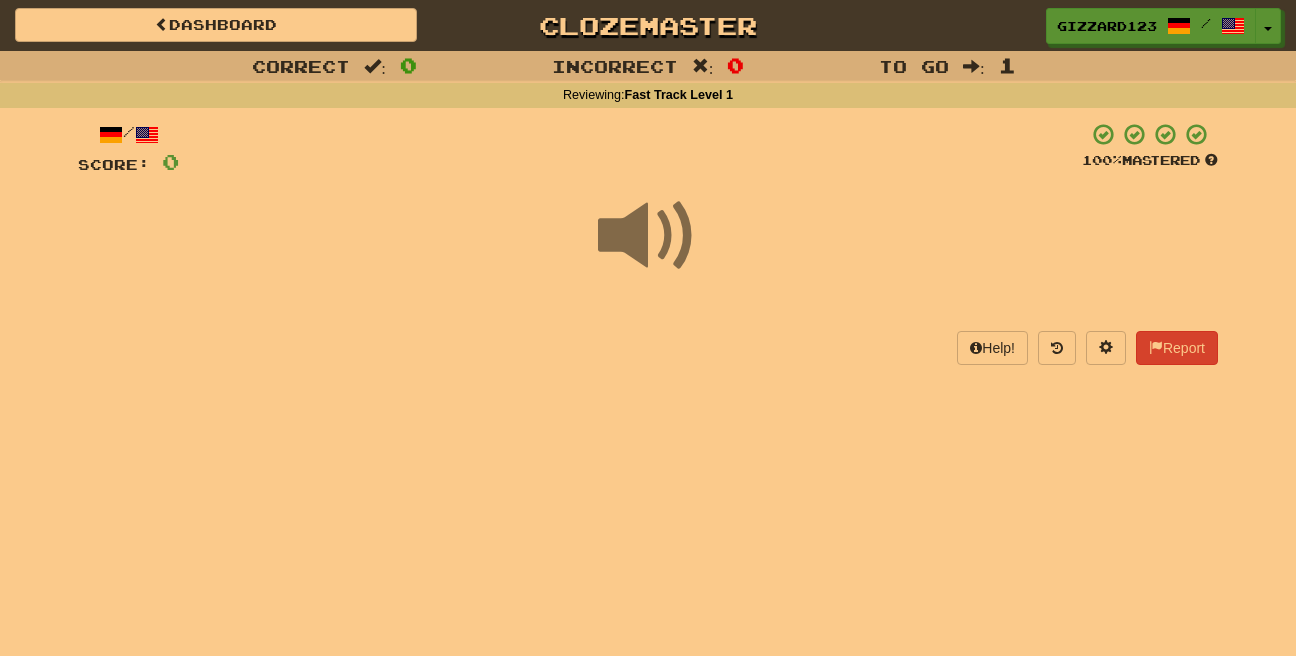 drag, startPoint x: 654, startPoint y: 246, endPoint x: 656, endPoint y: 374, distance: 128.01562 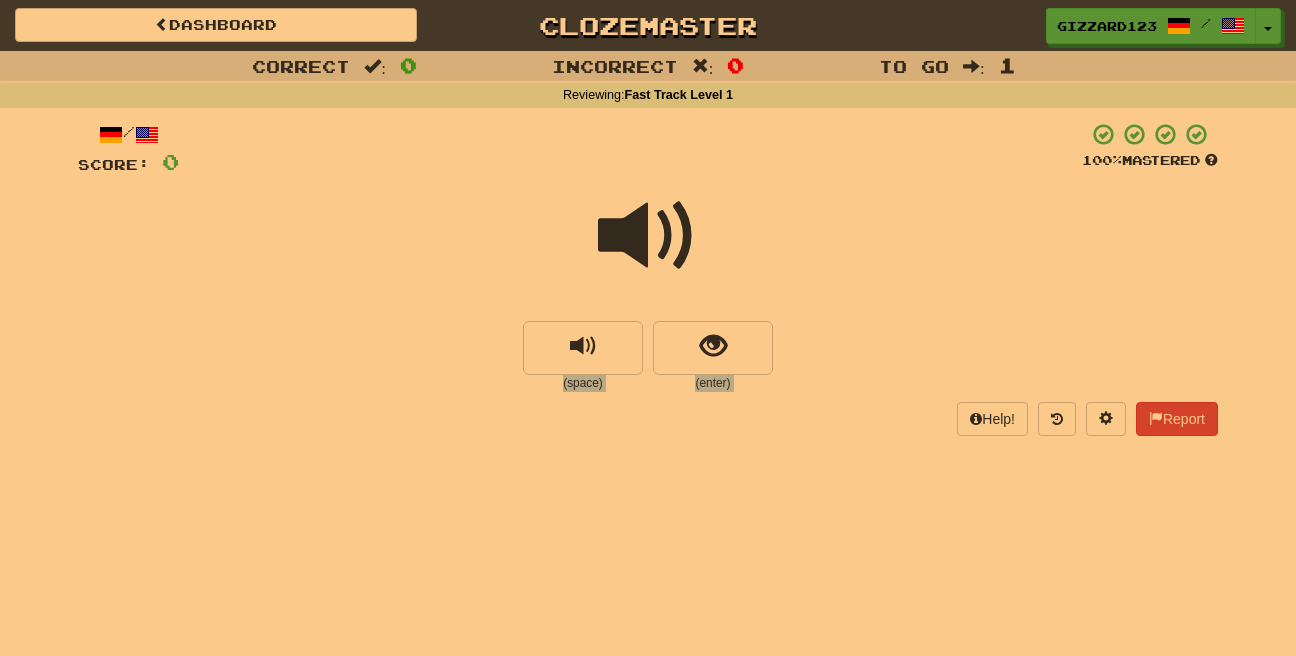 click at bounding box center [648, 236] 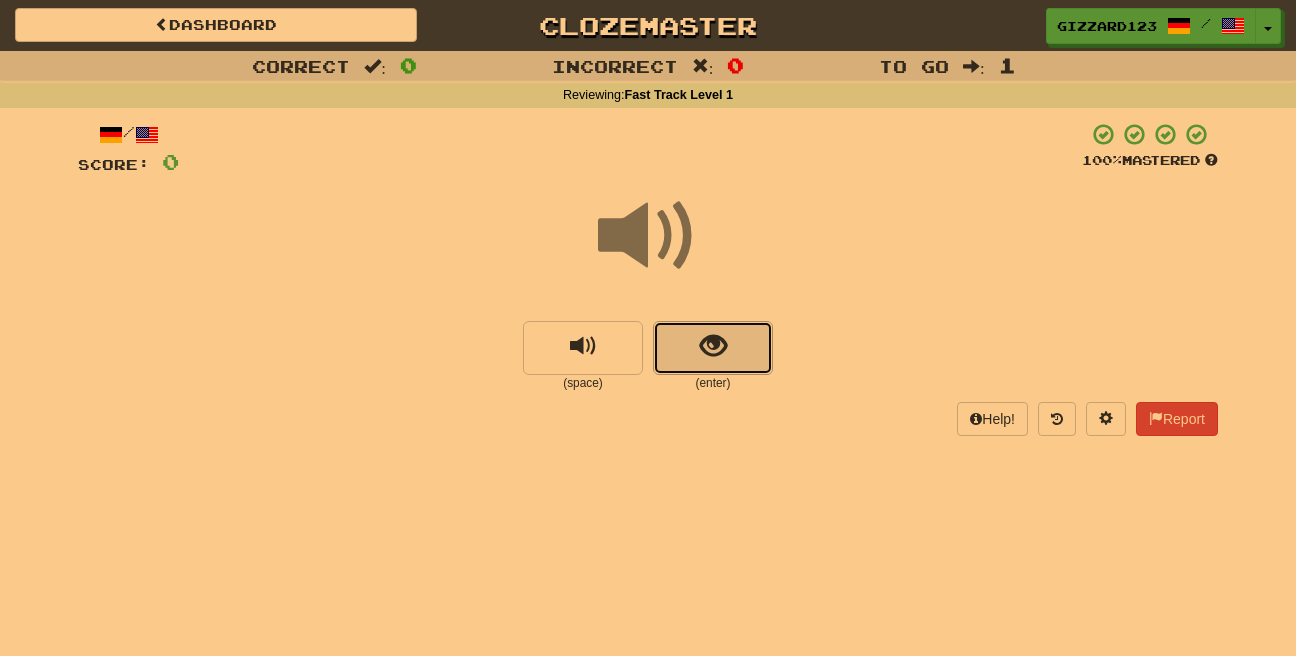 click at bounding box center (713, 346) 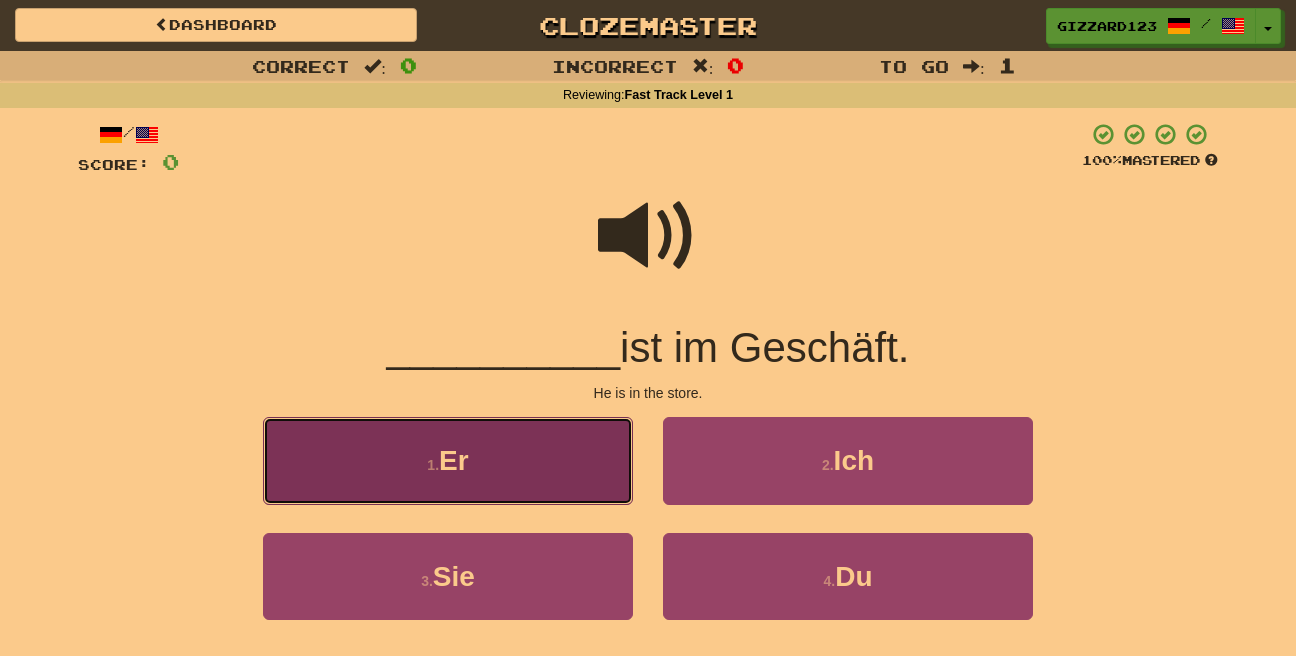 click on "1 .  Er" at bounding box center [448, 460] 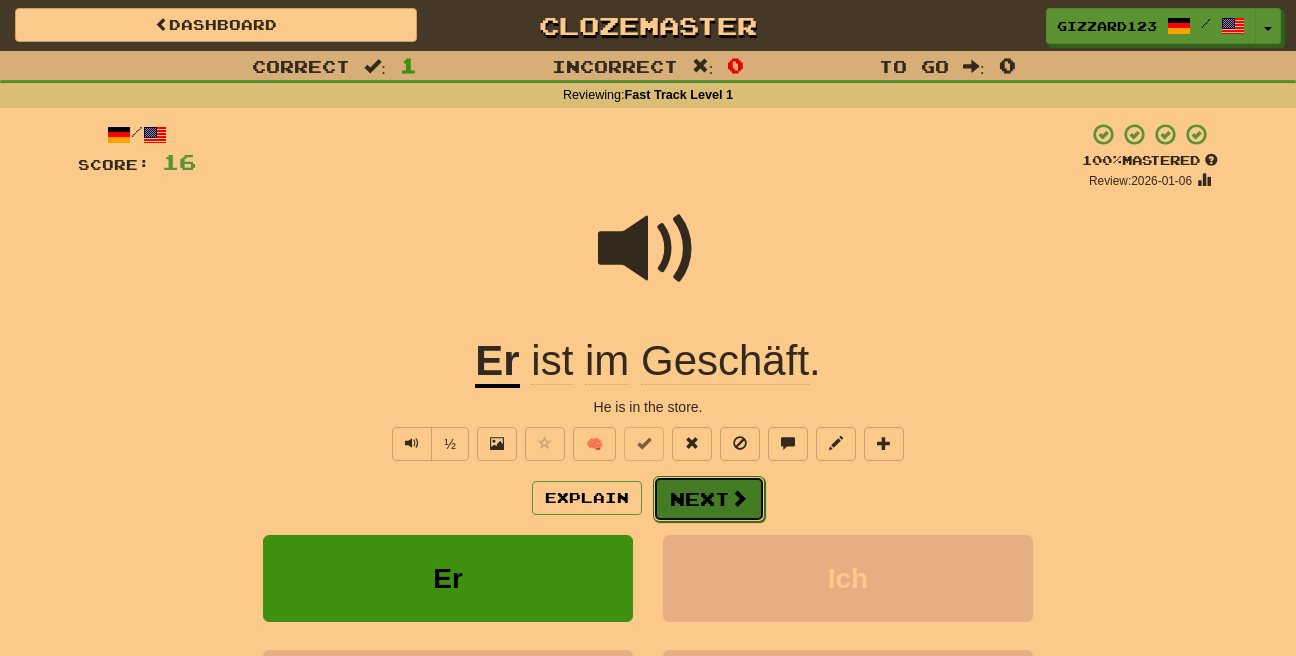 click on "Next" at bounding box center (709, 499) 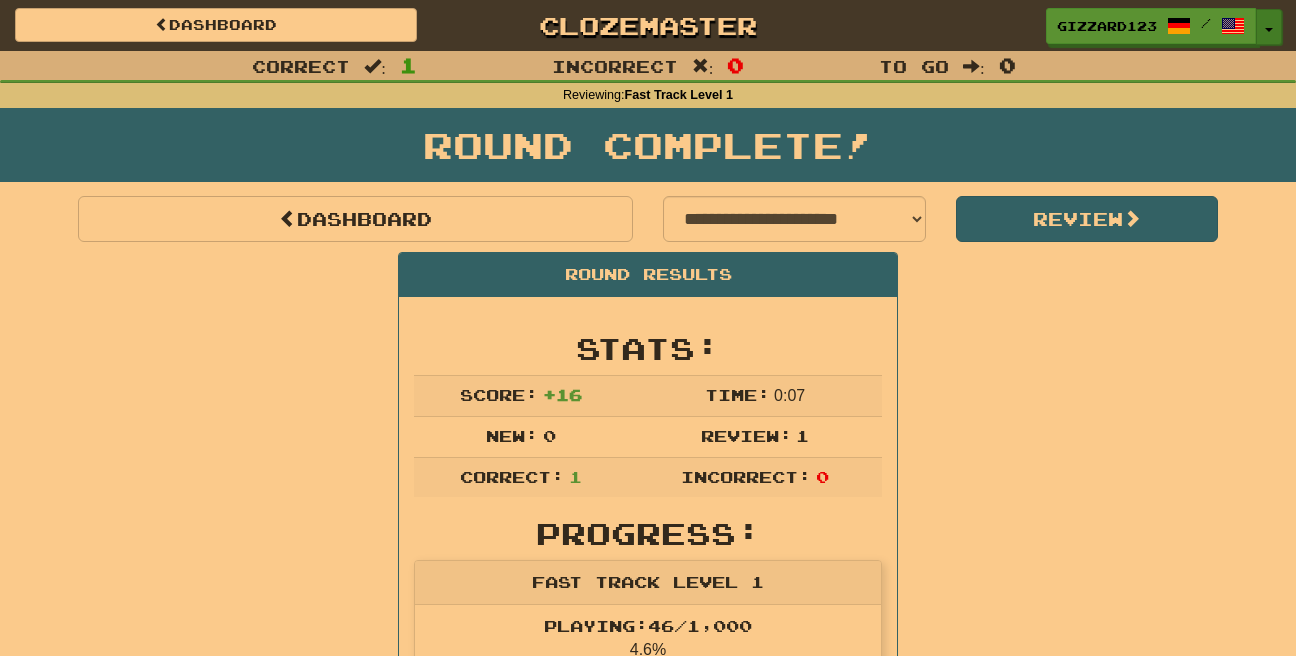 click on "Toggle Dropdown" at bounding box center [1269, 27] 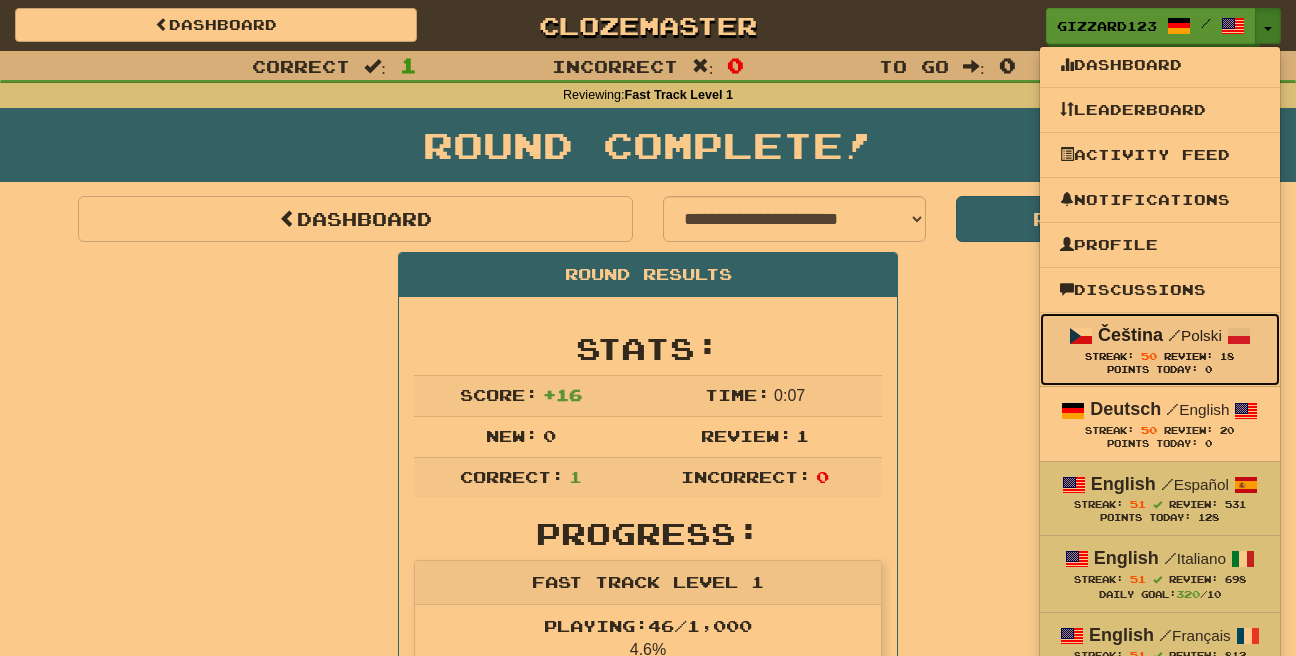 click on "50" at bounding box center (1149, 356) 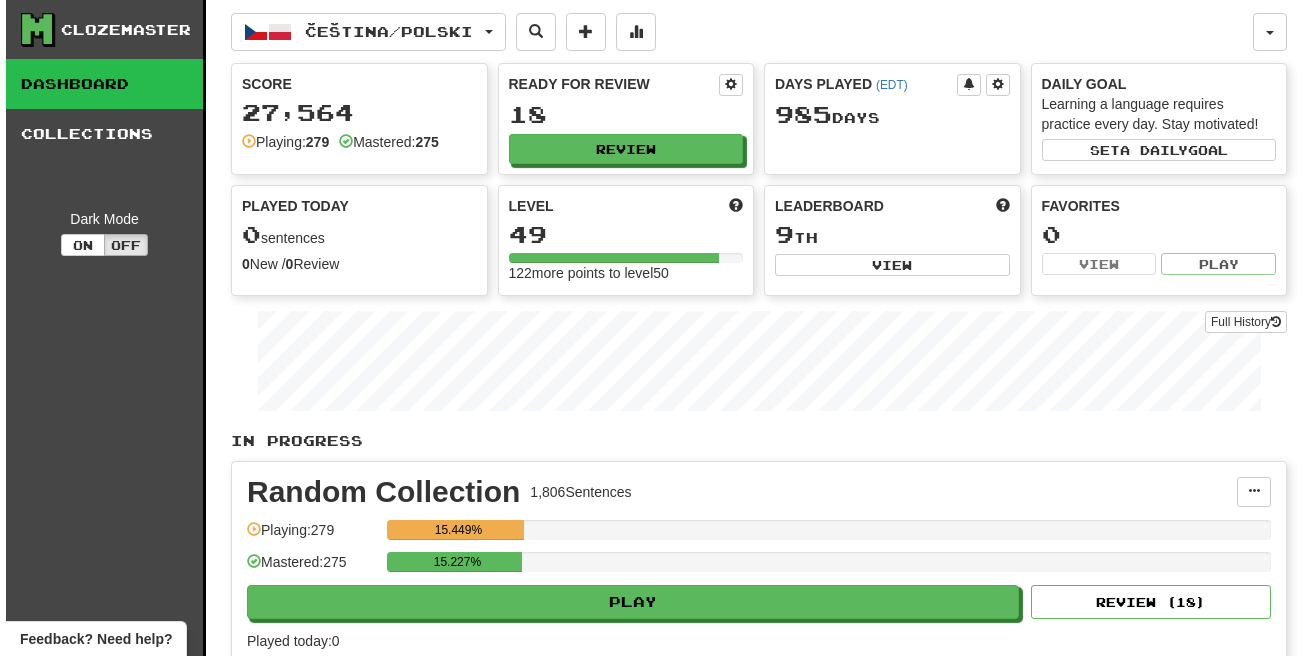 scroll, scrollTop: 0, scrollLeft: 0, axis: both 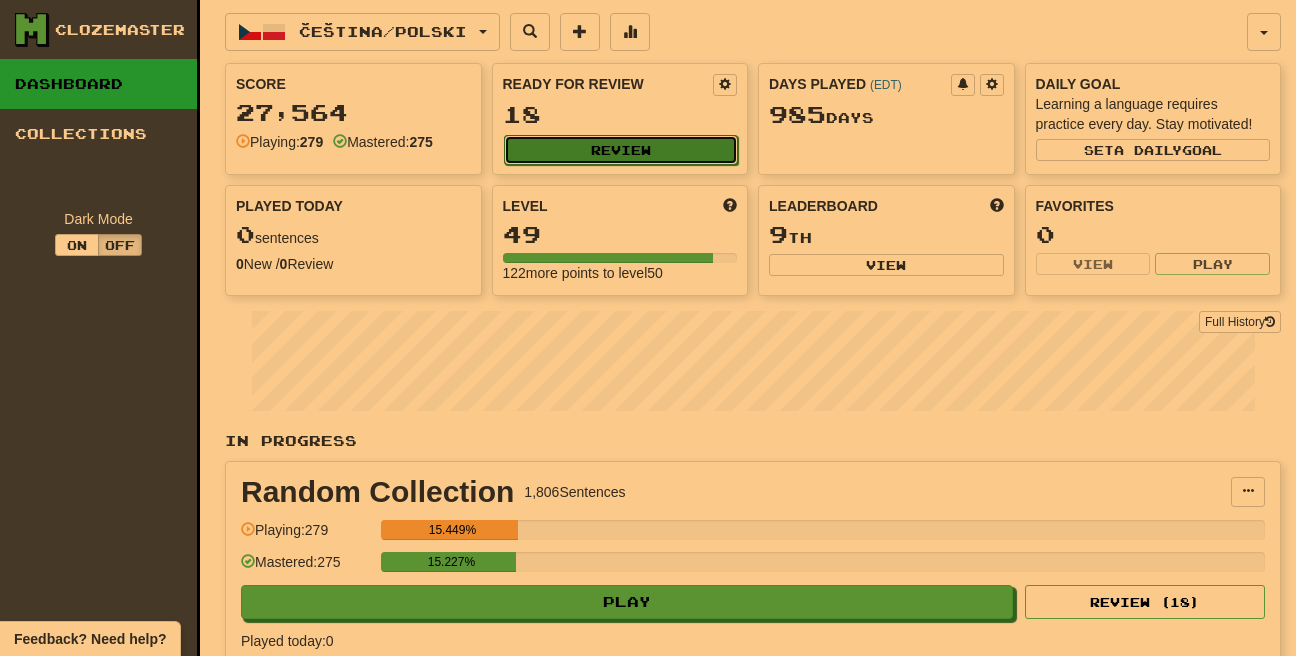 click on "Review" 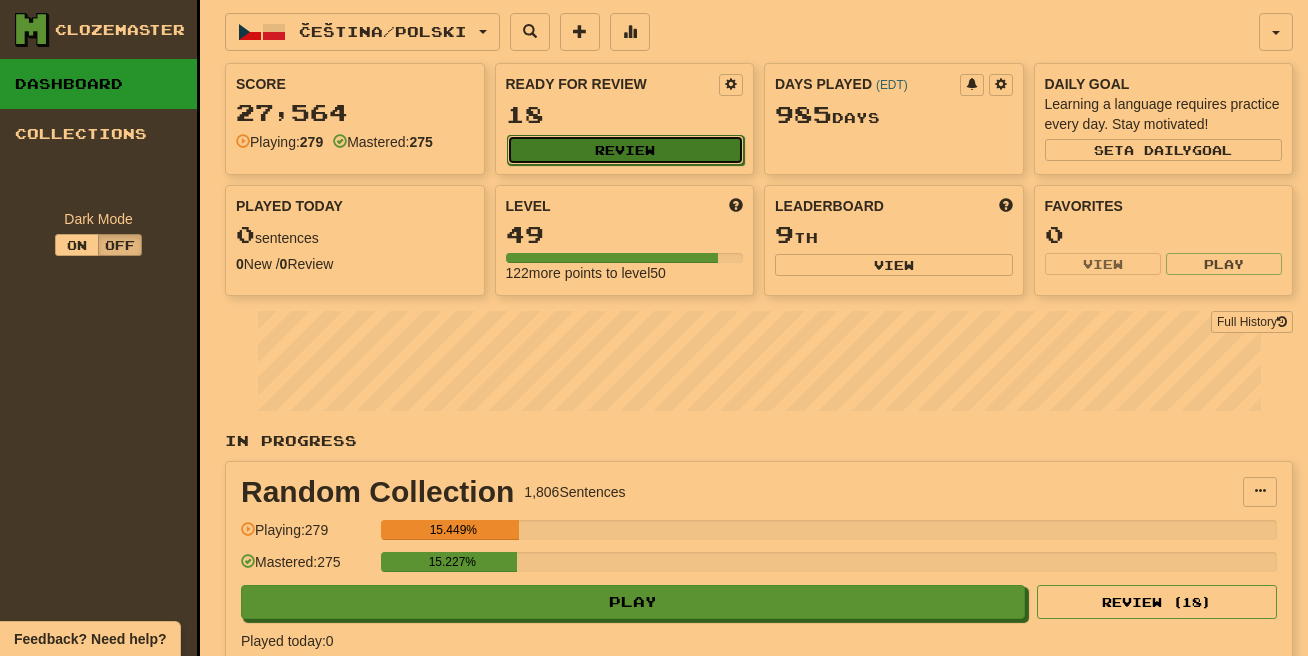 select on "**" 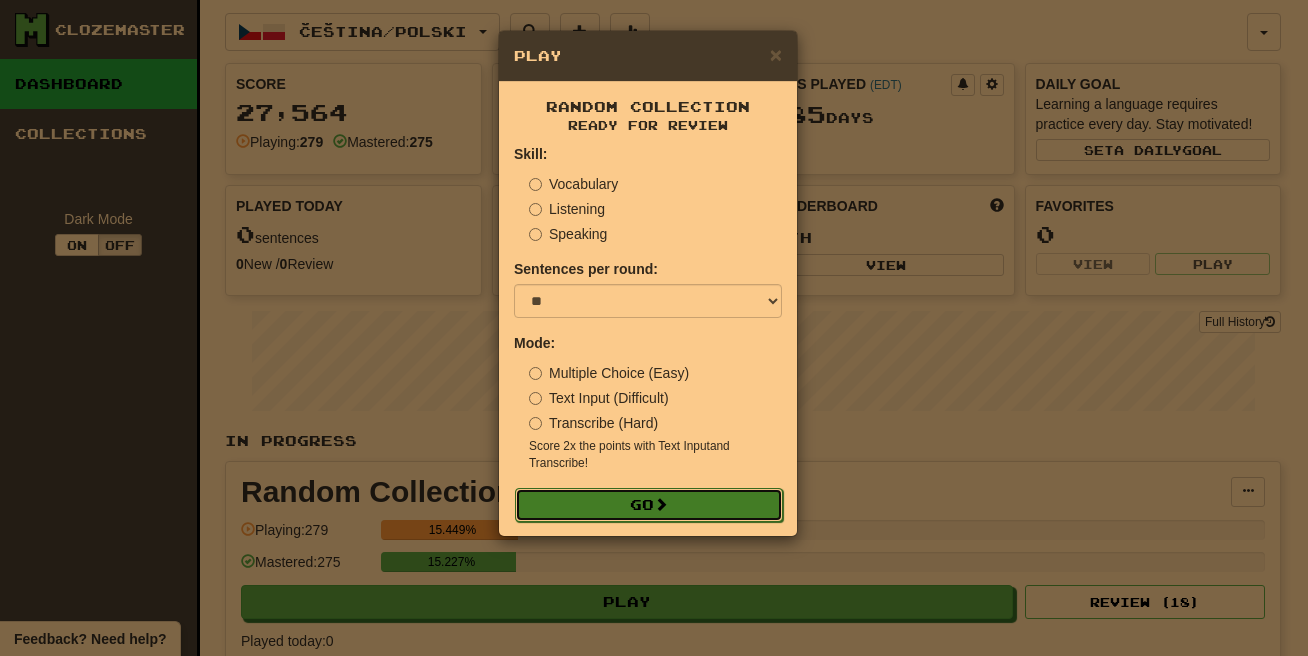 click on "Go" at bounding box center (649, 505) 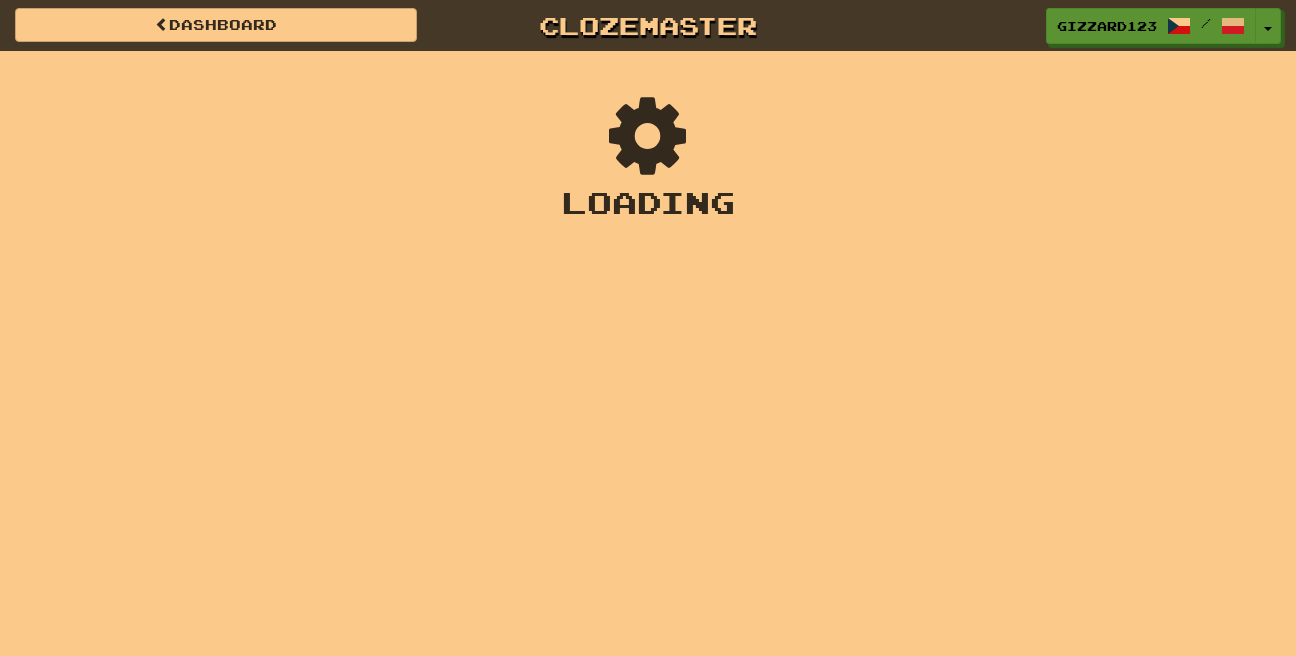 scroll, scrollTop: 0, scrollLeft: 0, axis: both 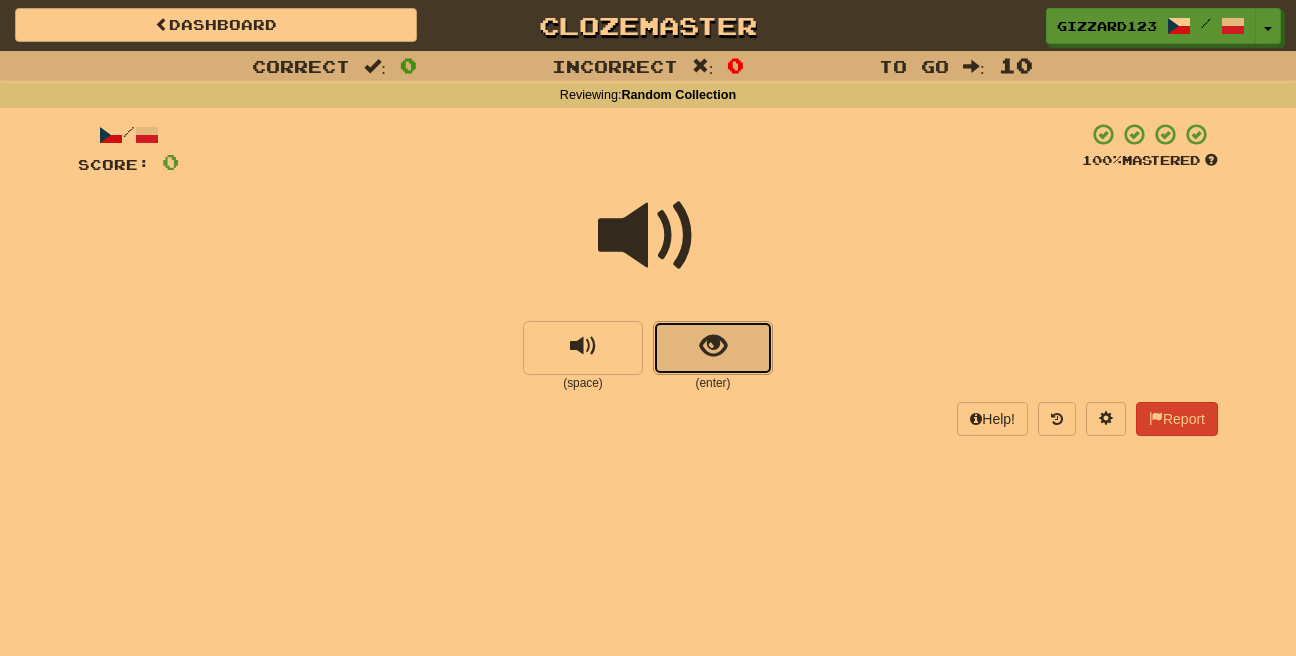click at bounding box center (713, 348) 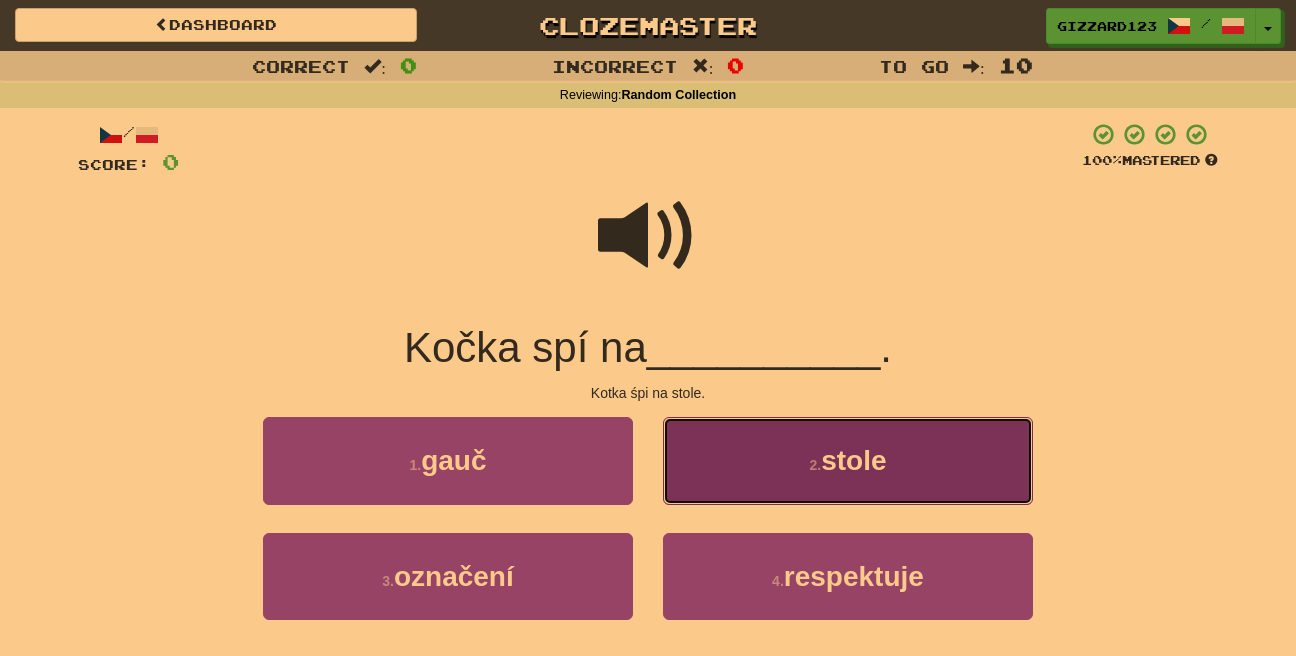click on "2 .  stole" at bounding box center (848, 460) 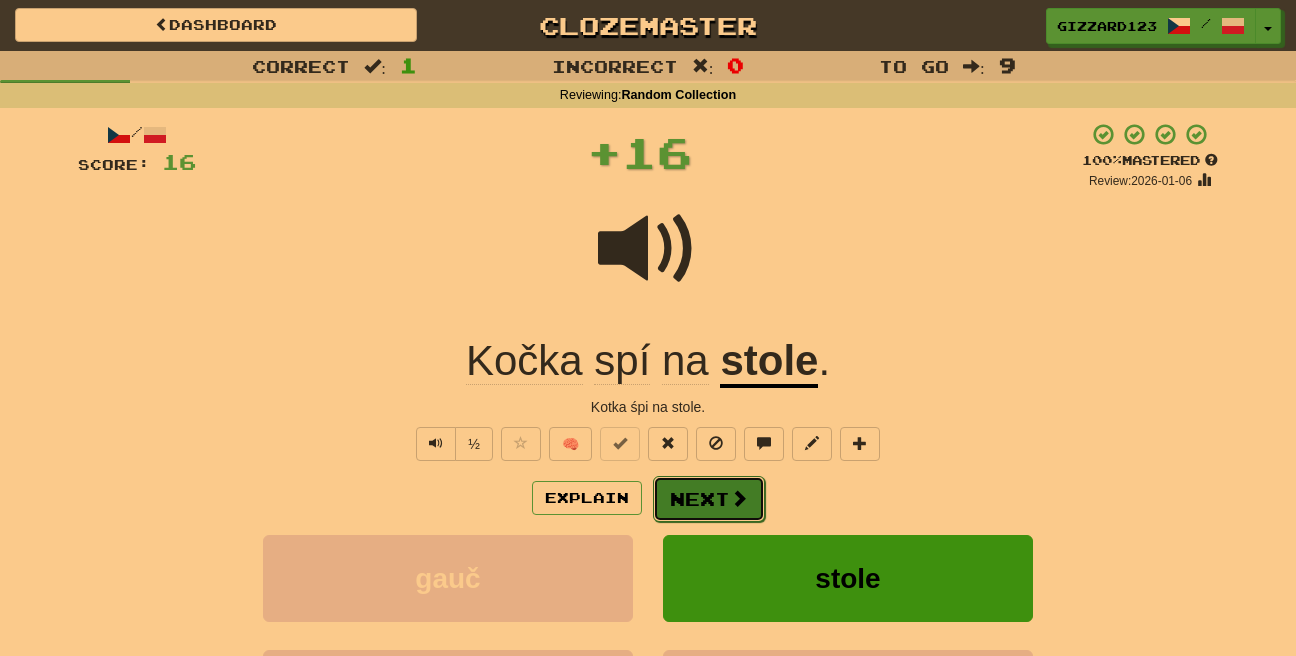 click on "Next" at bounding box center [709, 499] 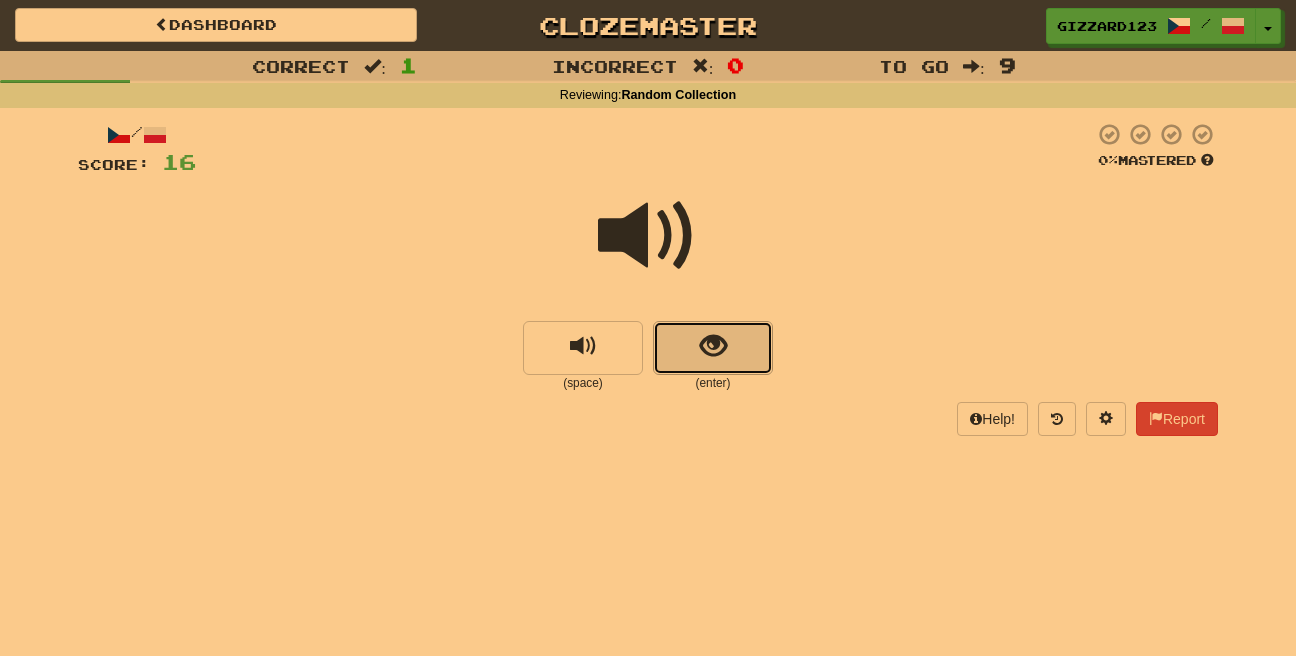 click at bounding box center [713, 348] 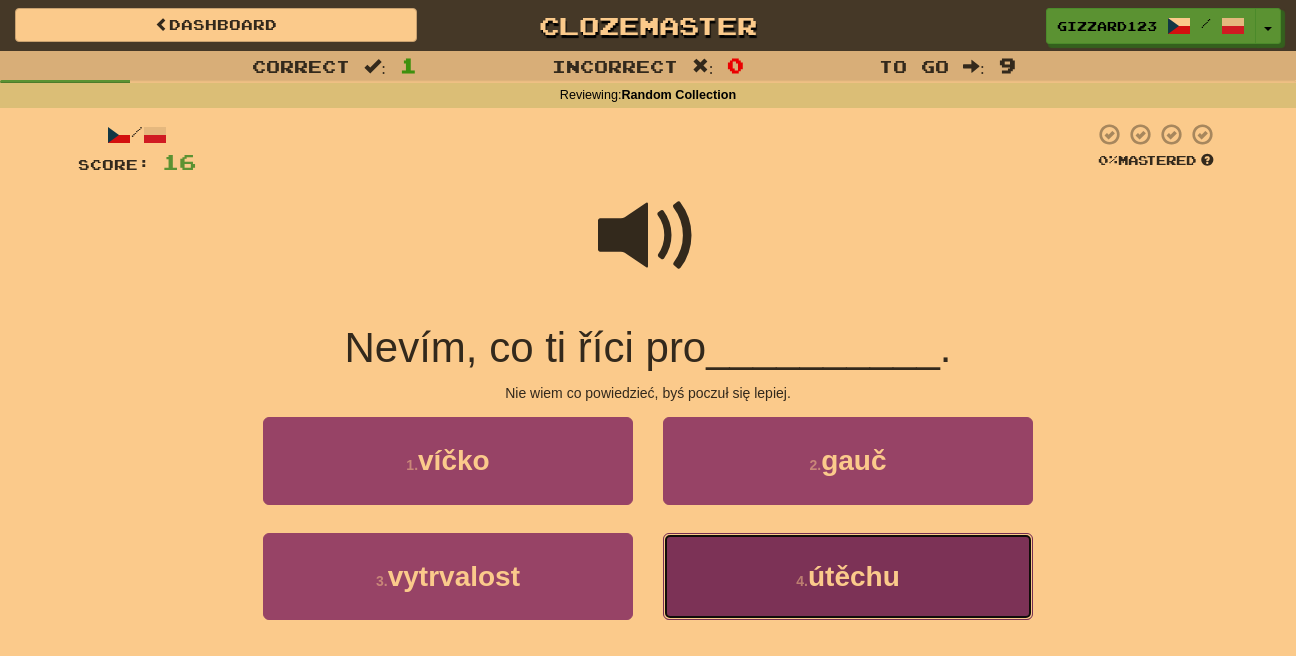 click on "4 .  útěchu" at bounding box center [848, 576] 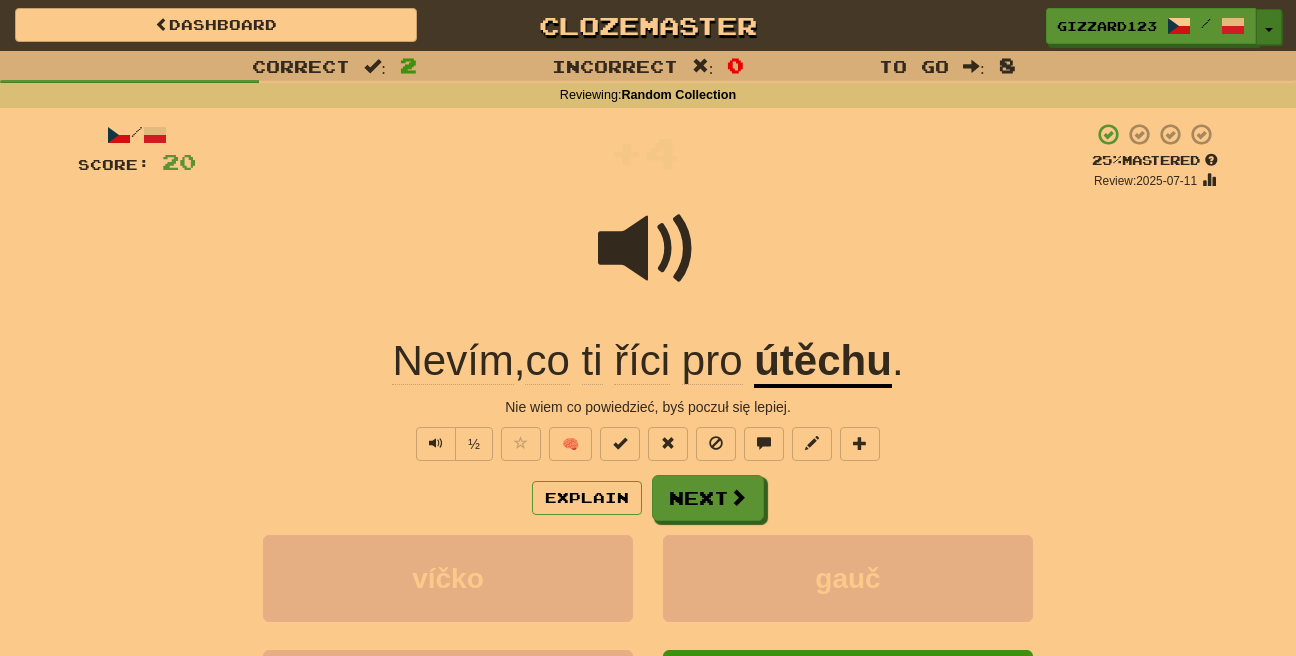 click at bounding box center (1269, 30) 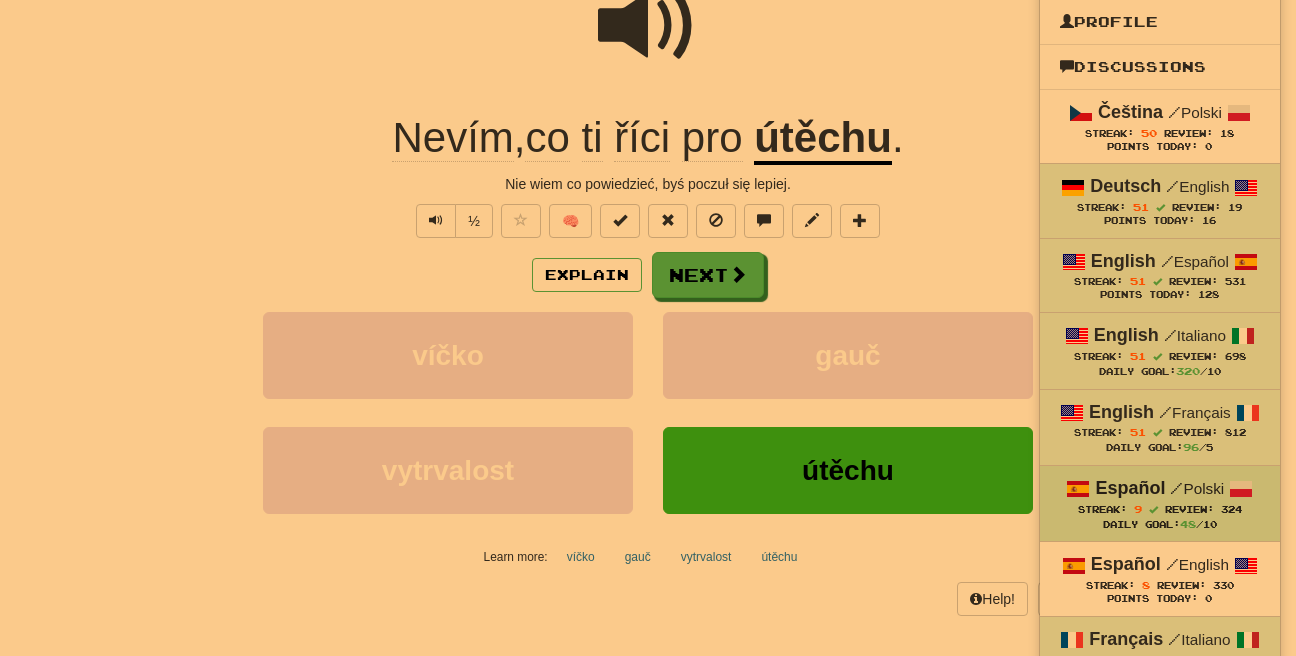 scroll, scrollTop: 213, scrollLeft: 0, axis: vertical 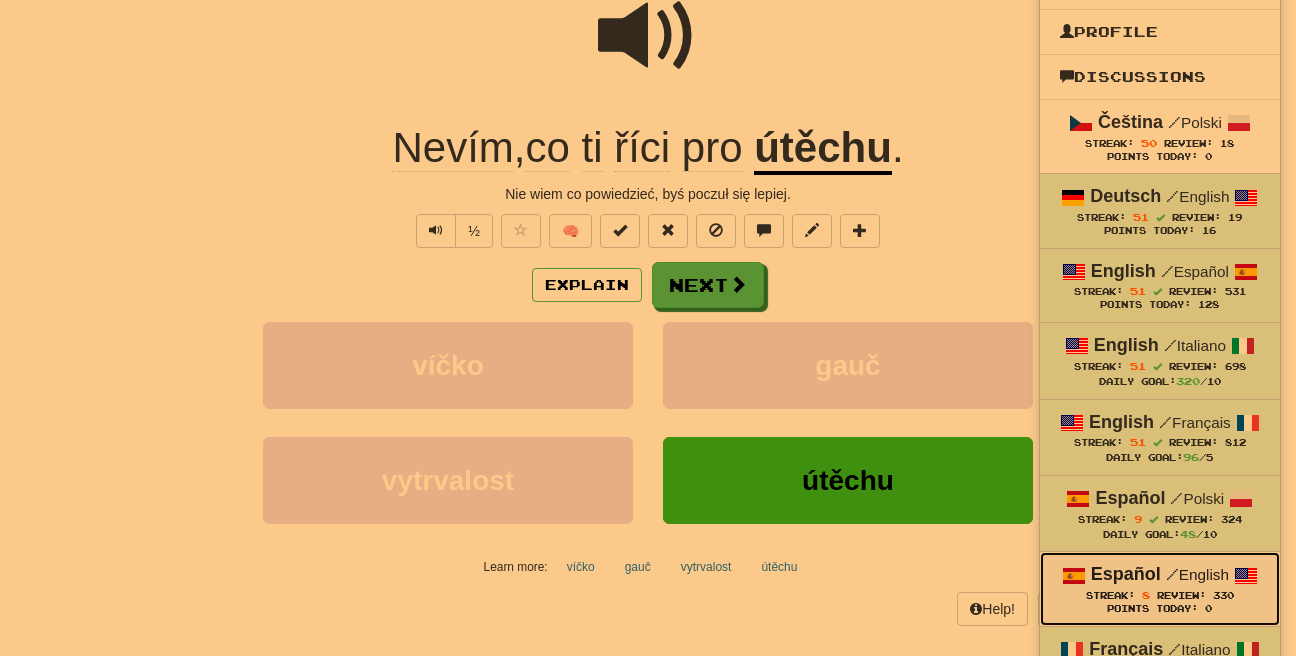 click on "Español" at bounding box center (1126, 574) 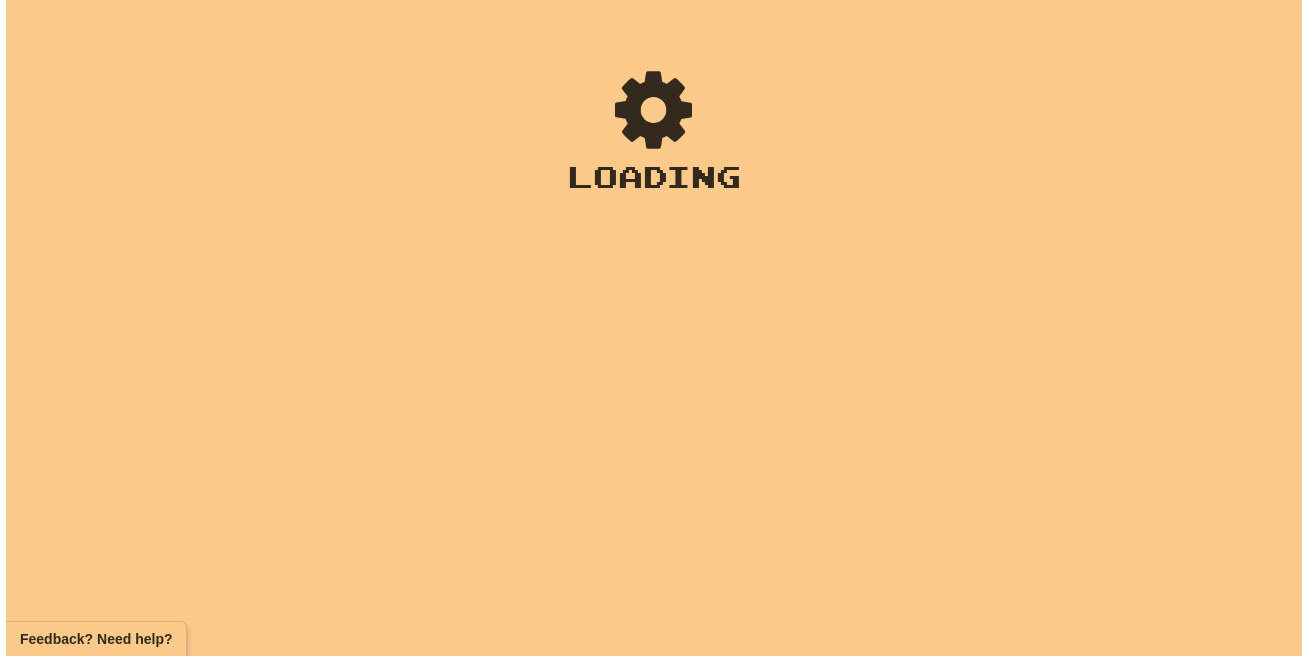 scroll, scrollTop: 0, scrollLeft: 0, axis: both 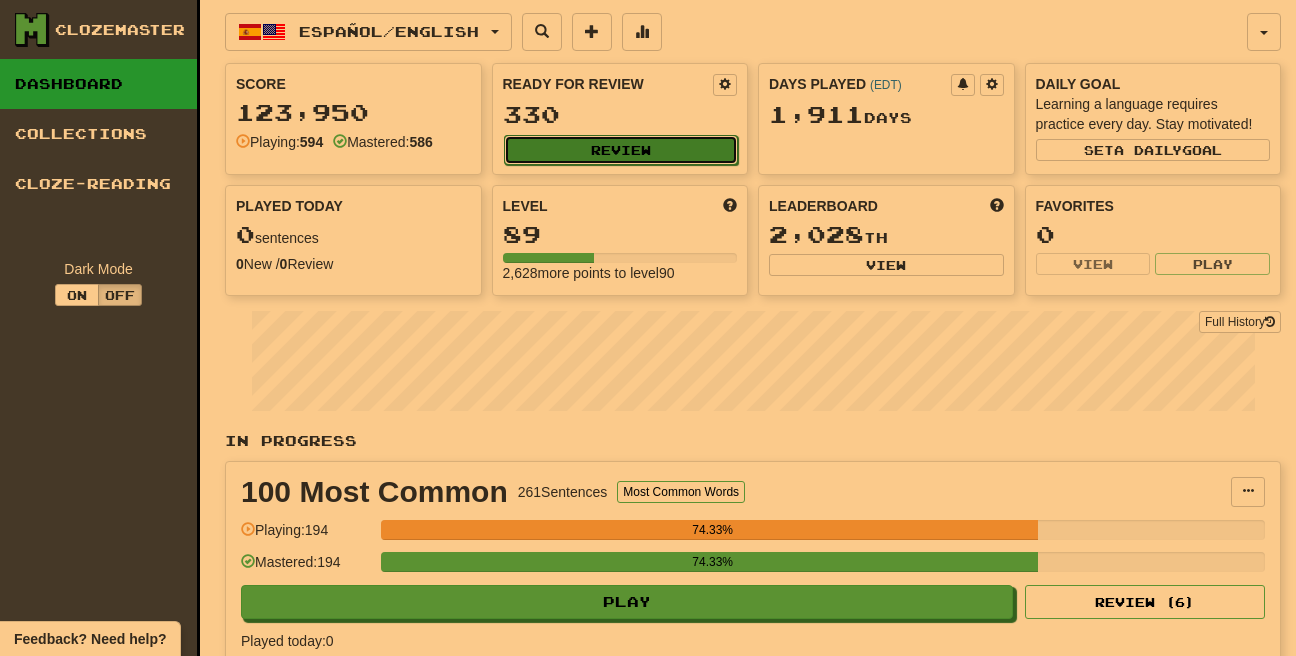 click on "Review" at bounding box center (621, 150) 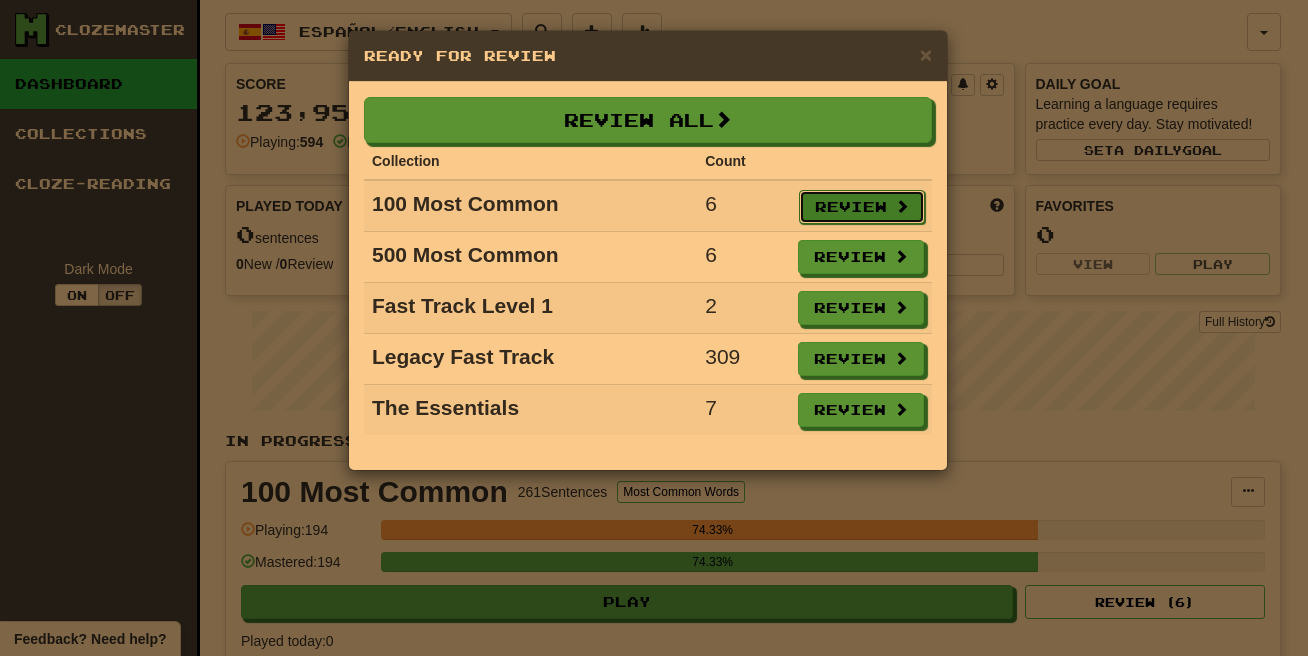 click on "Review" at bounding box center (862, 207) 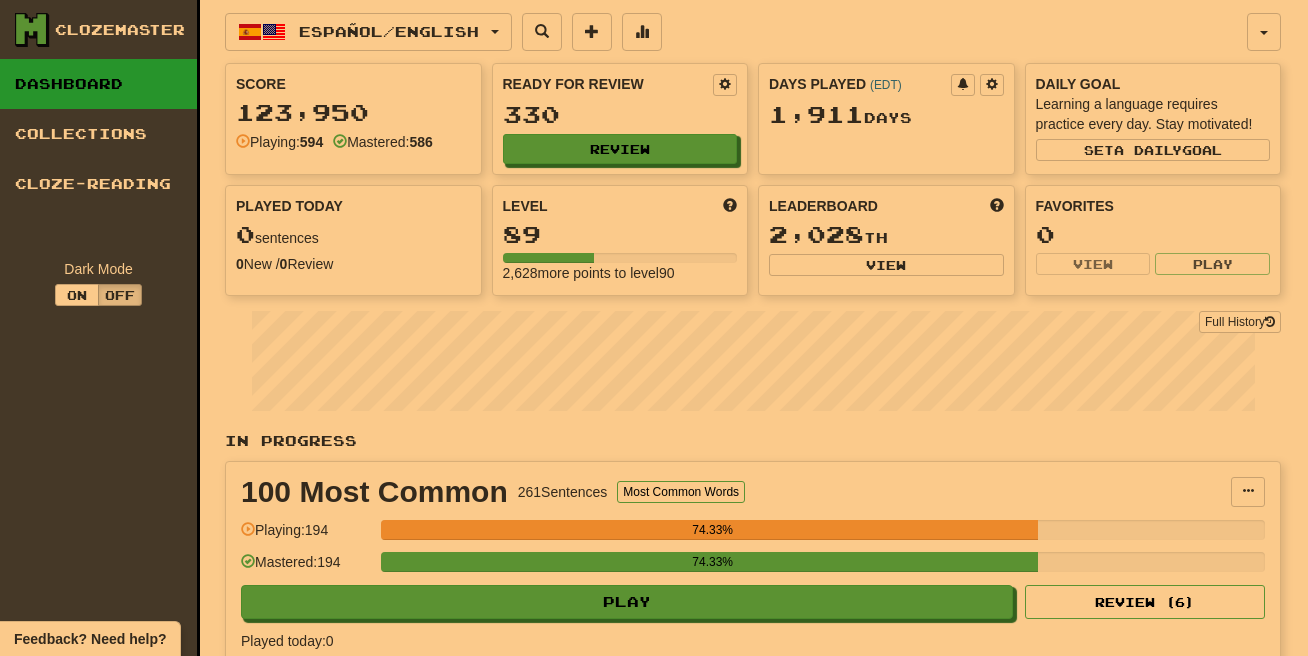 select on "**" 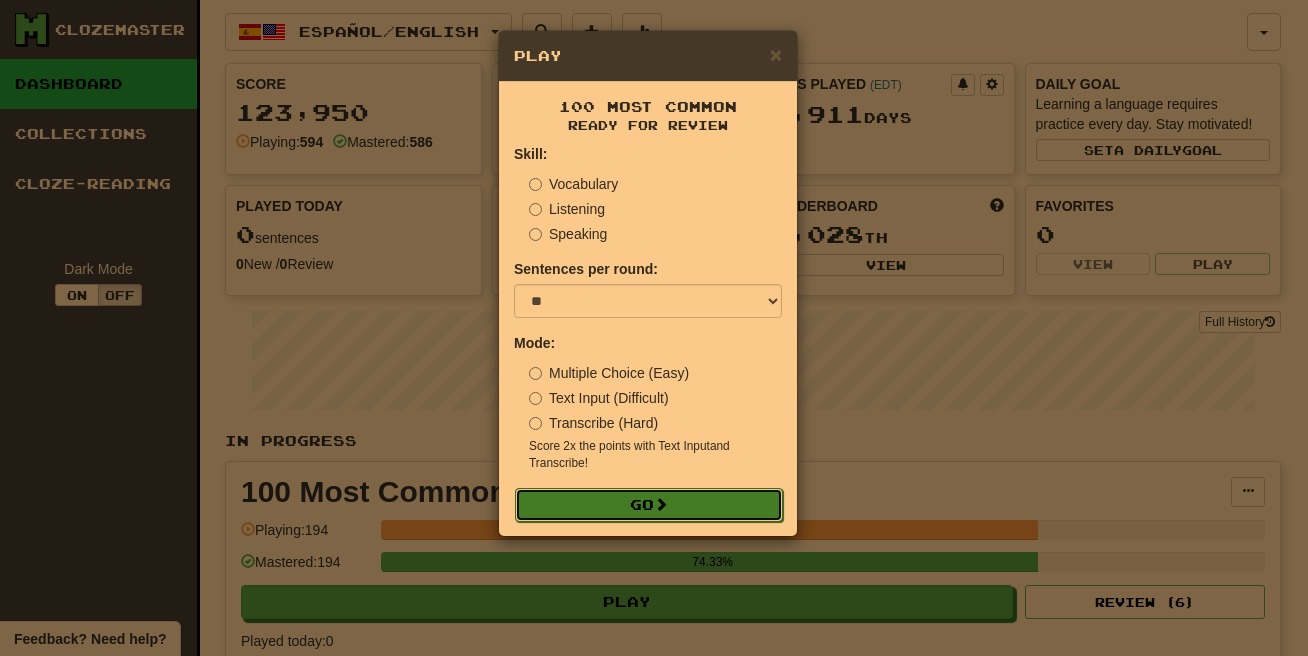 click on "Go" at bounding box center (649, 505) 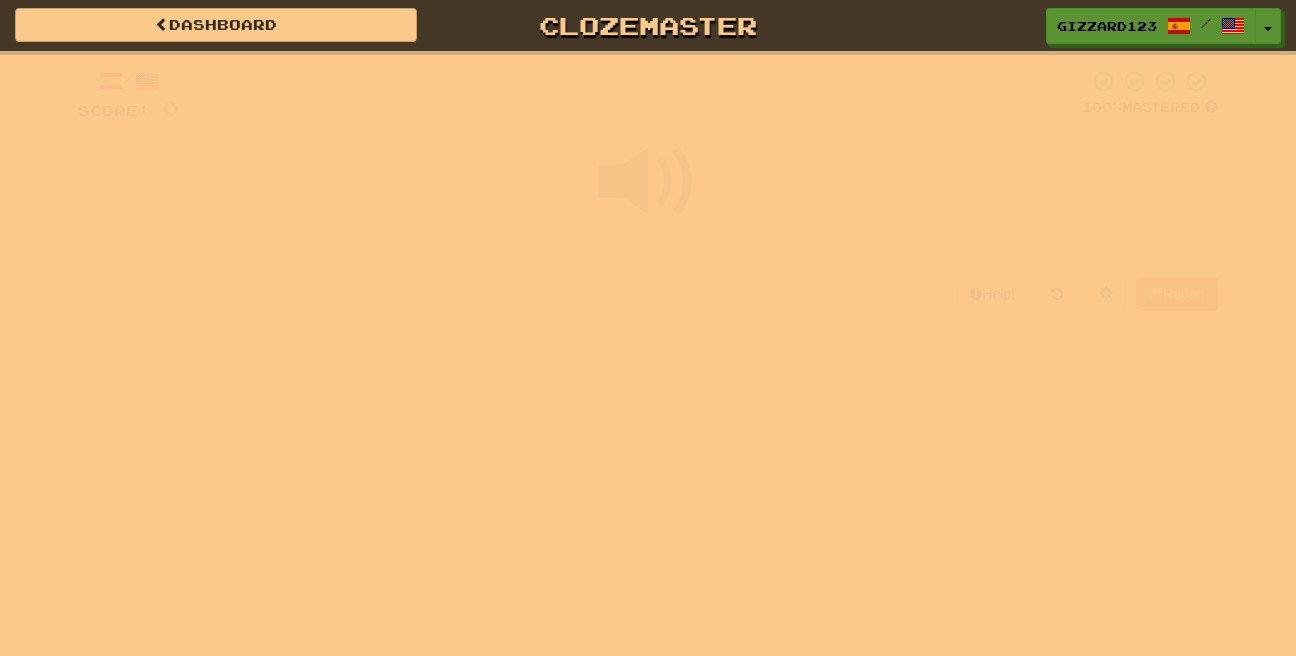 scroll, scrollTop: 0, scrollLeft: 0, axis: both 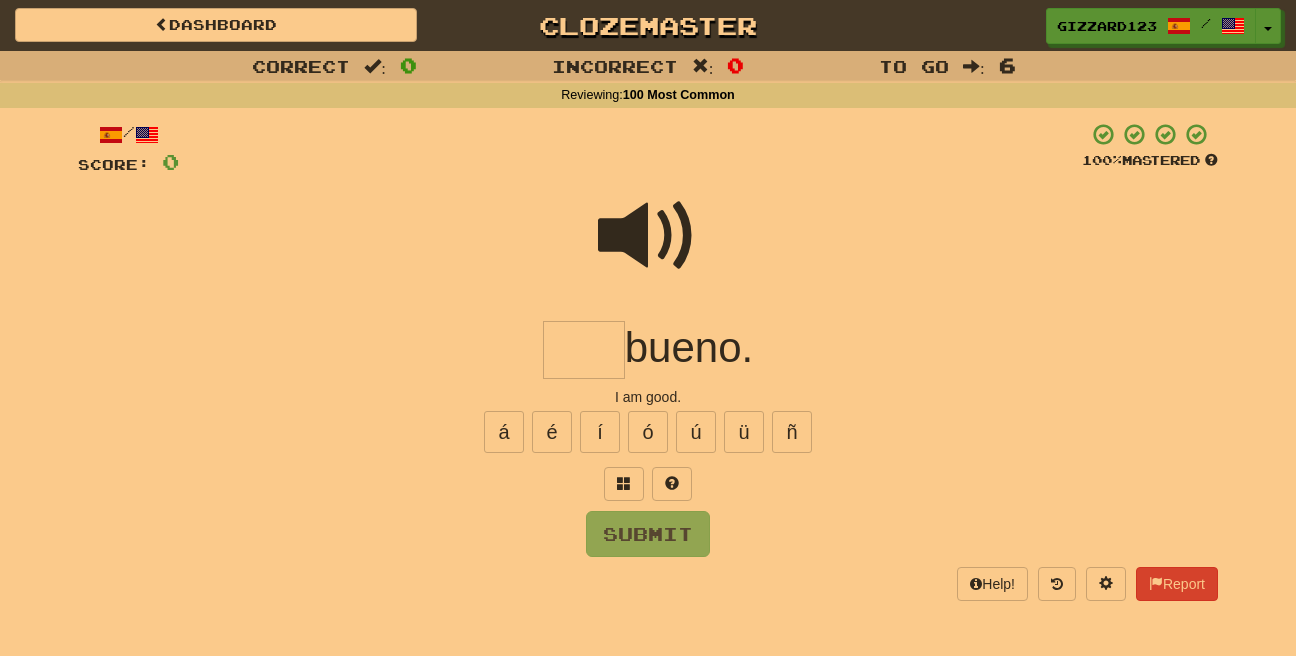 click at bounding box center (584, 350) 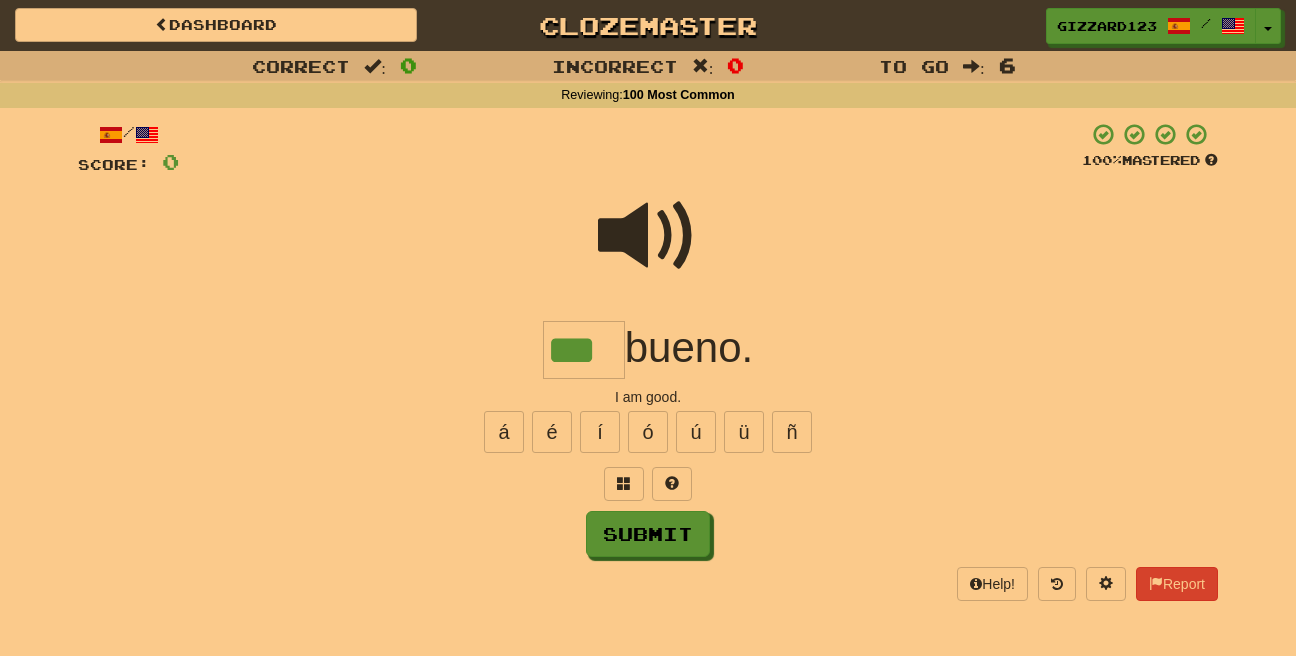 type on "***" 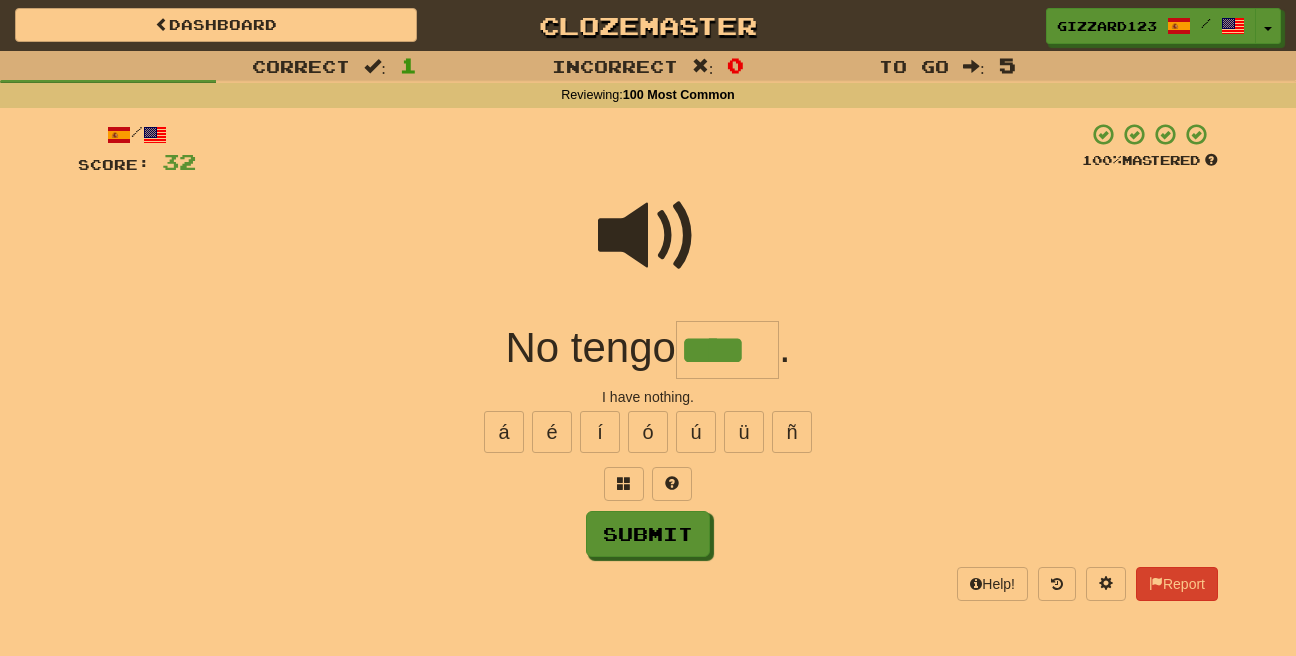 type on "****" 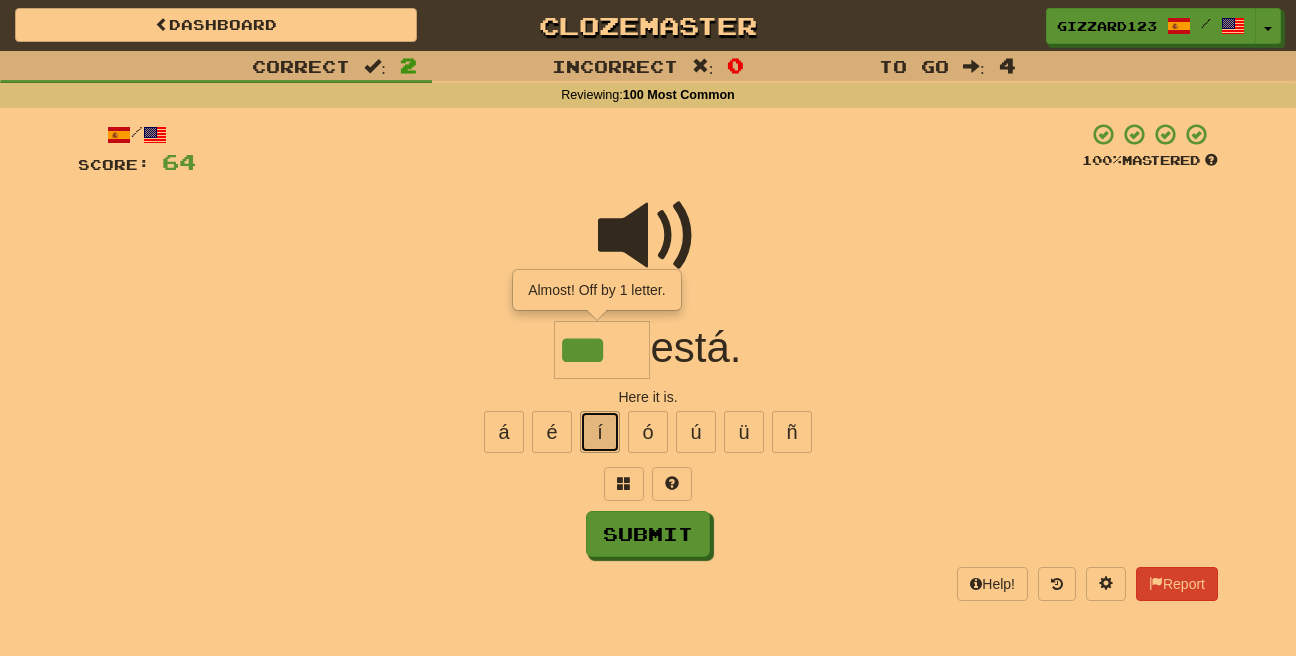 click on "í" at bounding box center (600, 432) 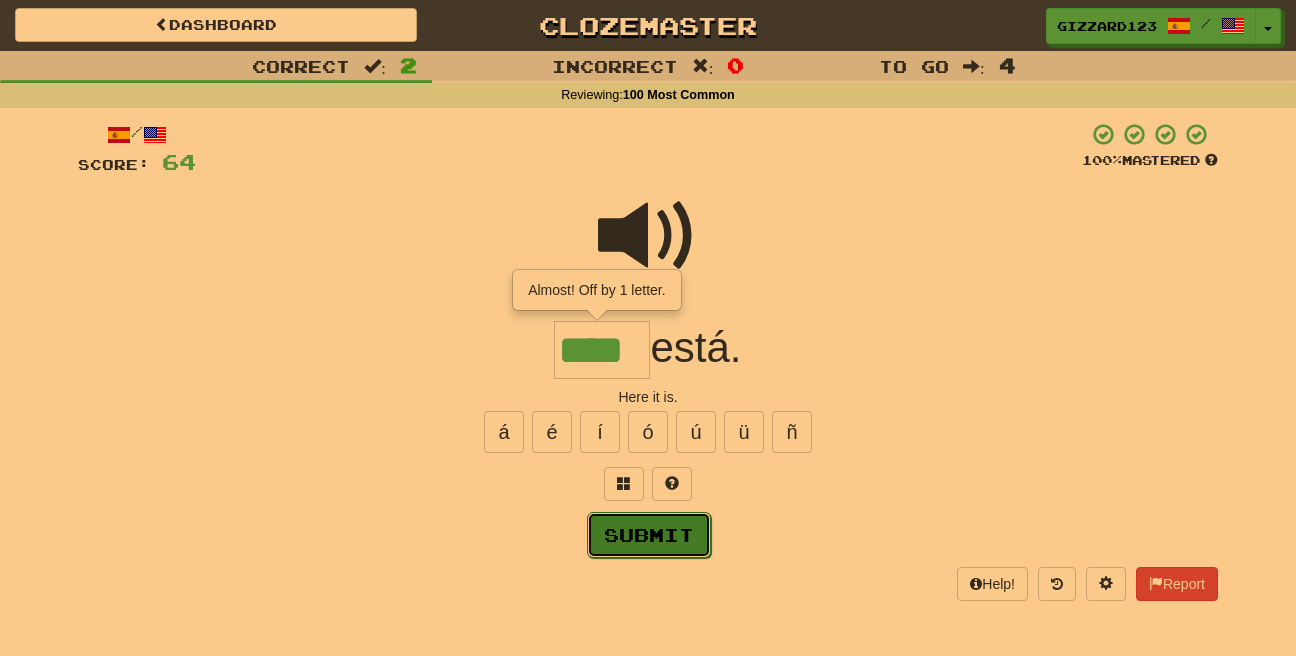 click on "Submit" at bounding box center [649, 535] 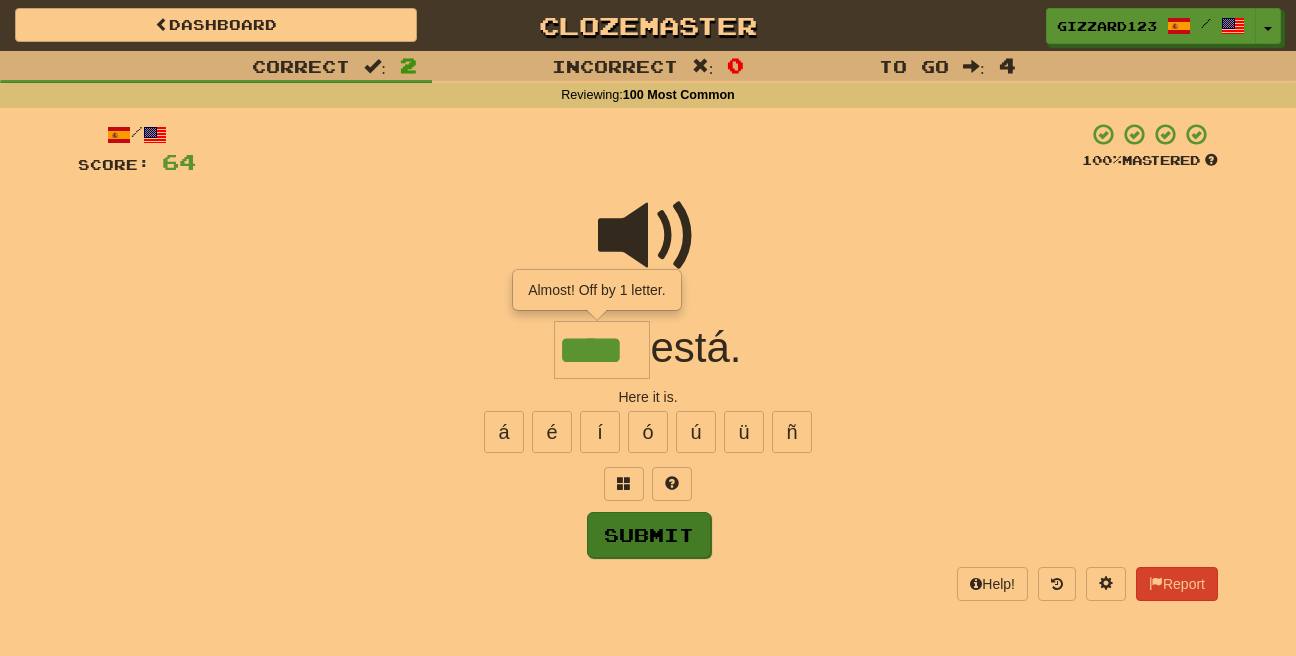 type on "****" 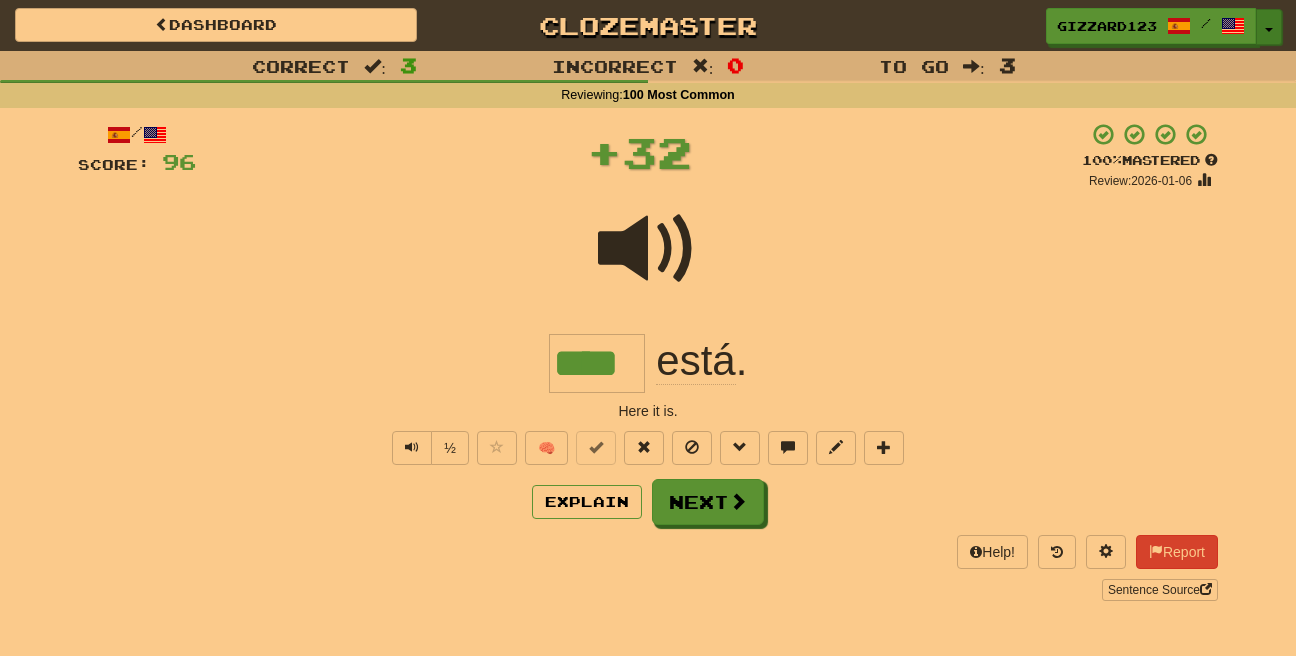 drag, startPoint x: 1268, startPoint y: 30, endPoint x: 1273, endPoint y: 40, distance: 11.18034 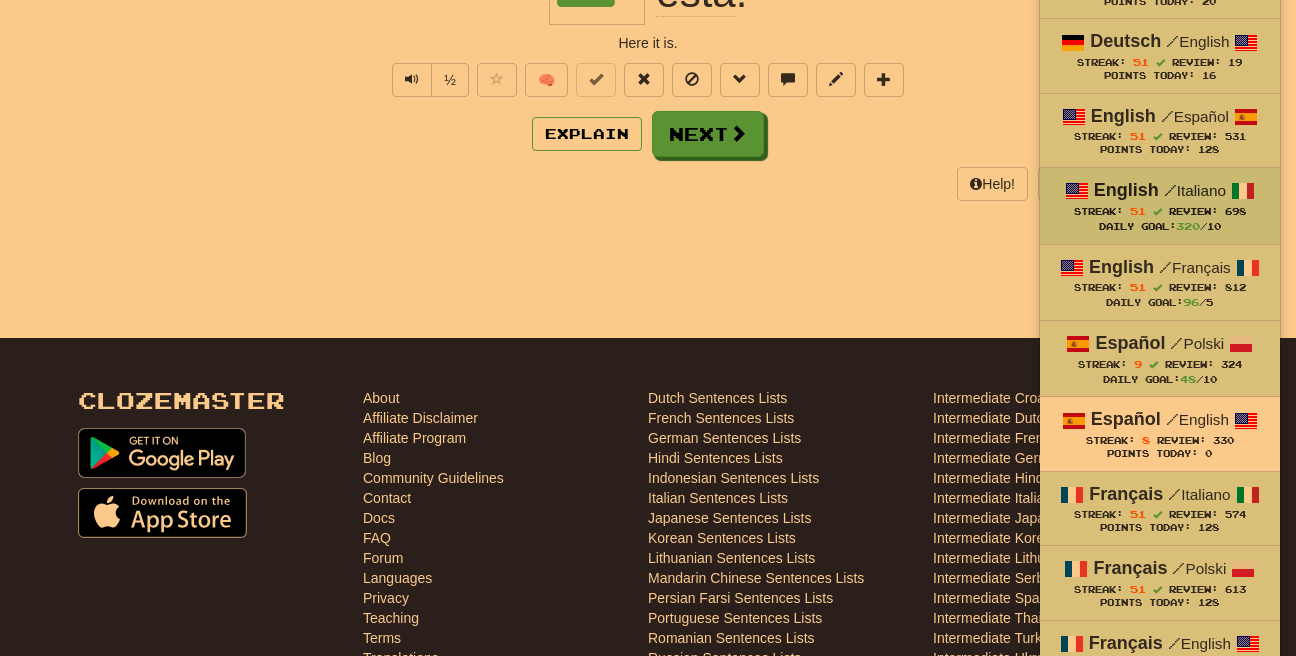 scroll, scrollTop: 426, scrollLeft: 0, axis: vertical 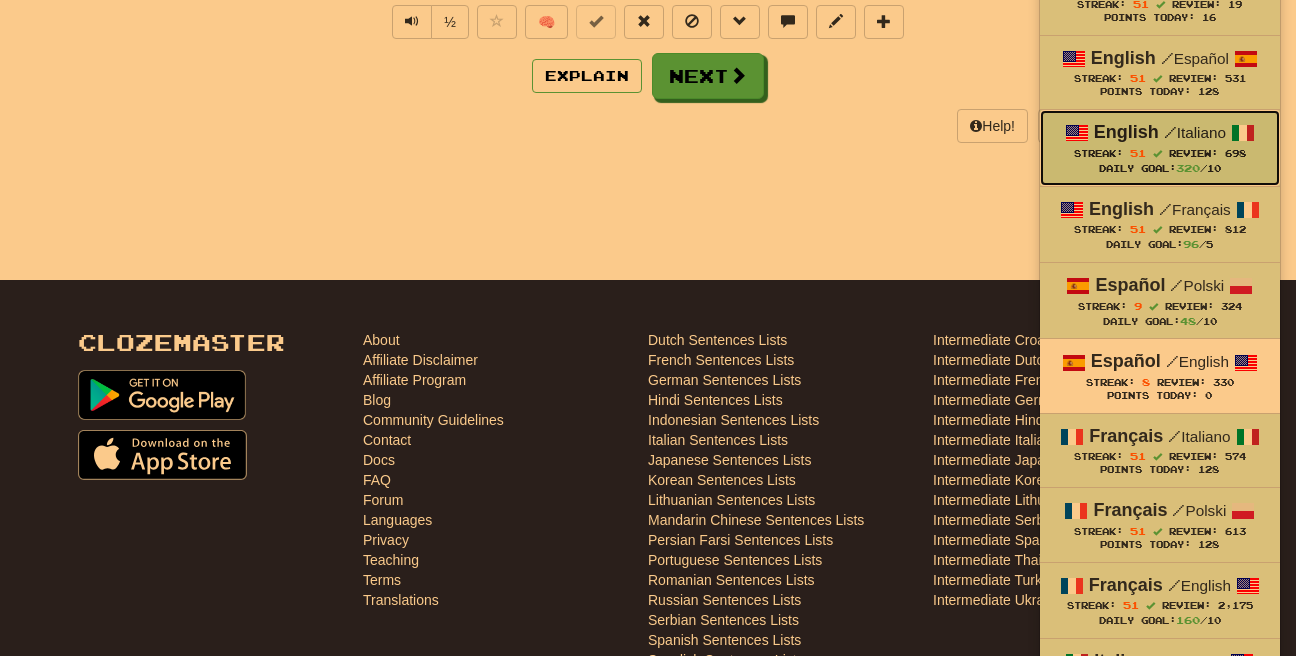 click on "Daily Goal:  320 /10" at bounding box center [1160, 168] 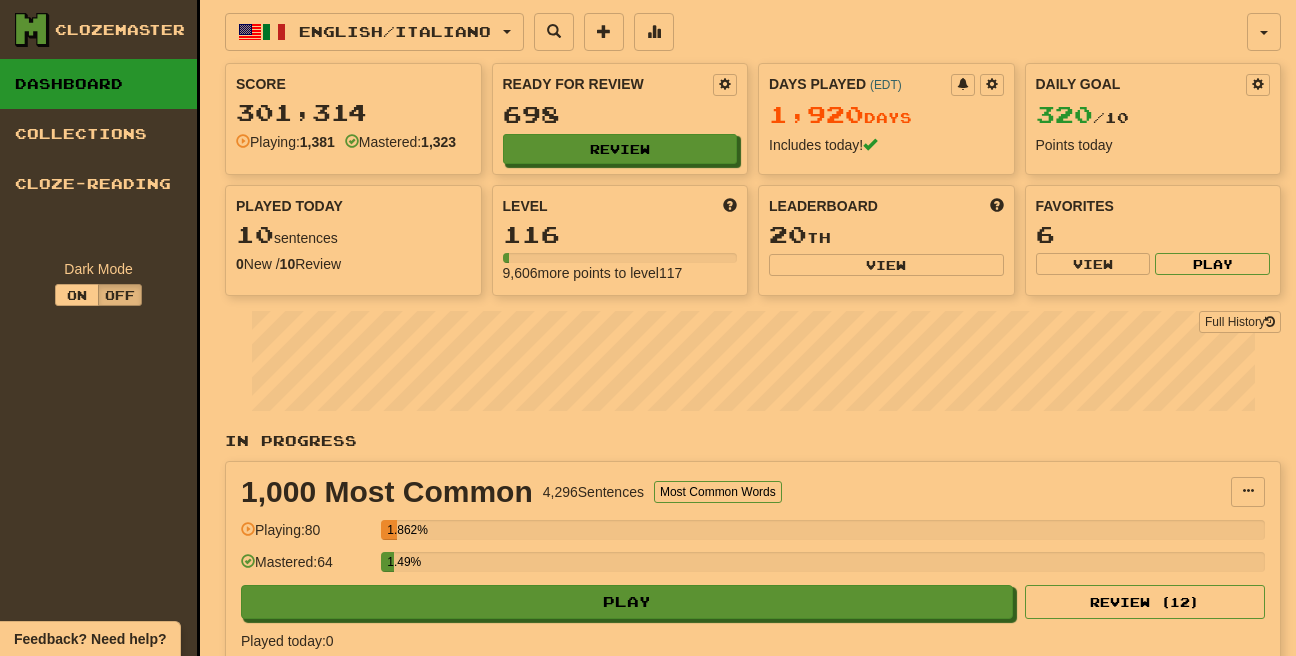 scroll, scrollTop: 0, scrollLeft: 0, axis: both 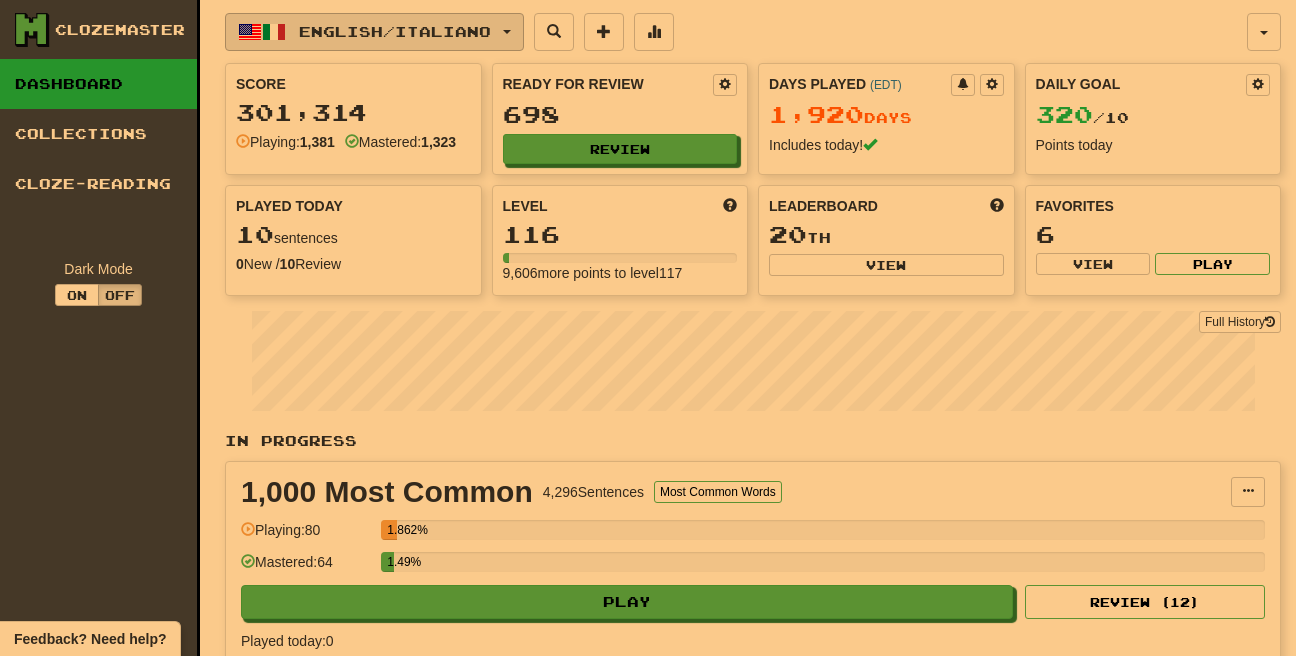 click on "English  /  Italiano" at bounding box center [395, 31] 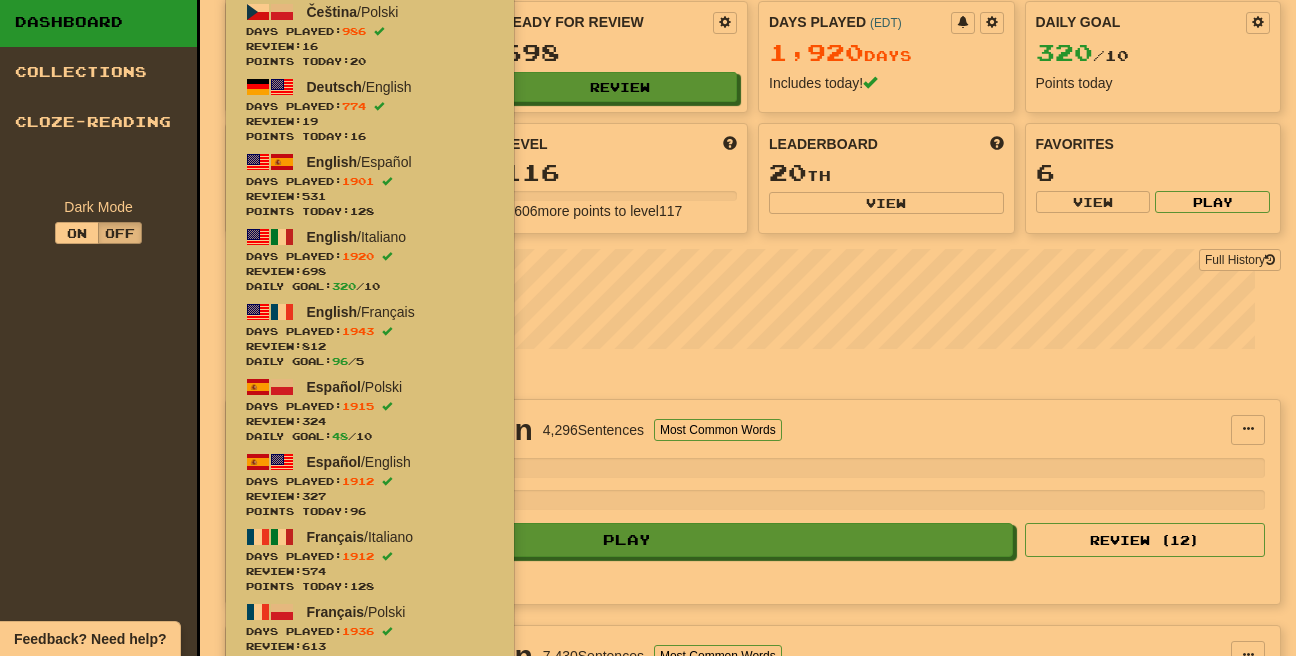 scroll, scrollTop: 0, scrollLeft: 0, axis: both 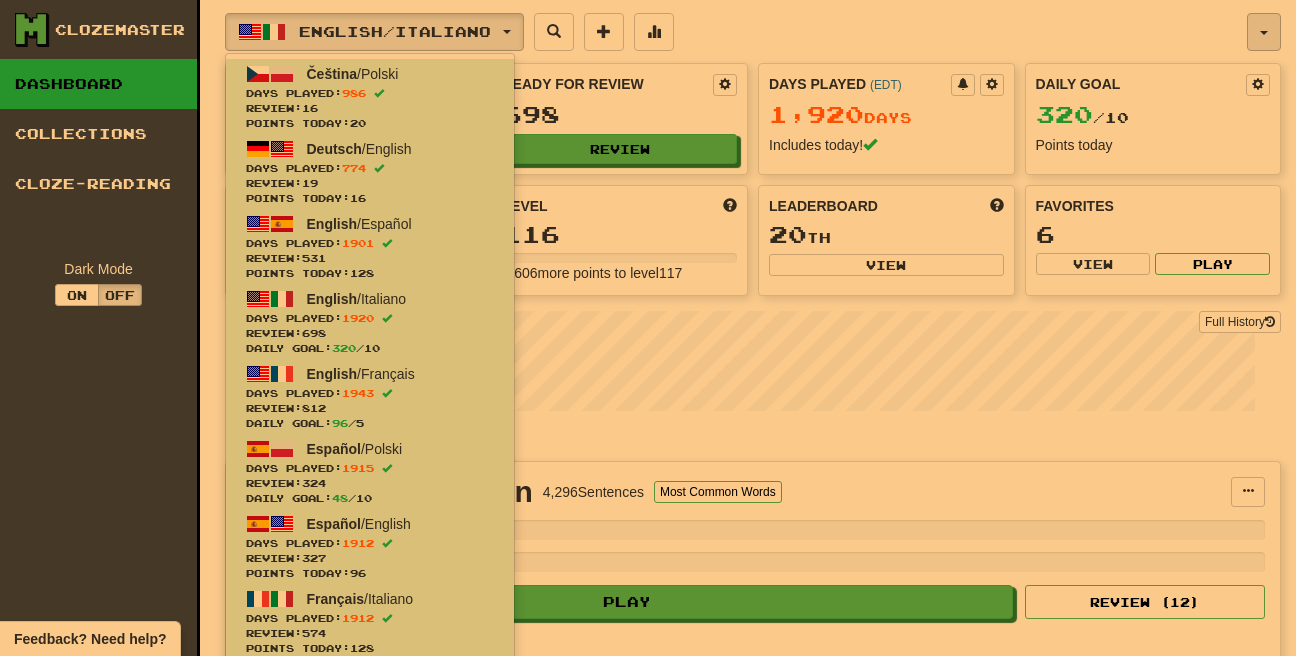 click at bounding box center (1264, 32) 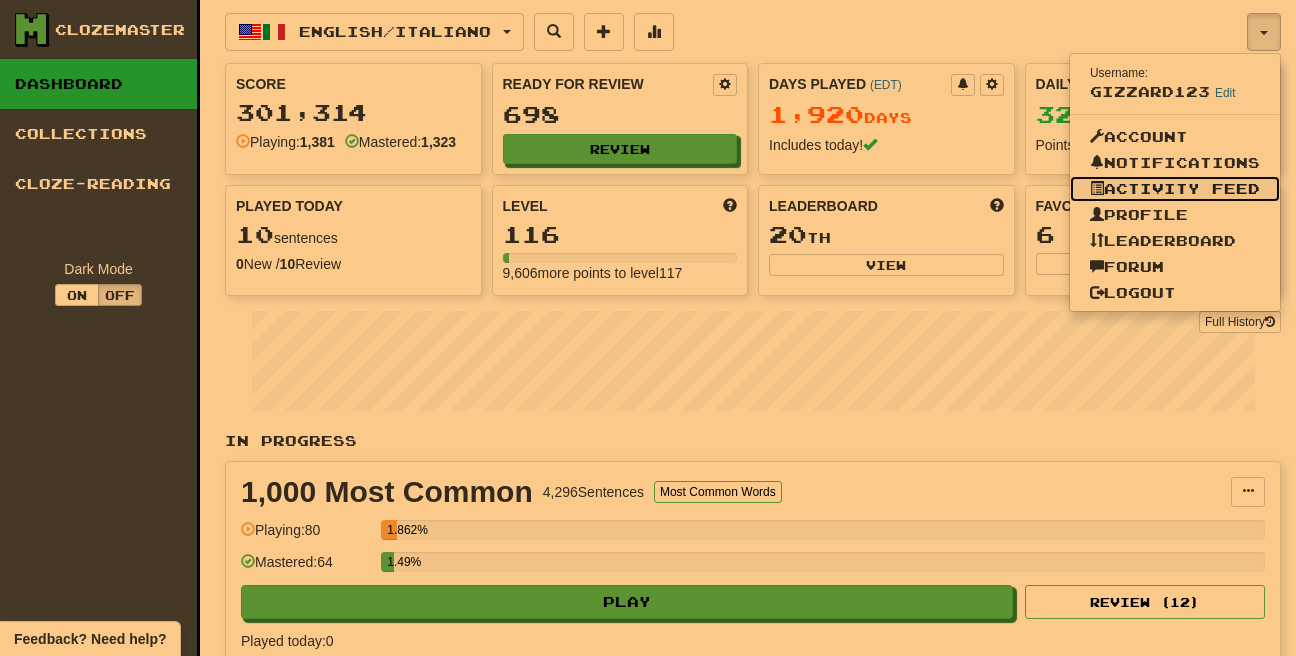 click on "Activity Feed" at bounding box center (1175, 189) 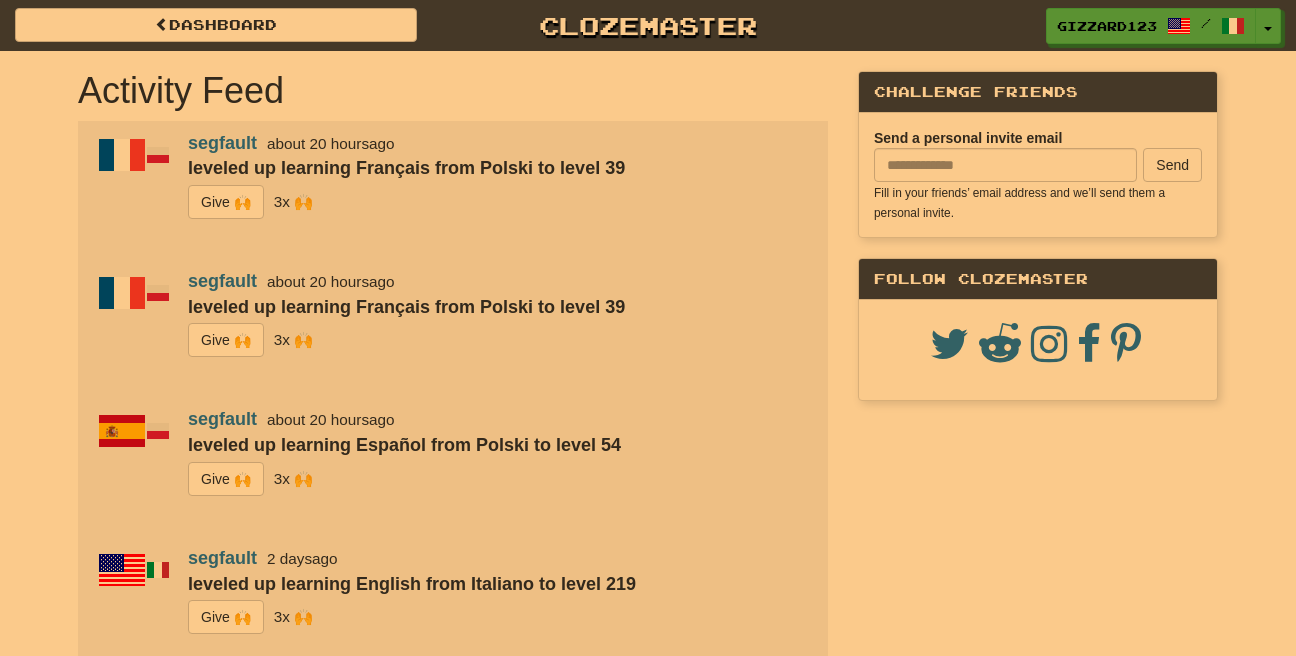 scroll, scrollTop: 0, scrollLeft: 0, axis: both 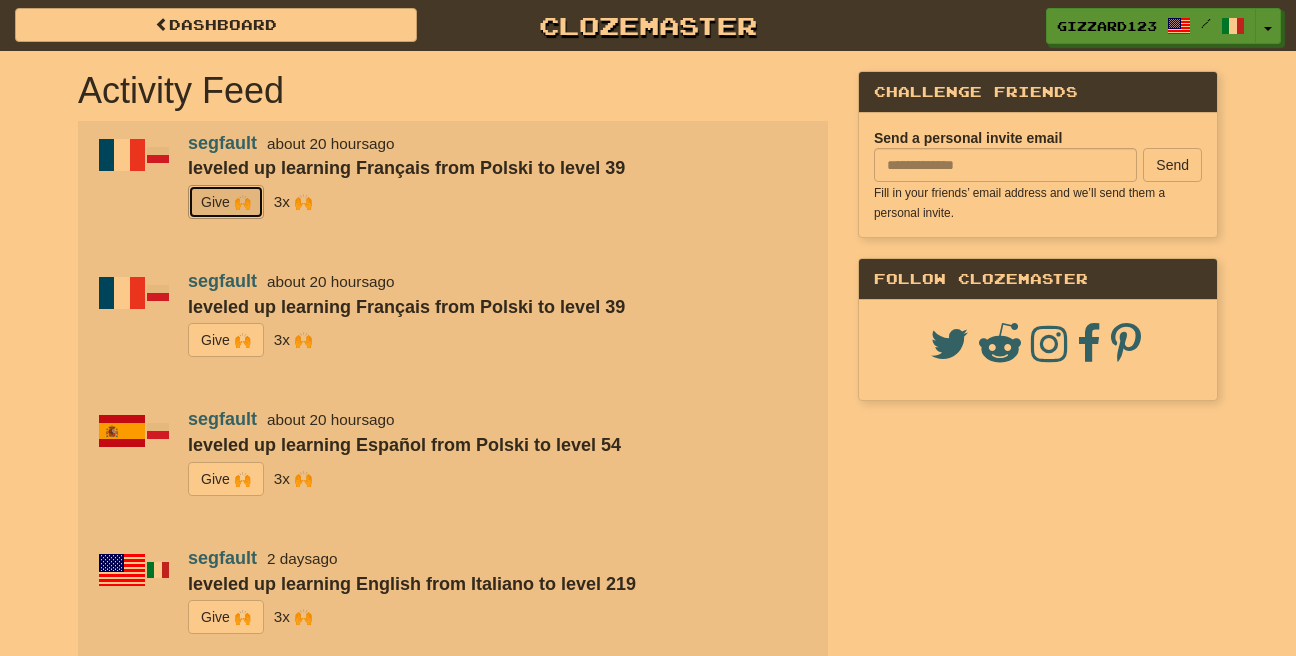 click on "G i ve 🙌" at bounding box center (226, 202) 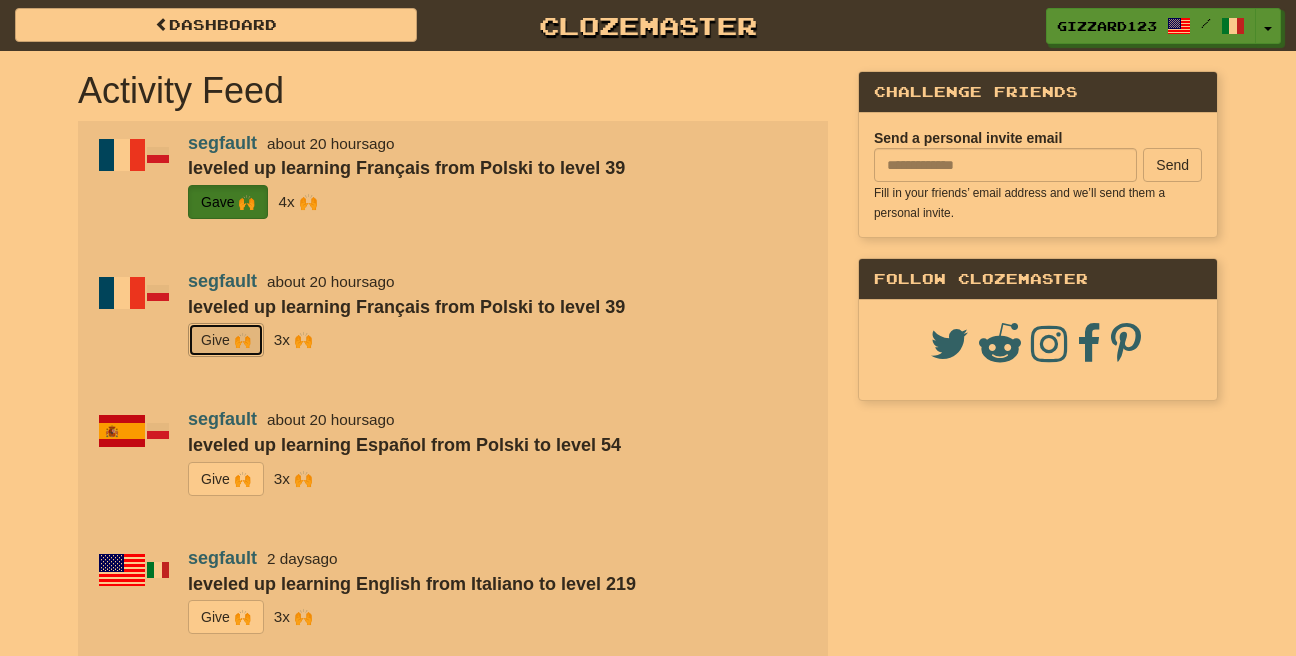 click on "G i ve 🙌" at bounding box center [226, 340] 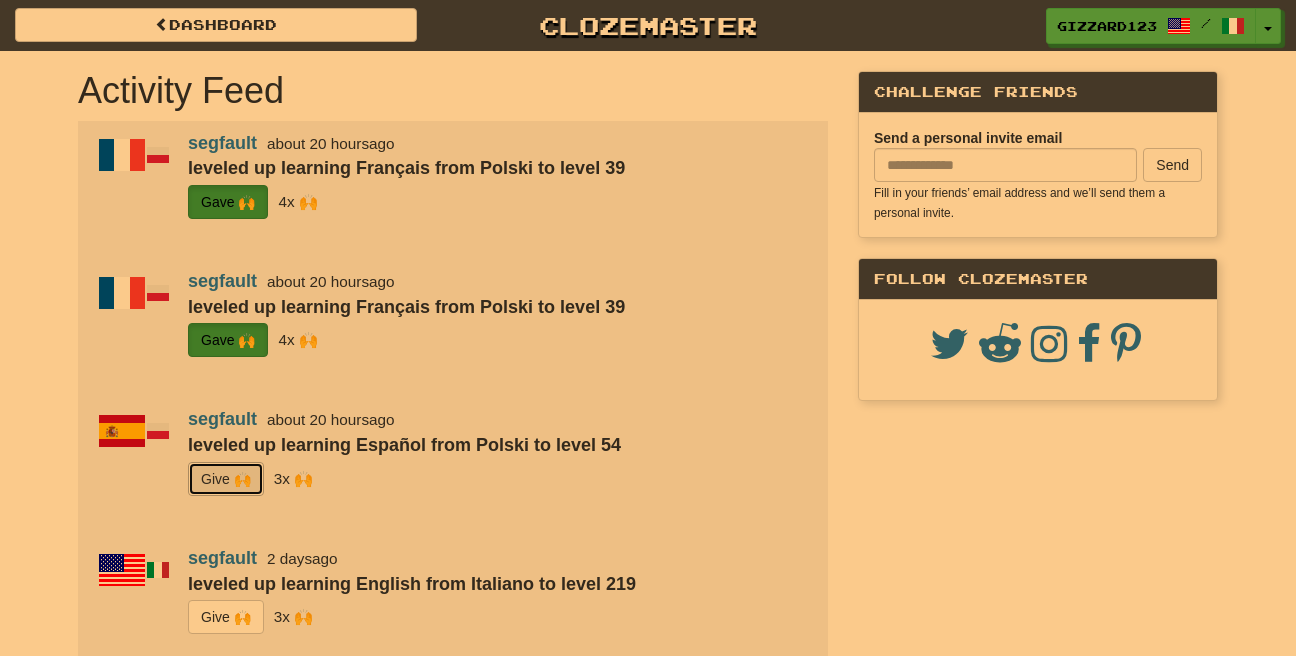 click on "G i ve 🙌" at bounding box center [226, 479] 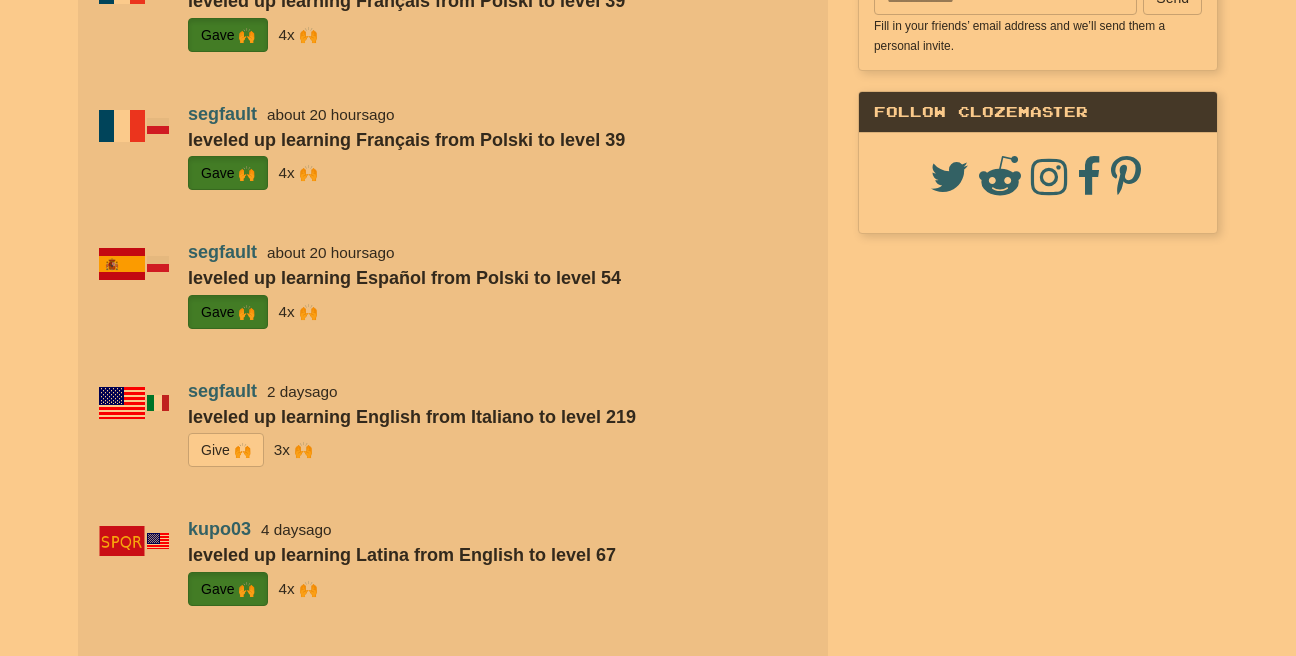 scroll, scrollTop: 213, scrollLeft: 0, axis: vertical 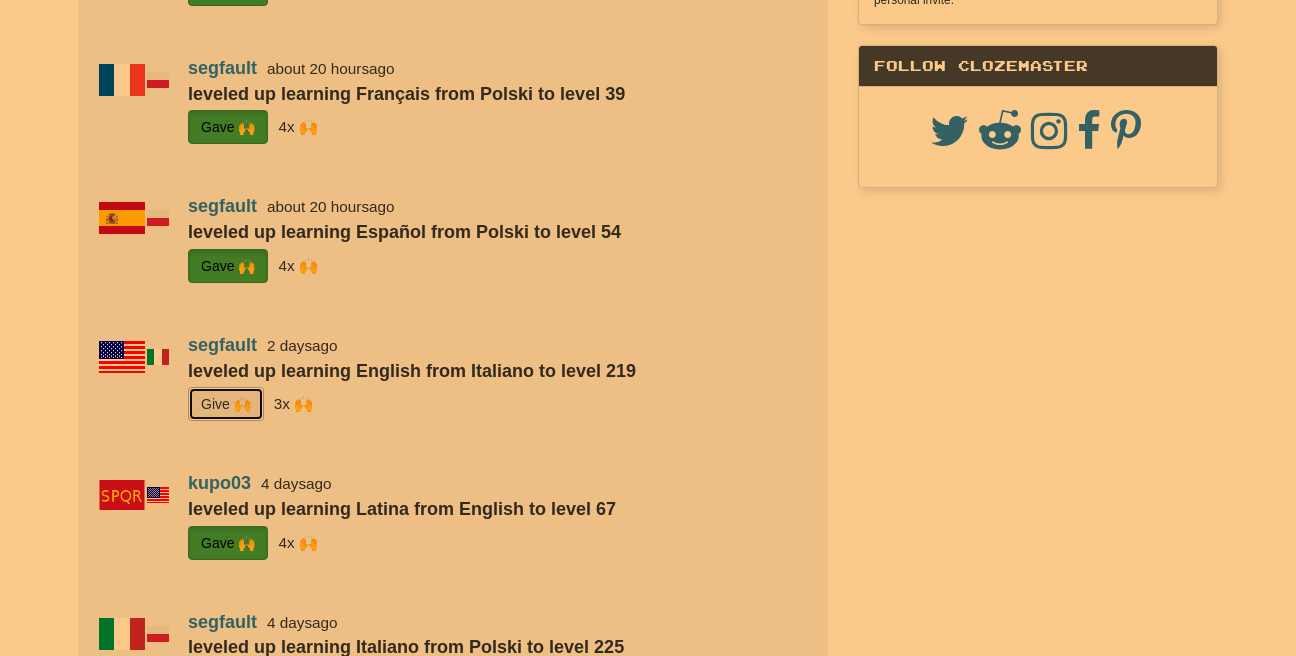 click on "G i ve 🙌" at bounding box center [226, 404] 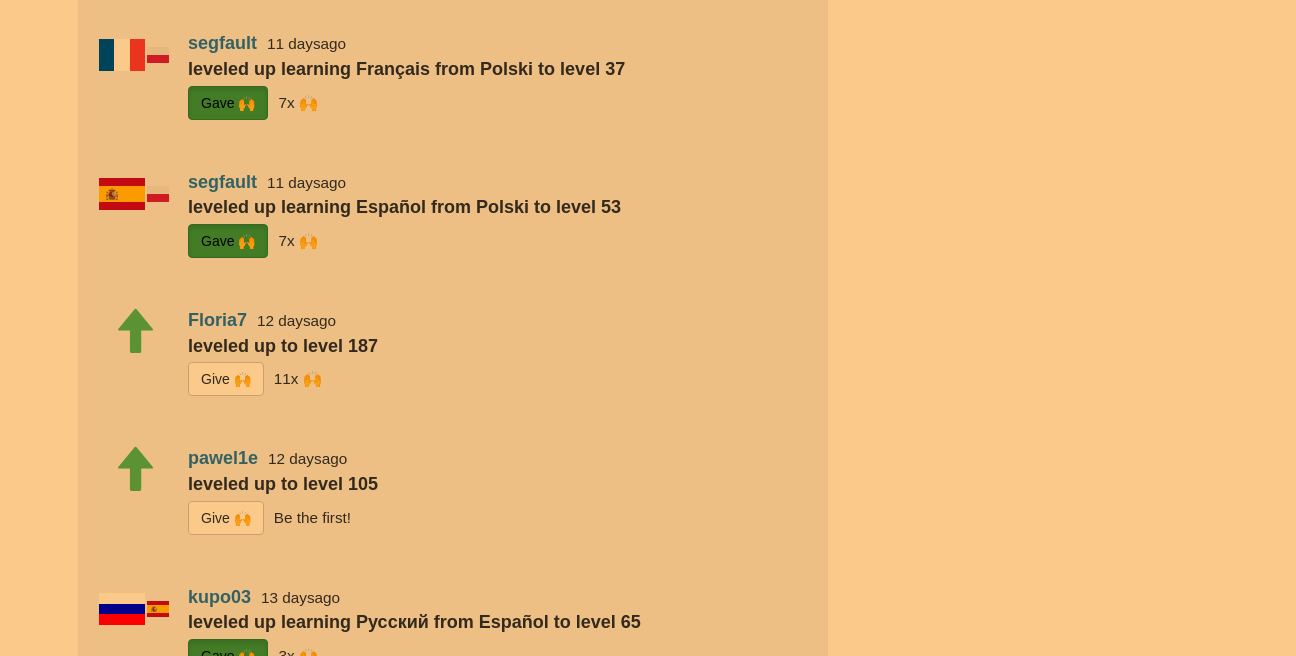 scroll, scrollTop: 2346, scrollLeft: 0, axis: vertical 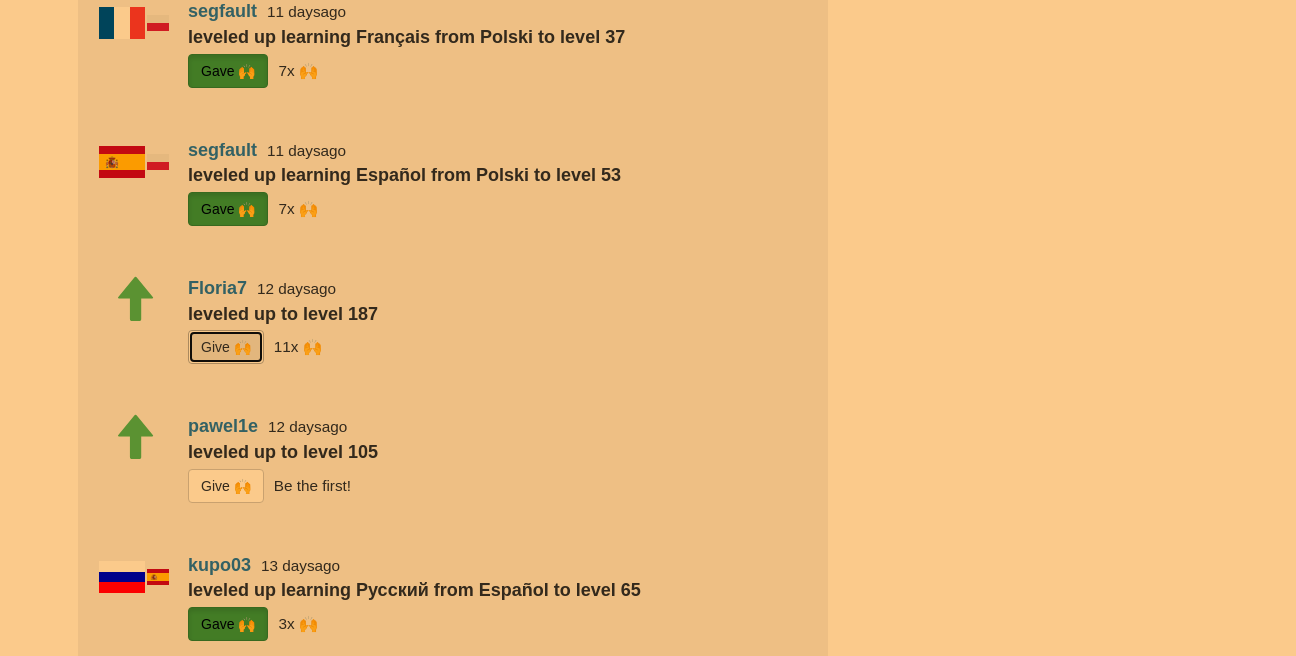 click on "G i ve 🙌" at bounding box center (226, 347) 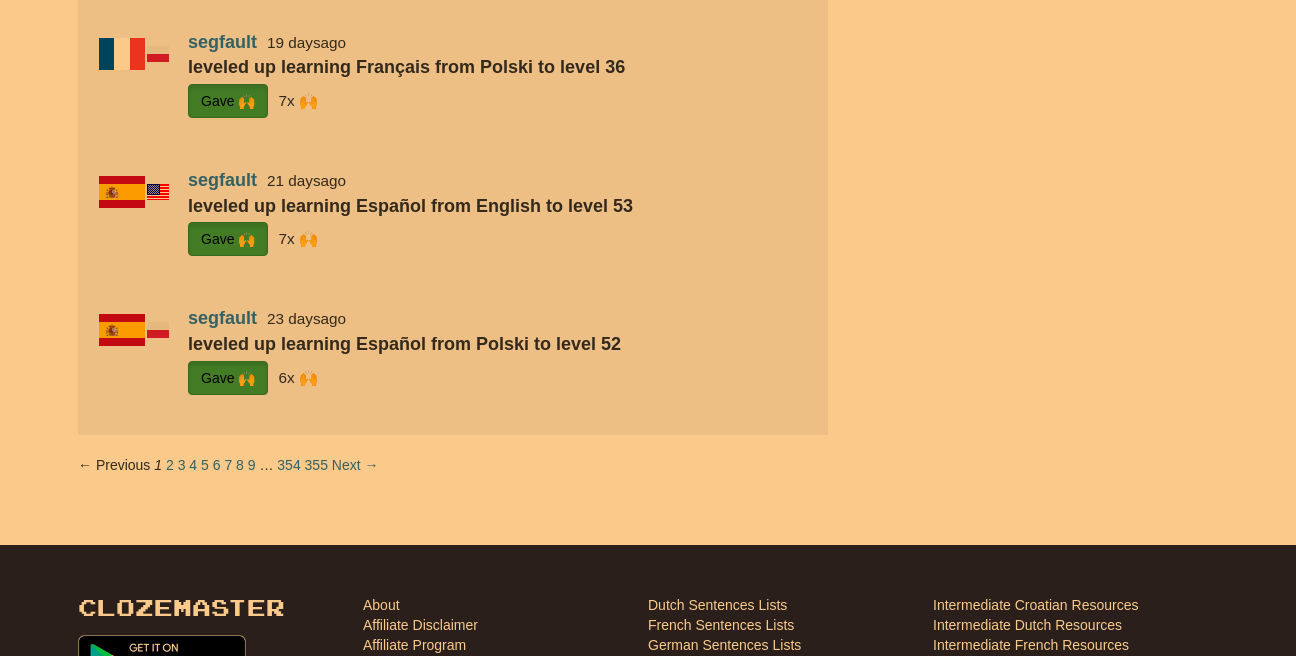 scroll, scrollTop: 3733, scrollLeft: 0, axis: vertical 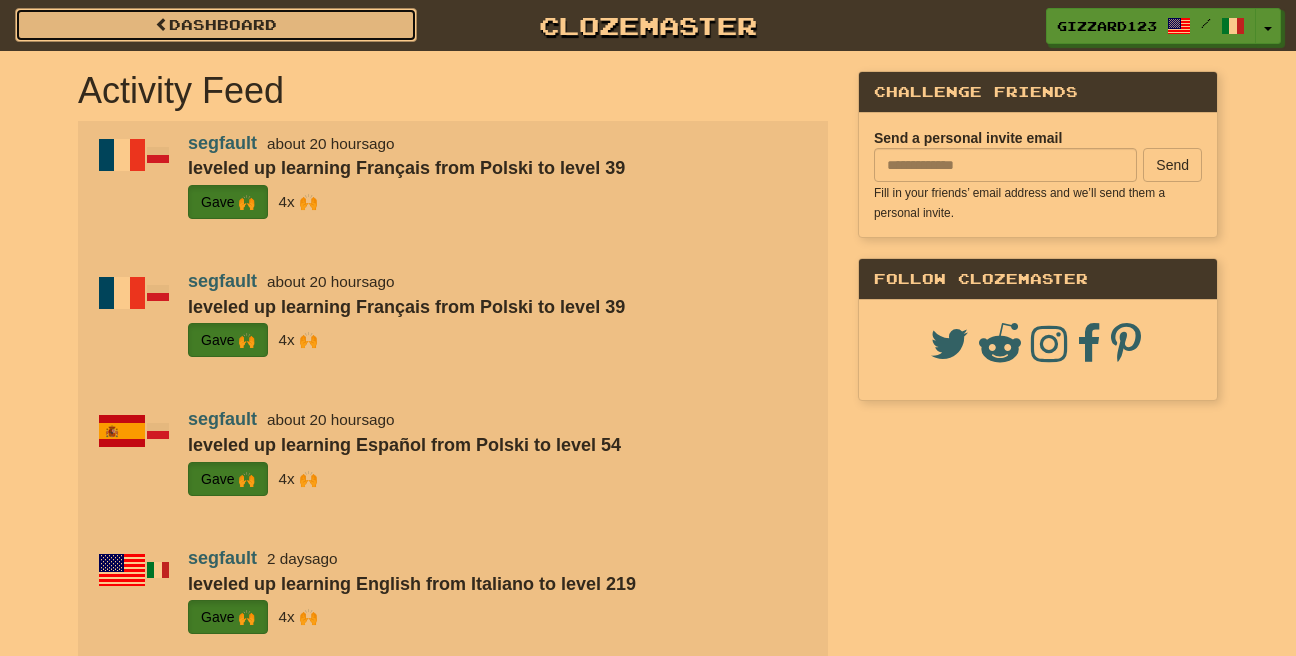click on "Dashboard" at bounding box center (216, 25) 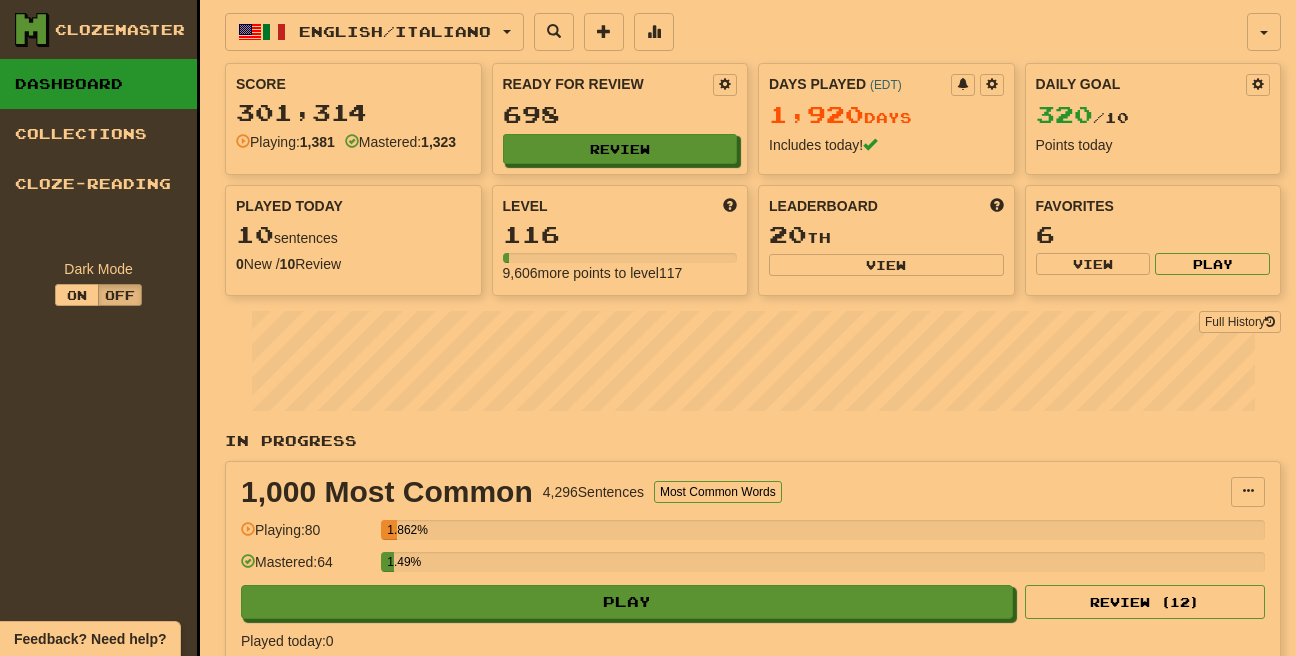 scroll, scrollTop: 0, scrollLeft: 0, axis: both 